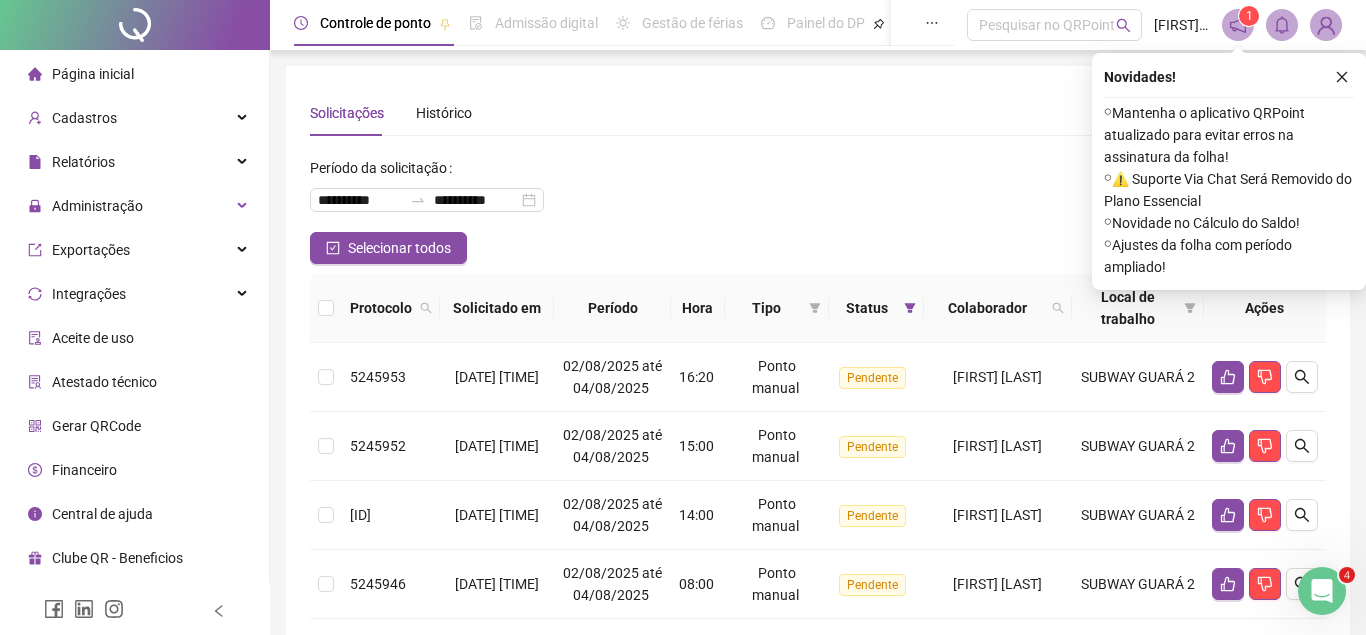scroll, scrollTop: 0, scrollLeft: 0, axis: both 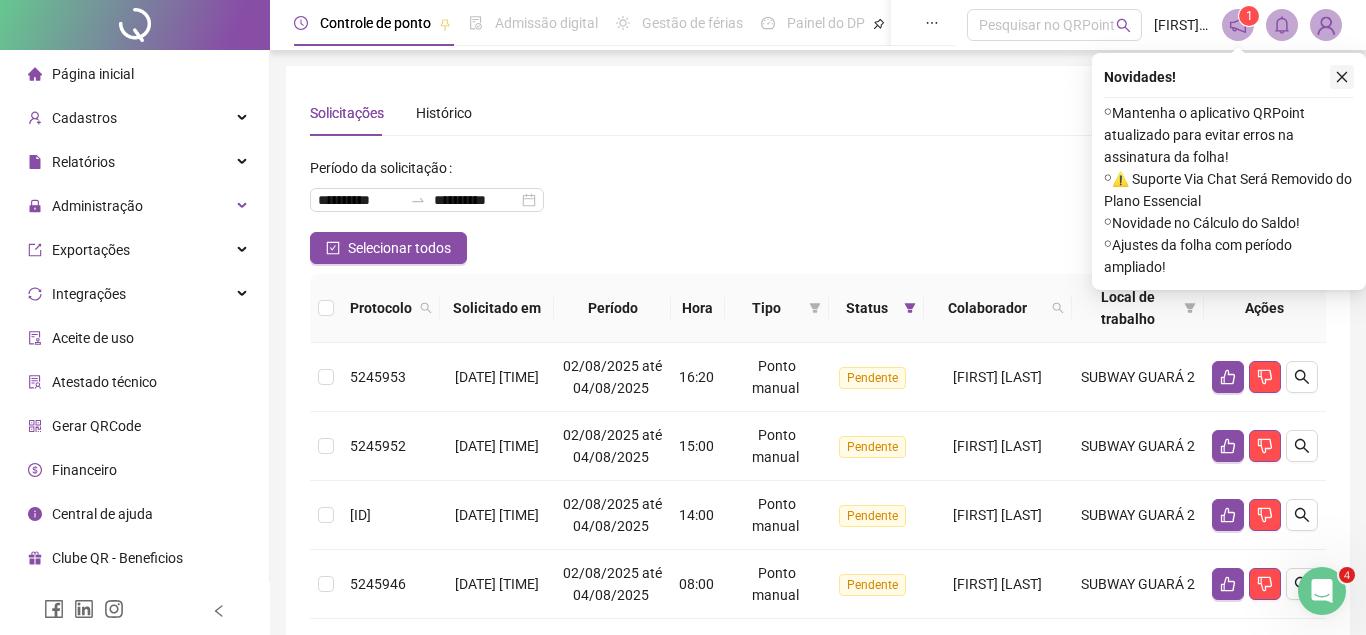 click 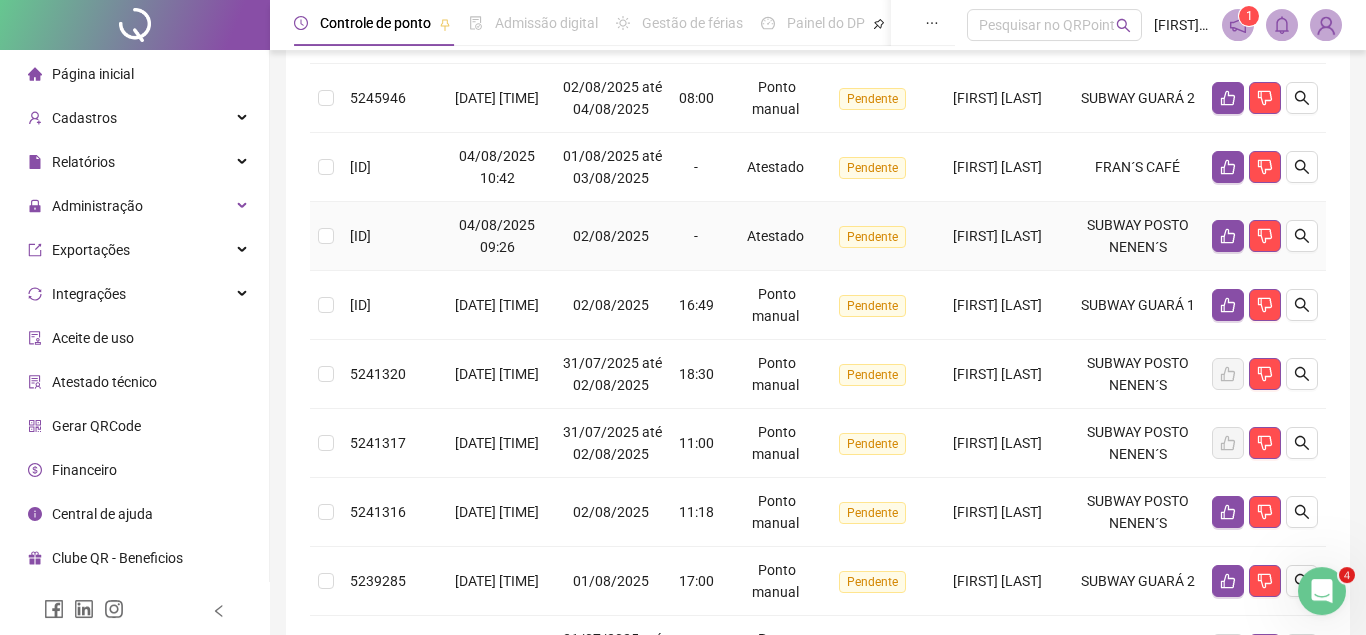 scroll, scrollTop: 0, scrollLeft: 0, axis: both 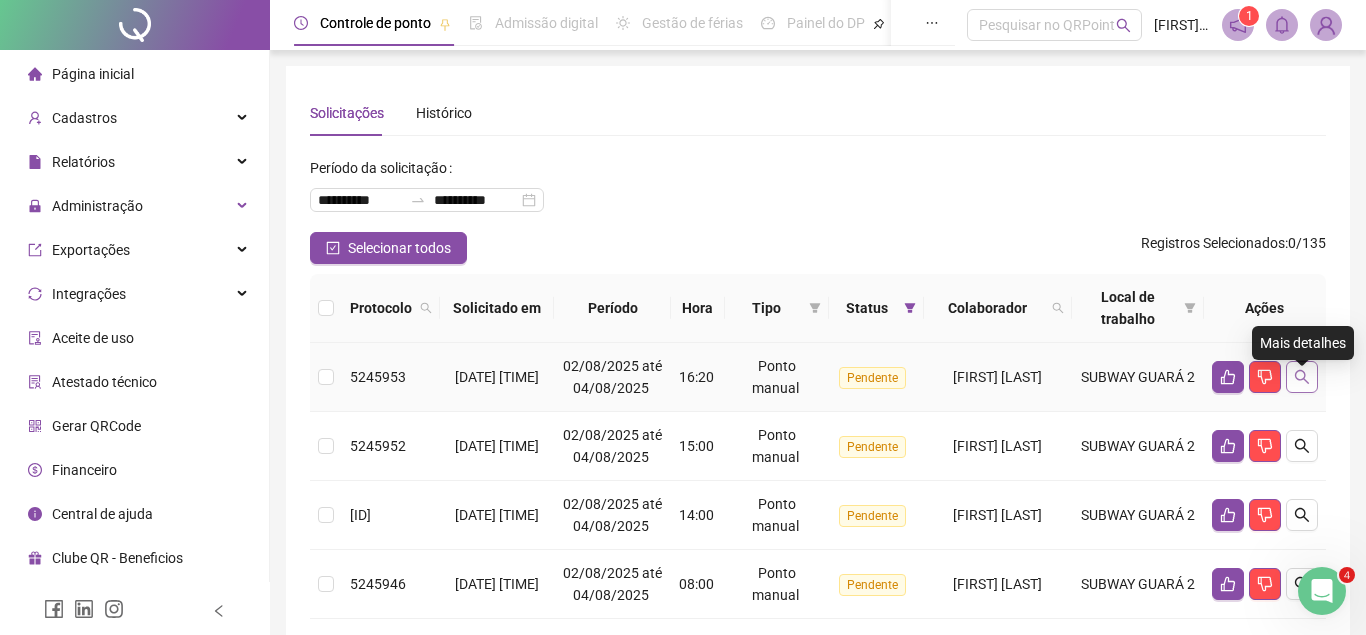 click 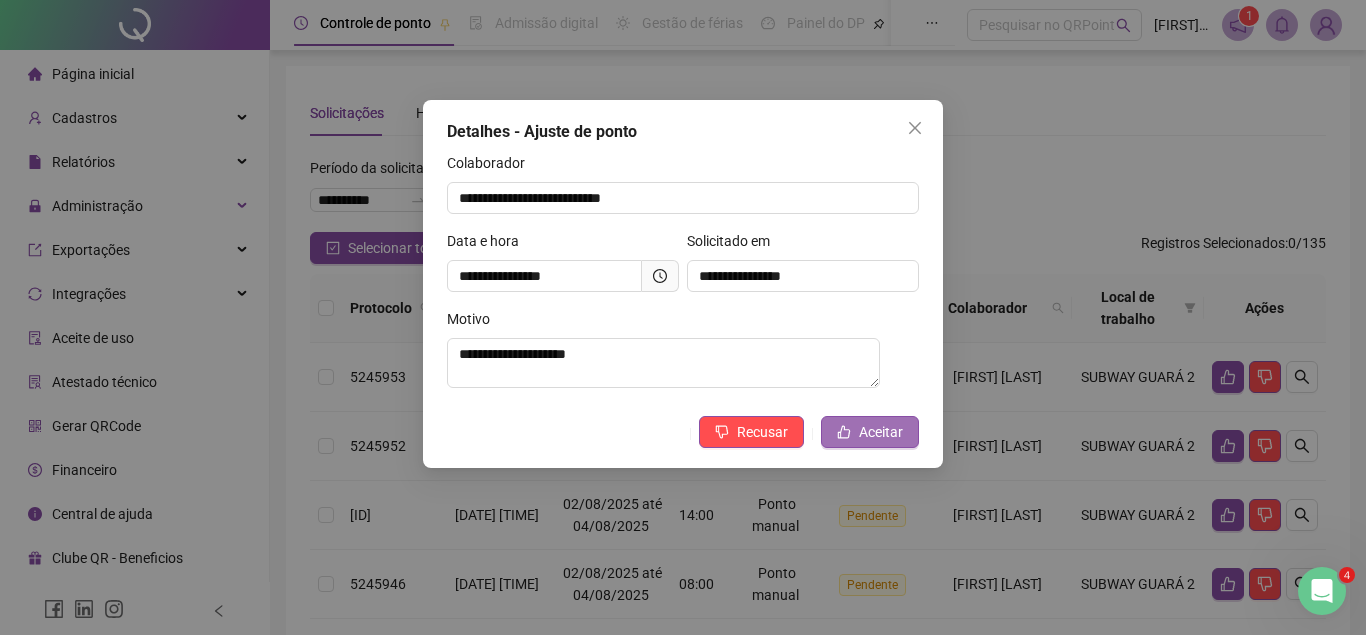 click on "Aceitar" at bounding box center [881, 432] 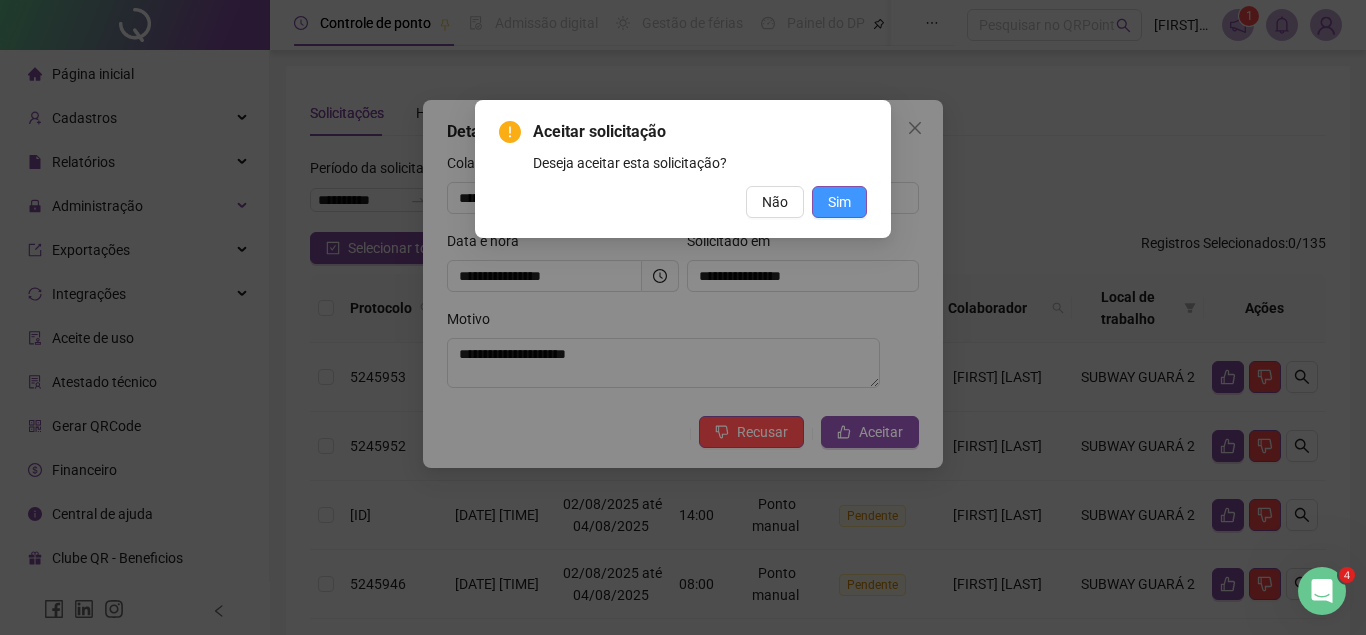 click on "Sim" at bounding box center [839, 202] 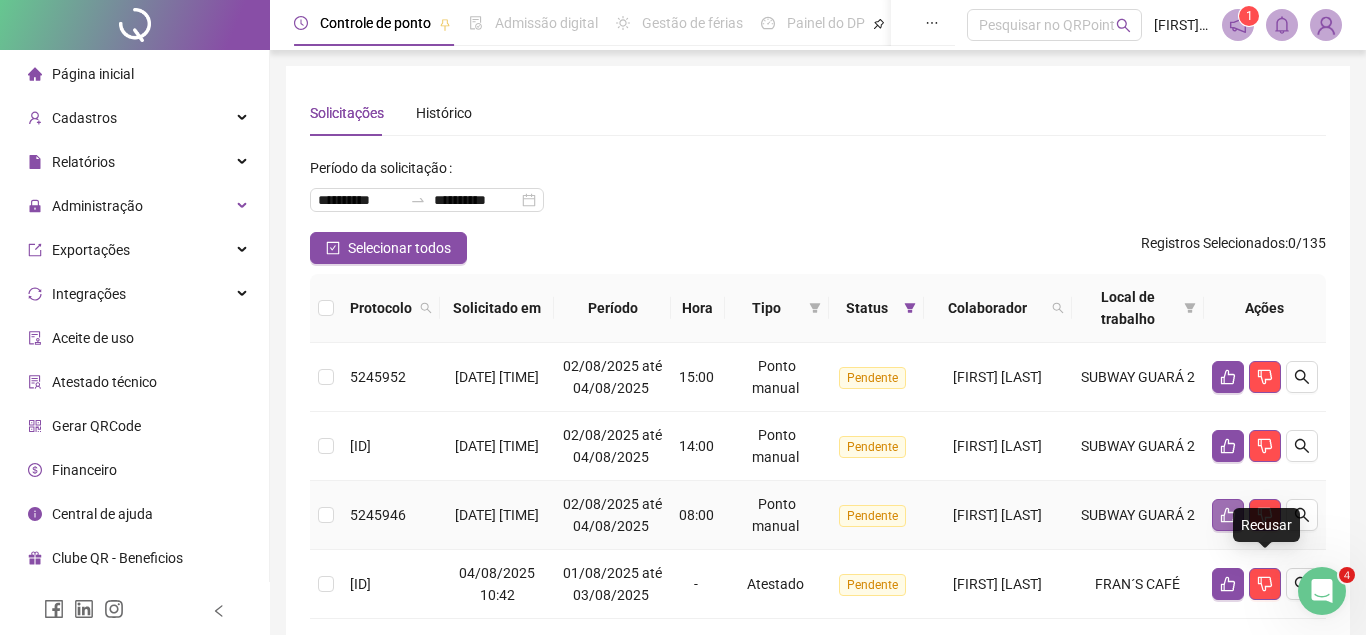 click 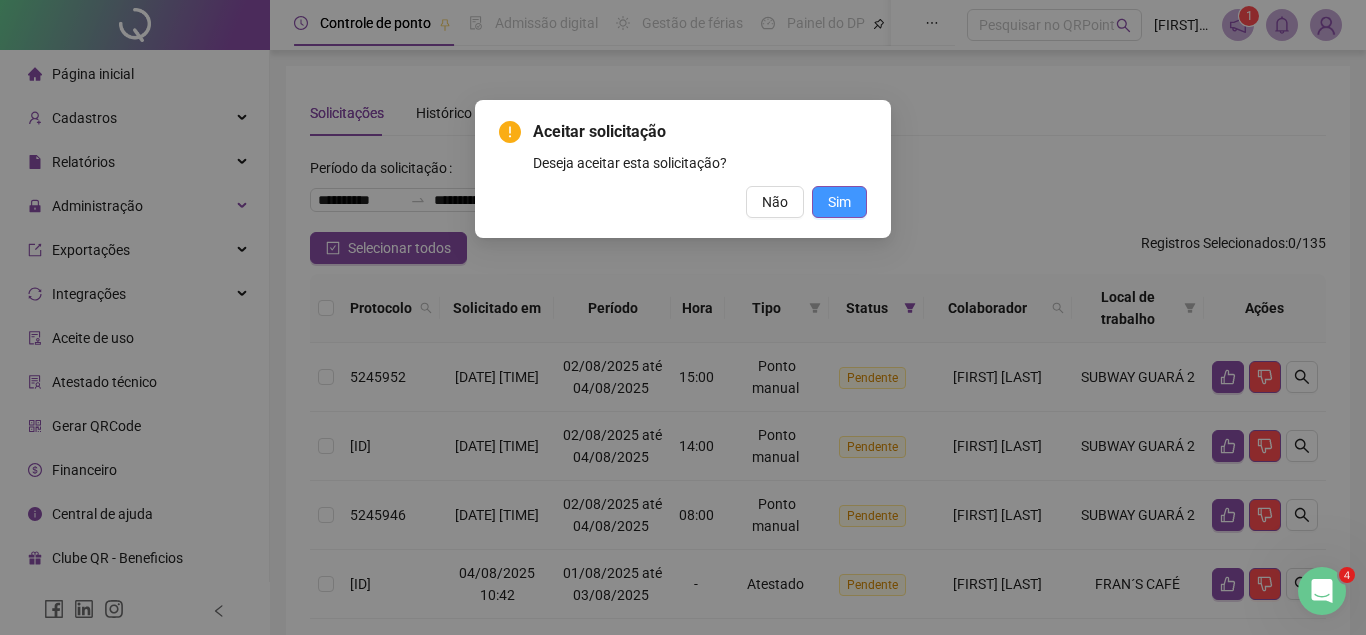 click on "Sim" at bounding box center [839, 202] 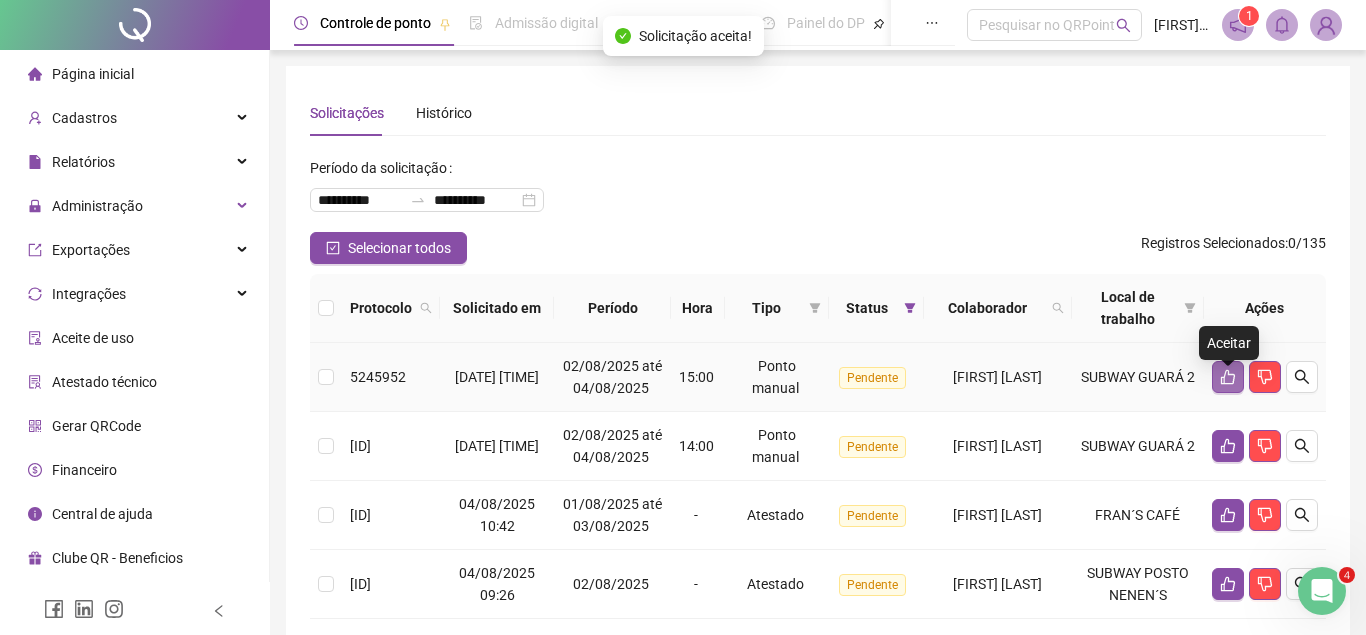click 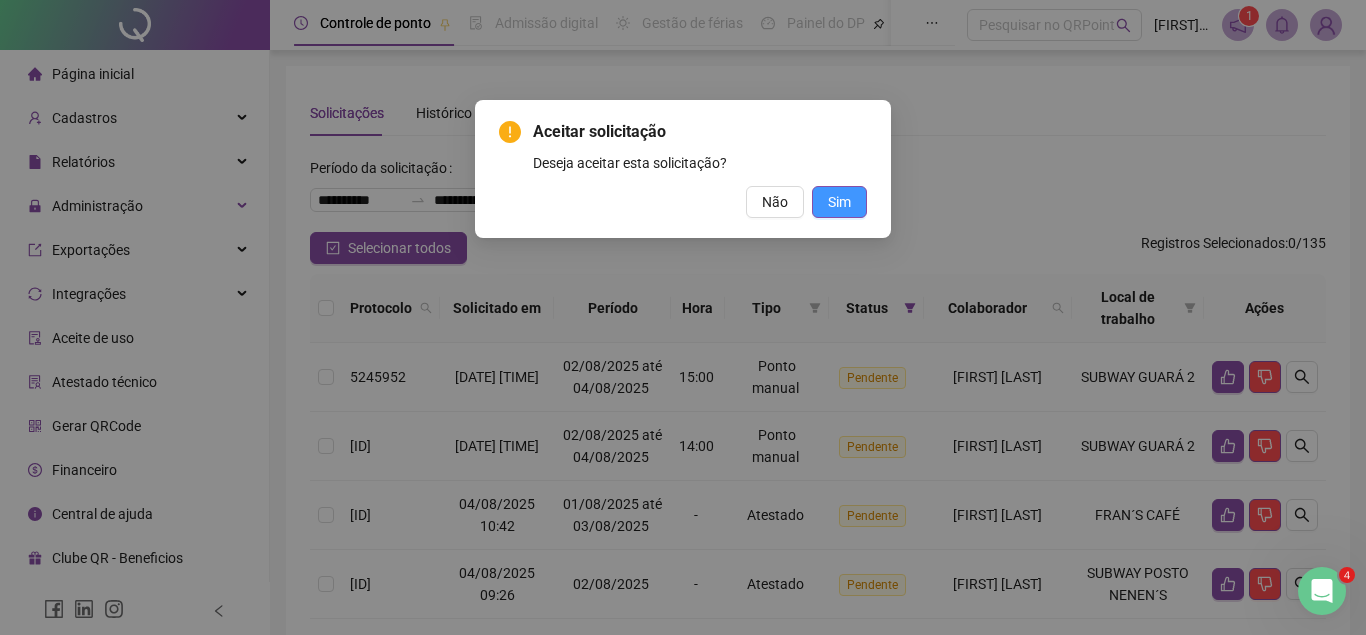 click on "Sim" at bounding box center (839, 202) 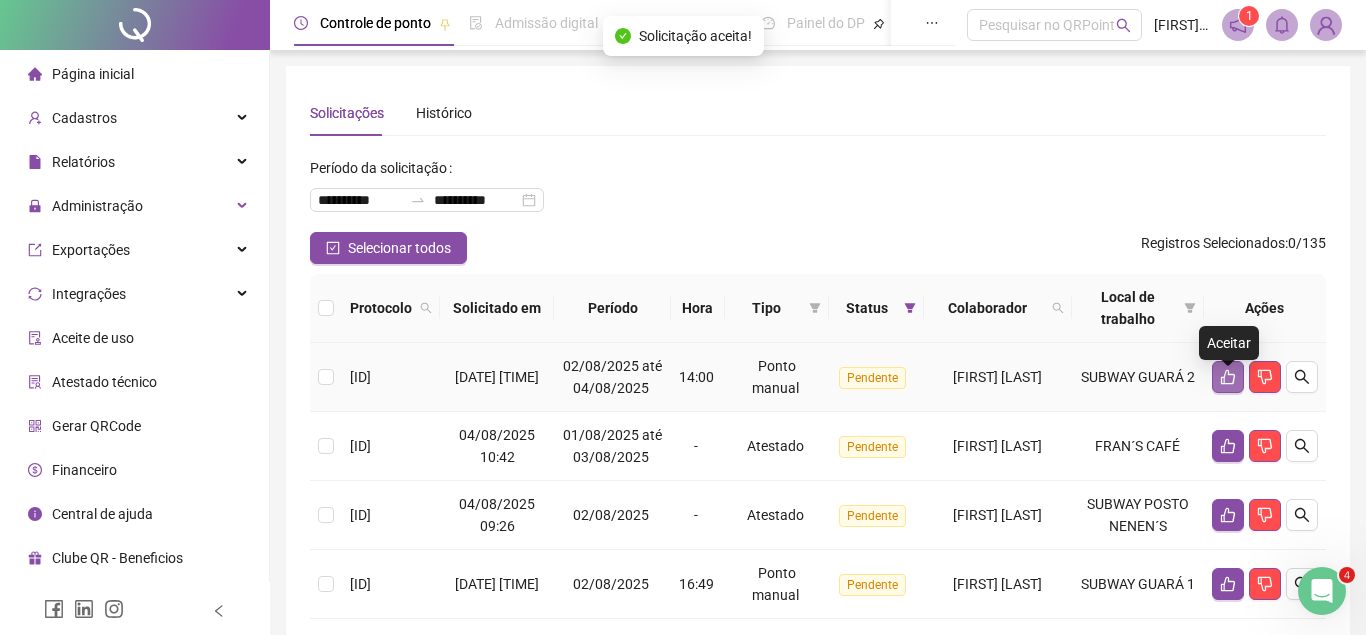 click 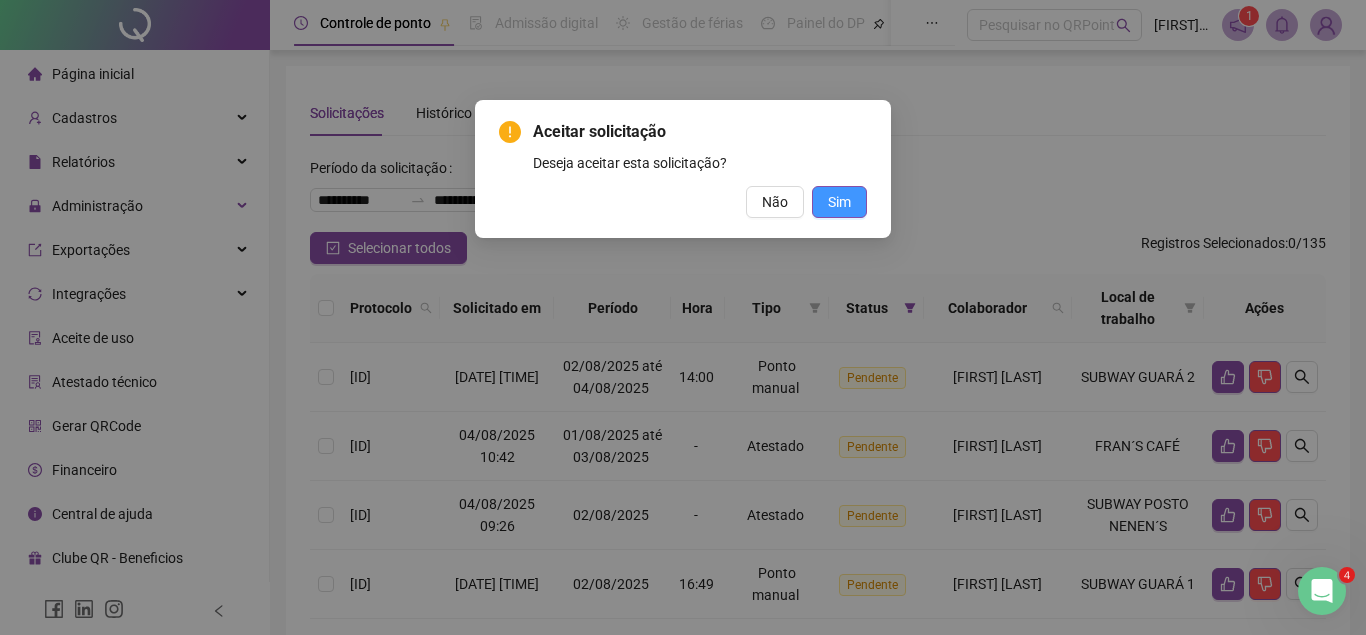 click on "Sim" at bounding box center (839, 202) 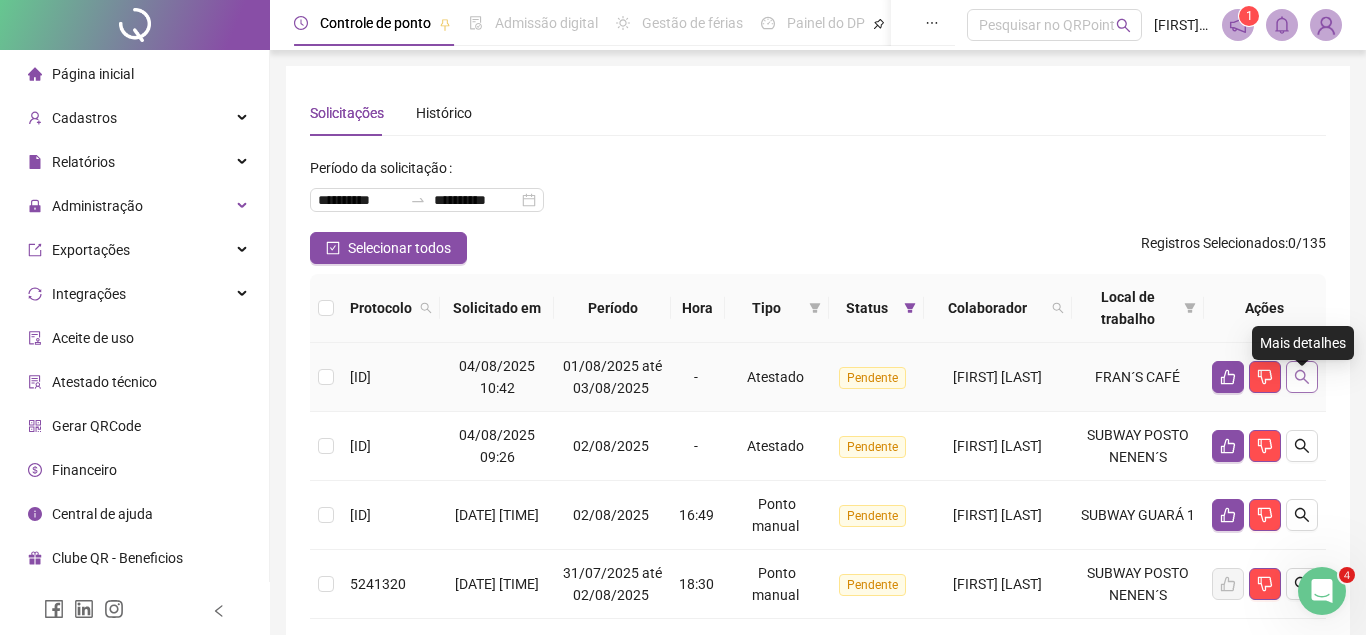 click at bounding box center (1302, 377) 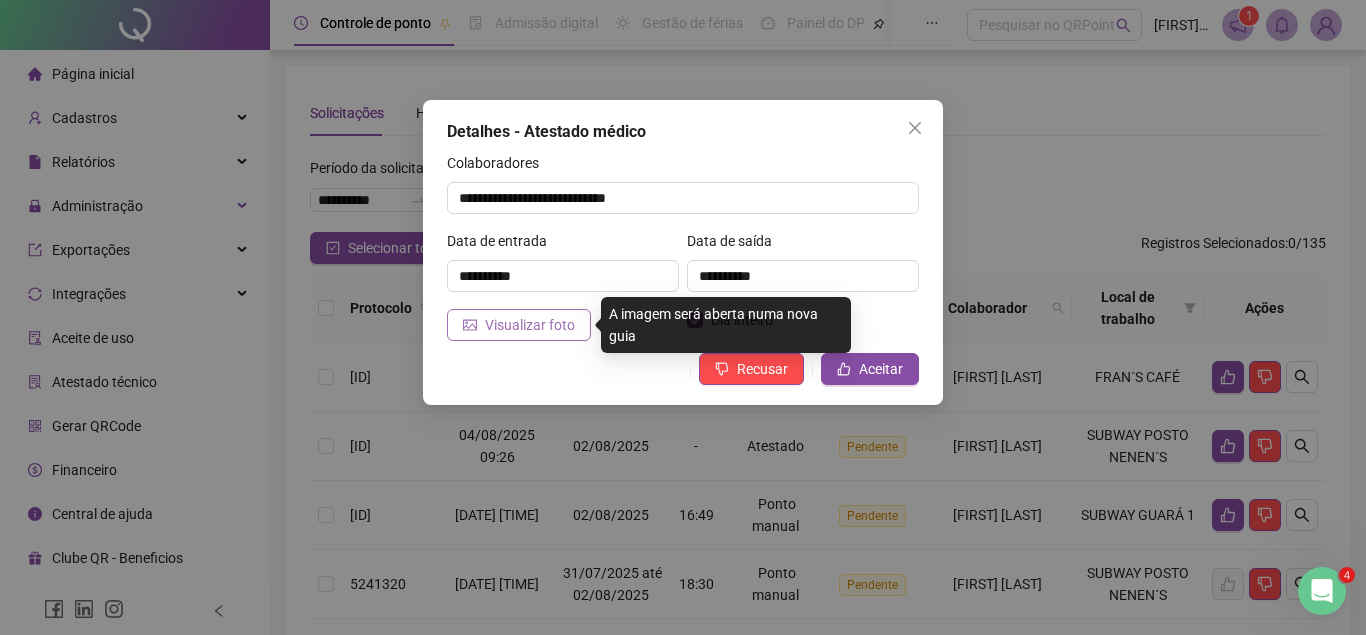 click on "Visualizar foto" at bounding box center (530, 325) 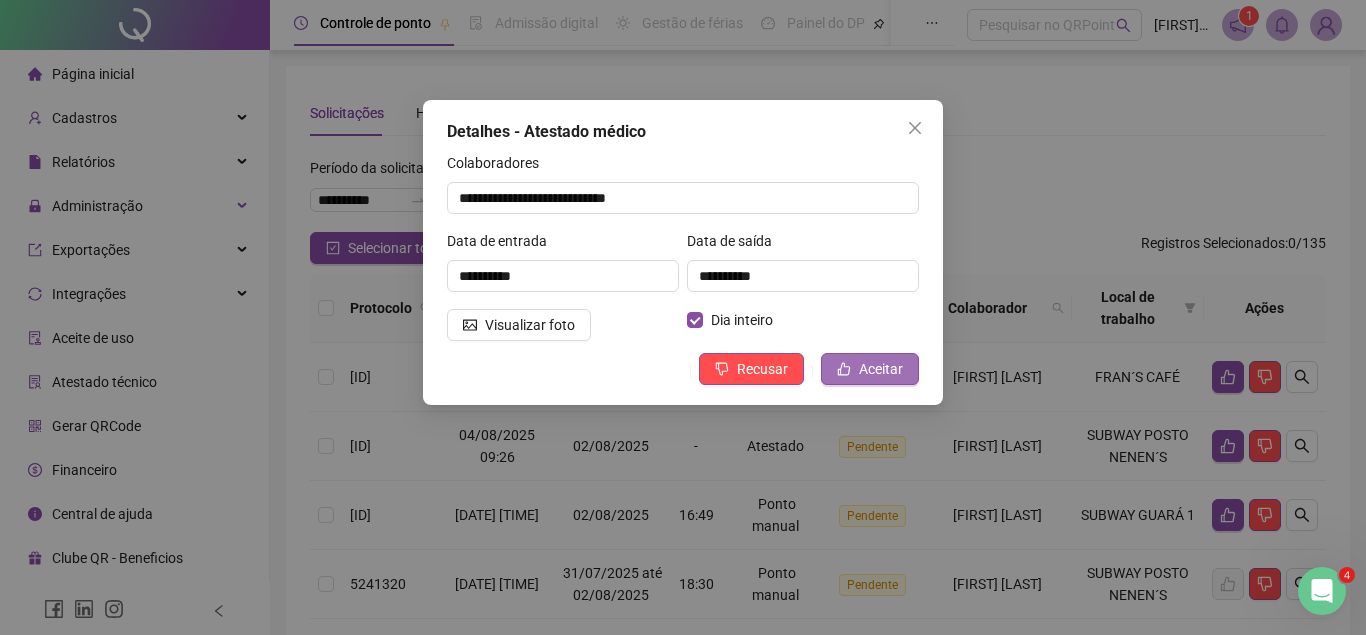 click on "Aceitar" at bounding box center (881, 369) 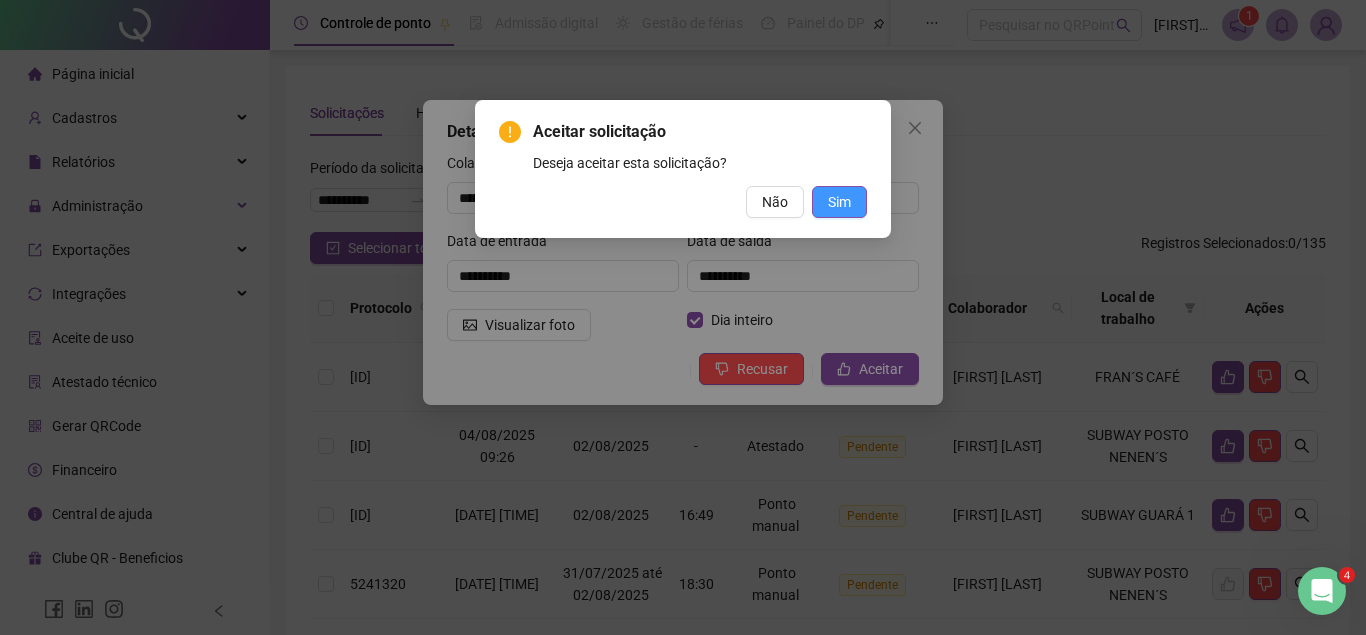 click on "Sim" at bounding box center (839, 202) 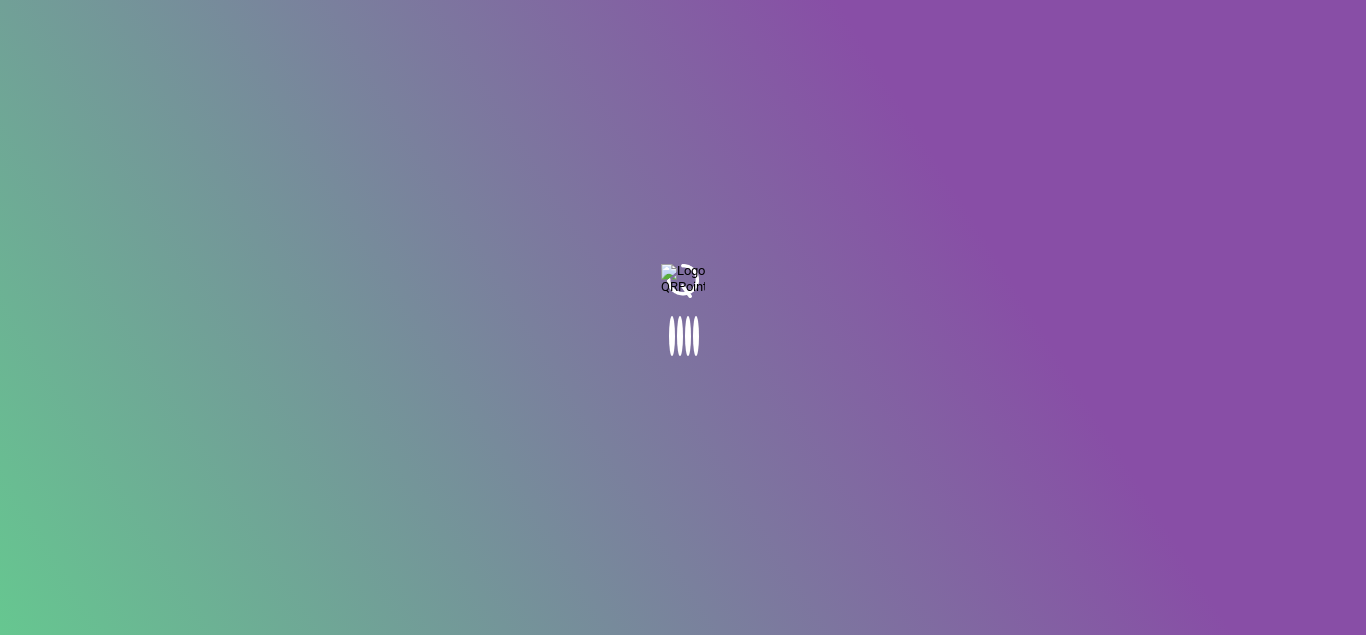 scroll, scrollTop: 0, scrollLeft: 0, axis: both 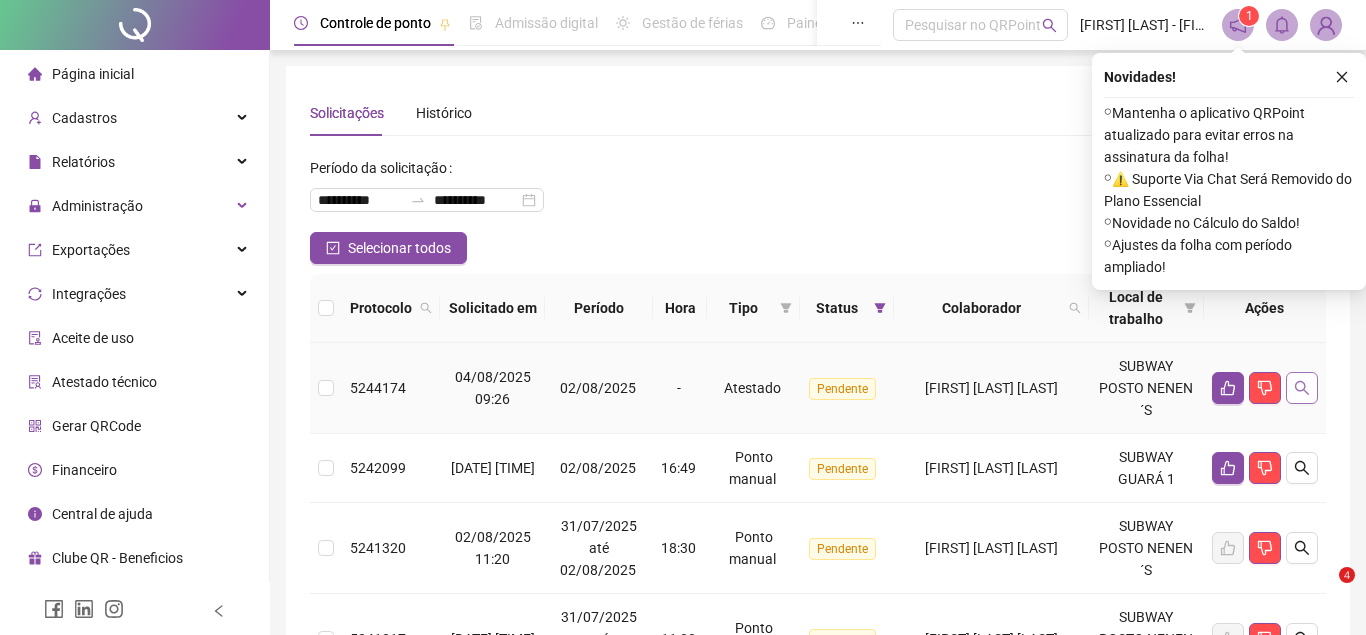 click 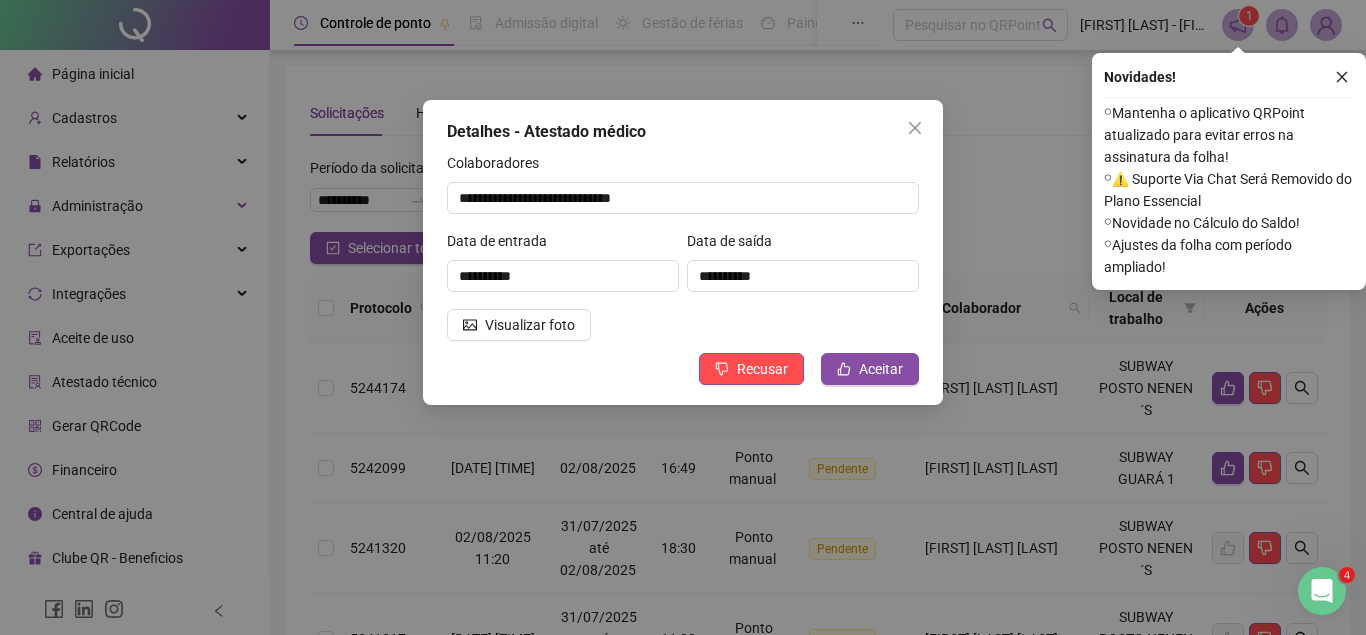 scroll, scrollTop: 0, scrollLeft: 0, axis: both 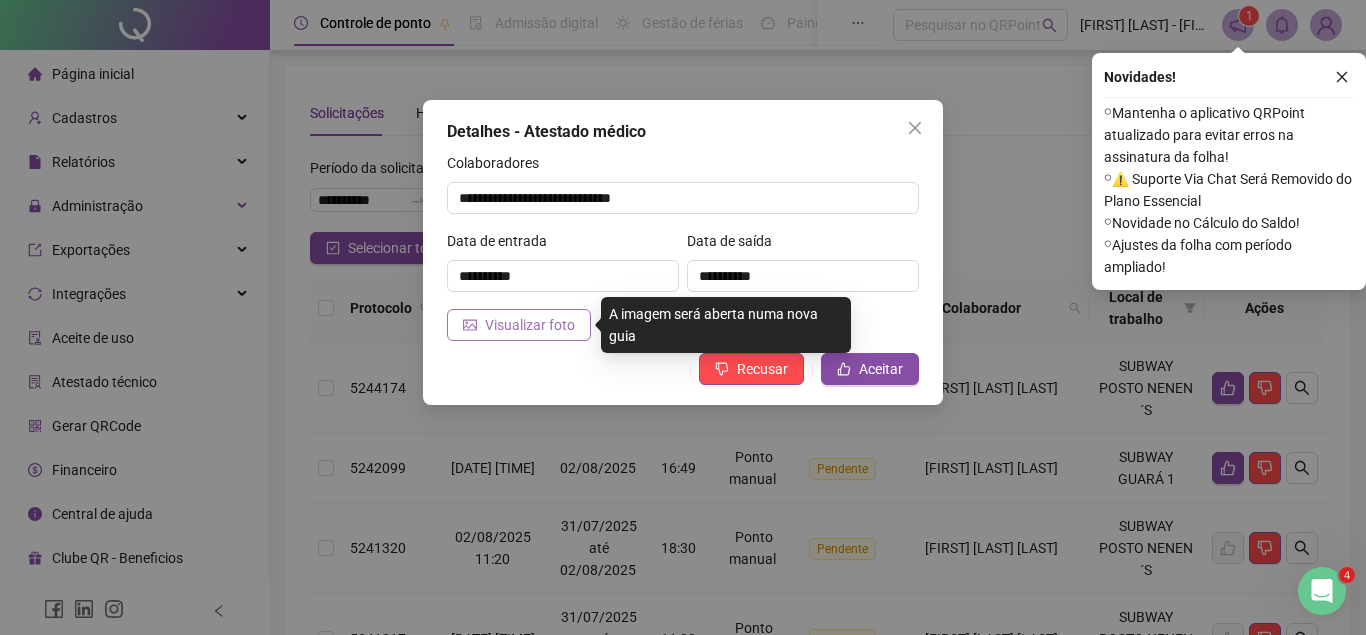 click on "Visualizar foto" at bounding box center (530, 325) 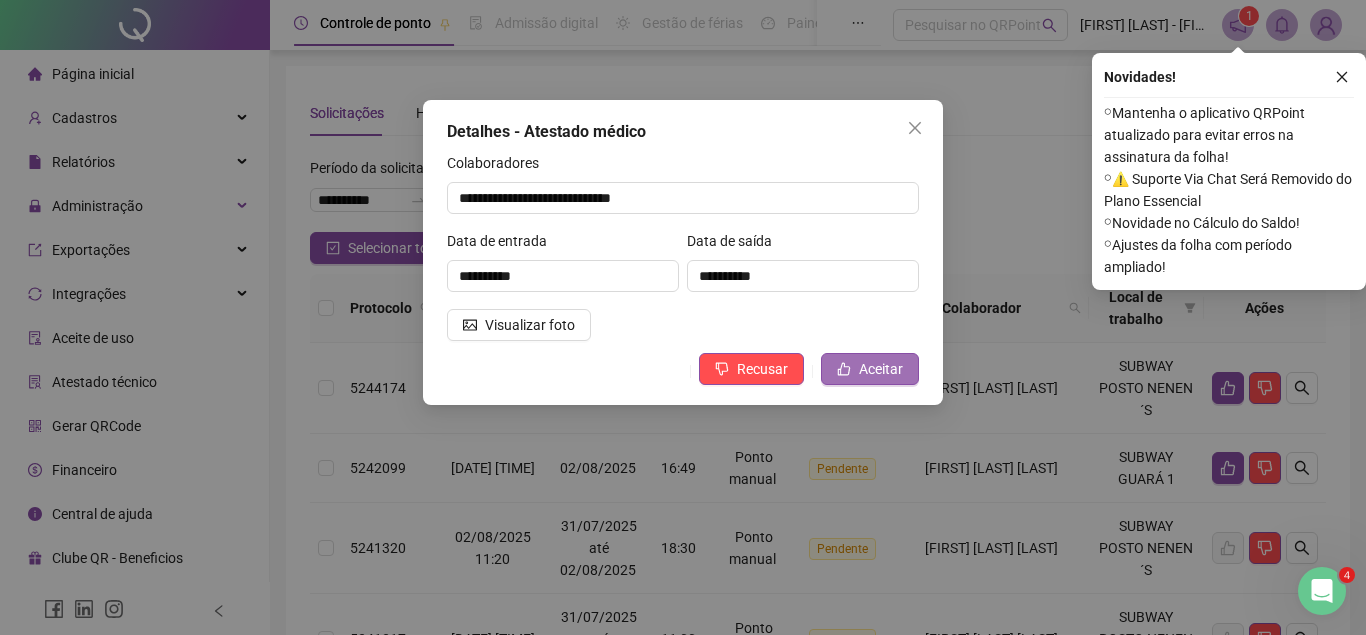 click on "Aceitar" at bounding box center (881, 369) 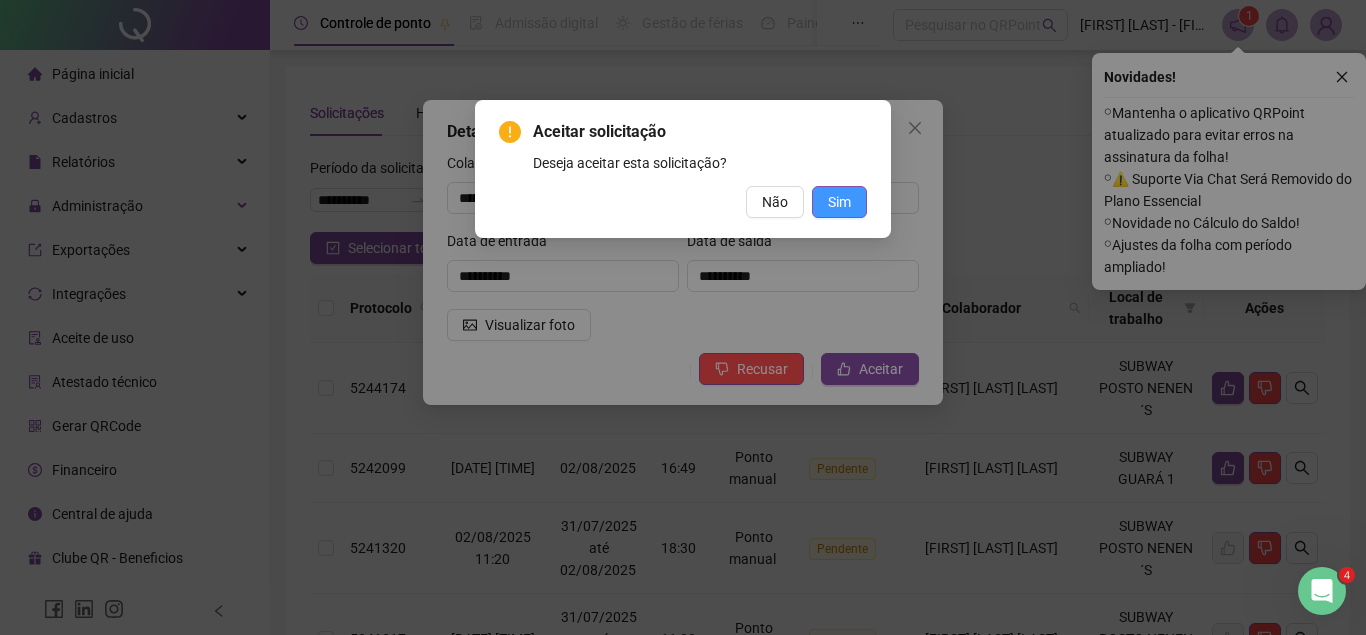 click on "Sim" at bounding box center [839, 202] 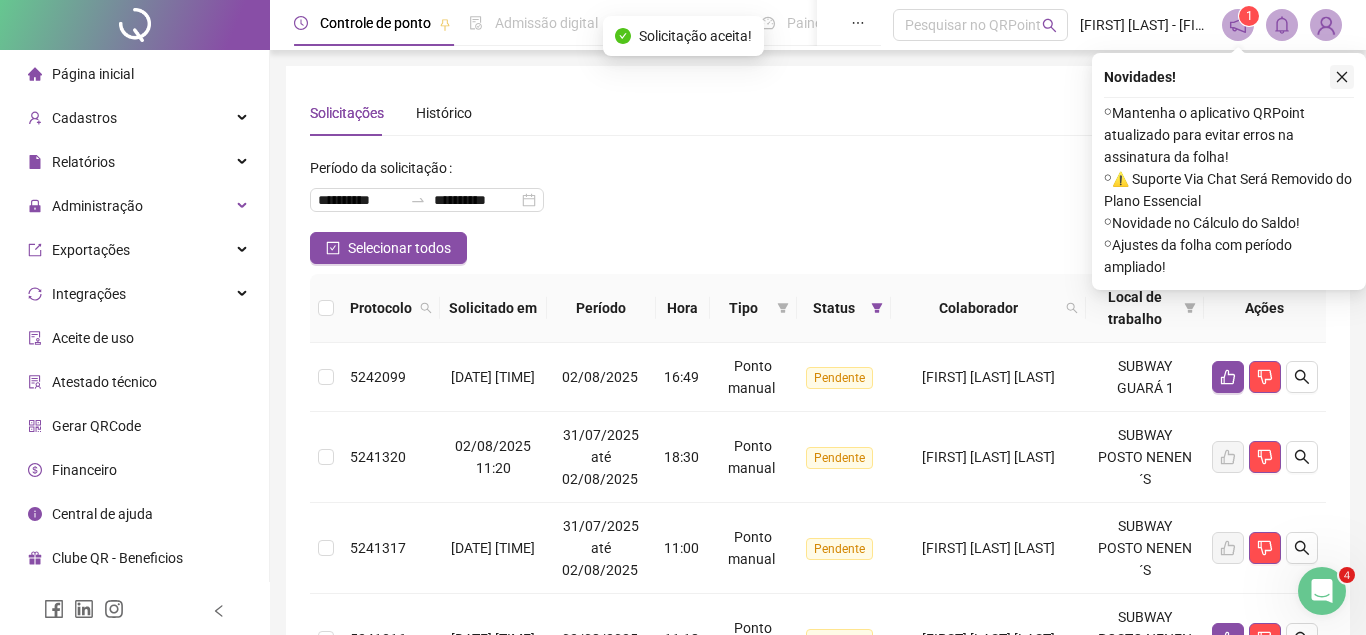 click 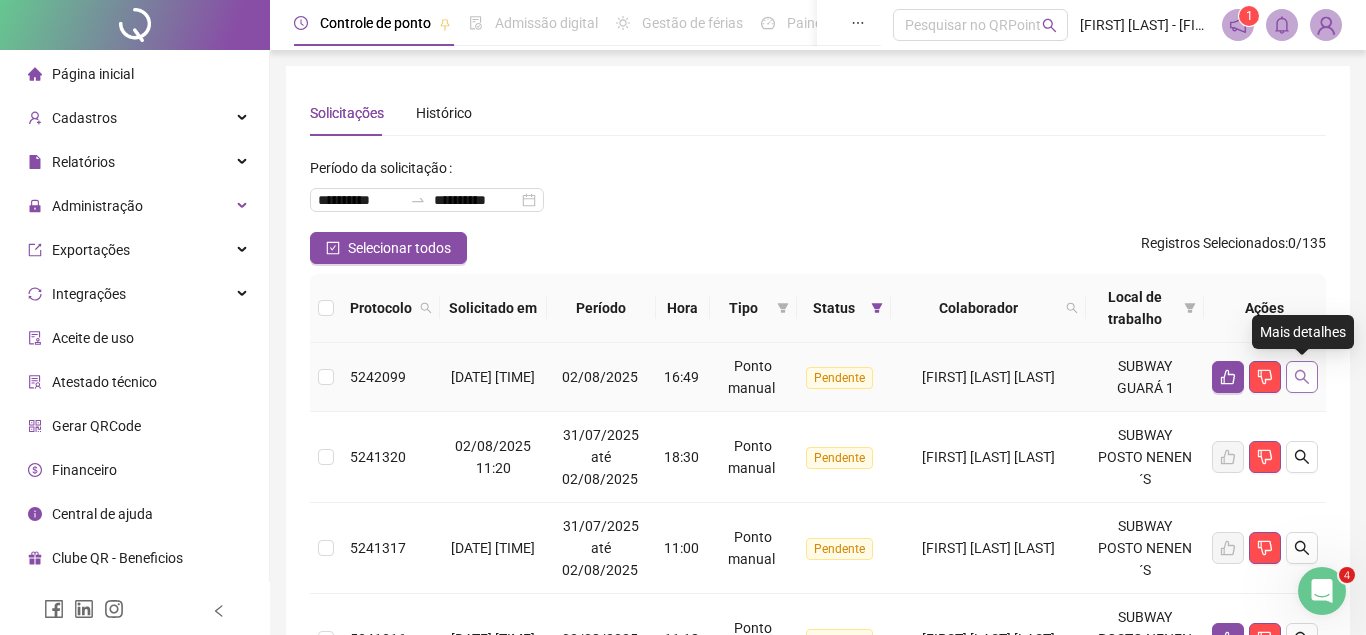 click 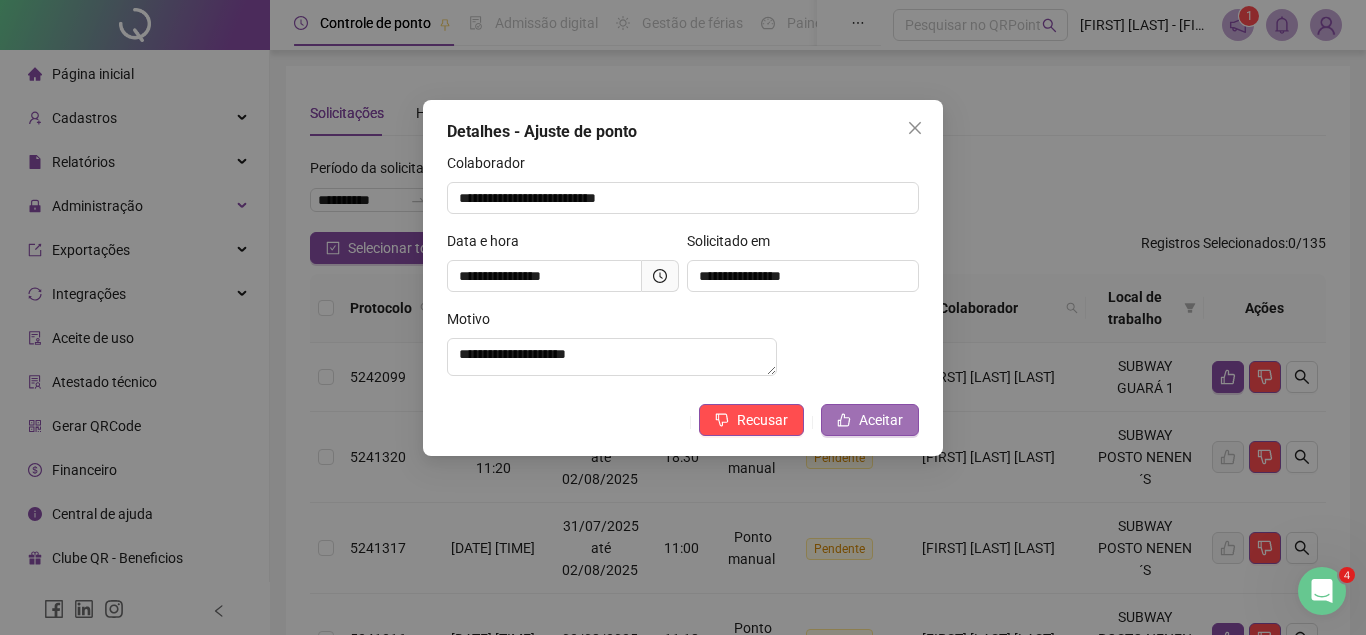 click on "Aceitar" at bounding box center (881, 420) 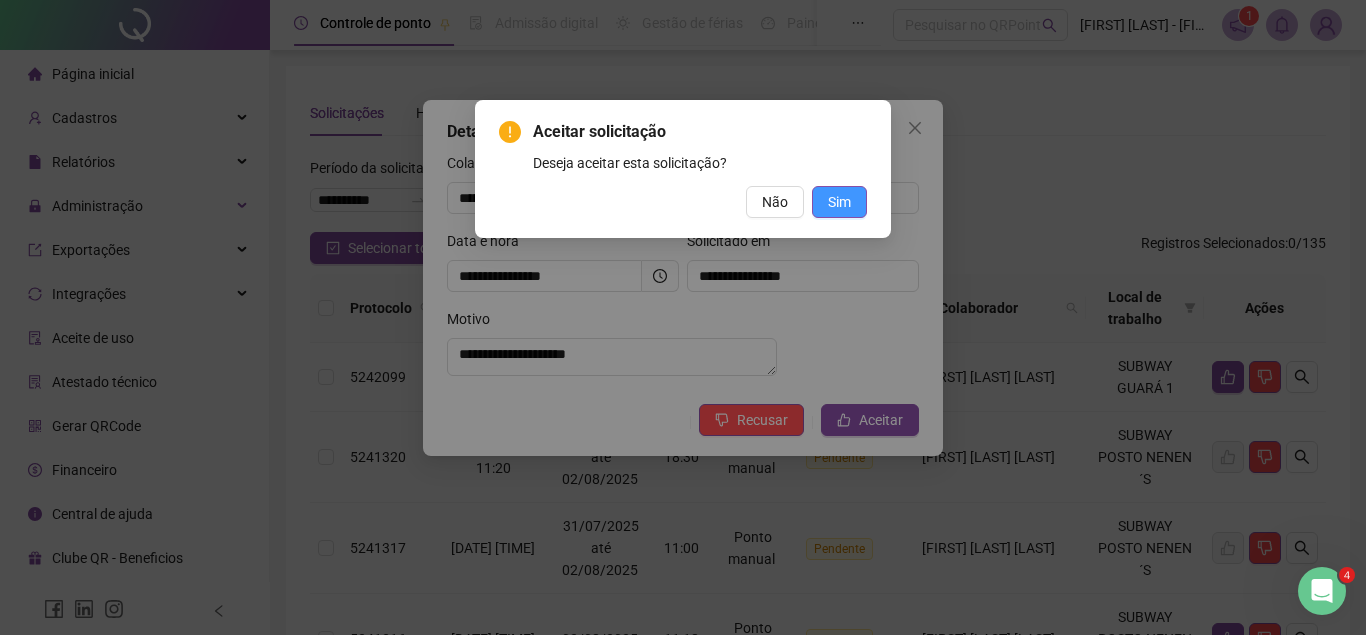 click on "Sim" at bounding box center [839, 202] 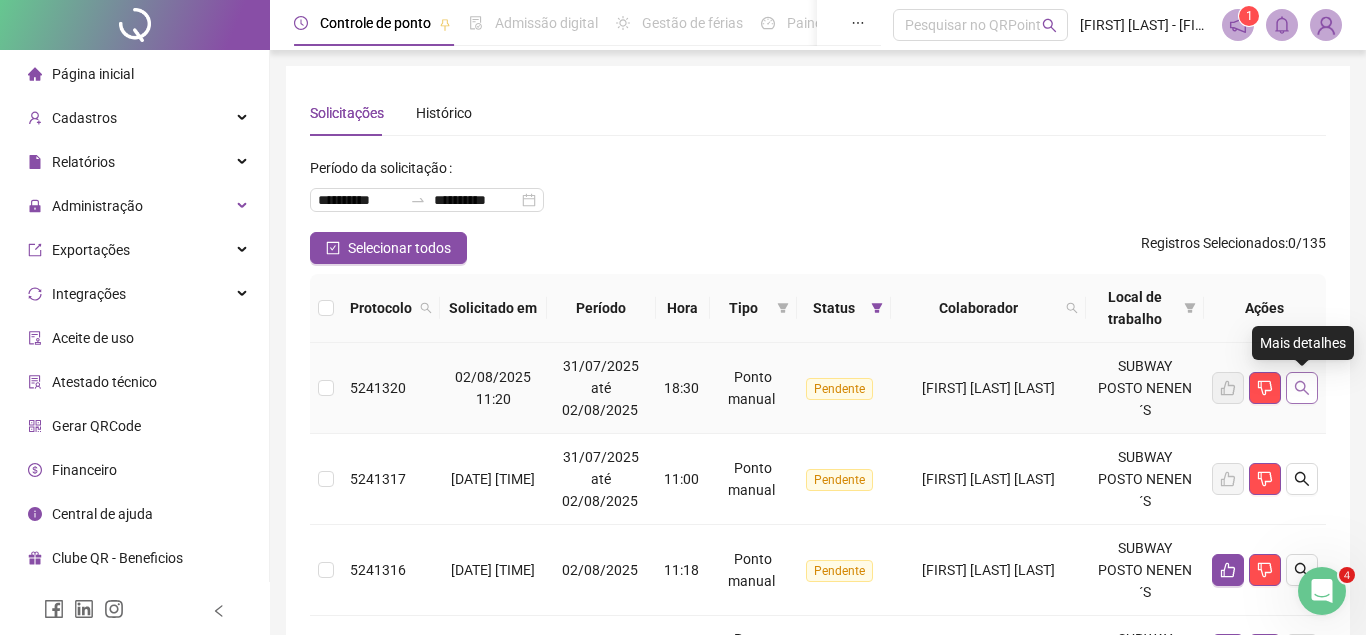 click 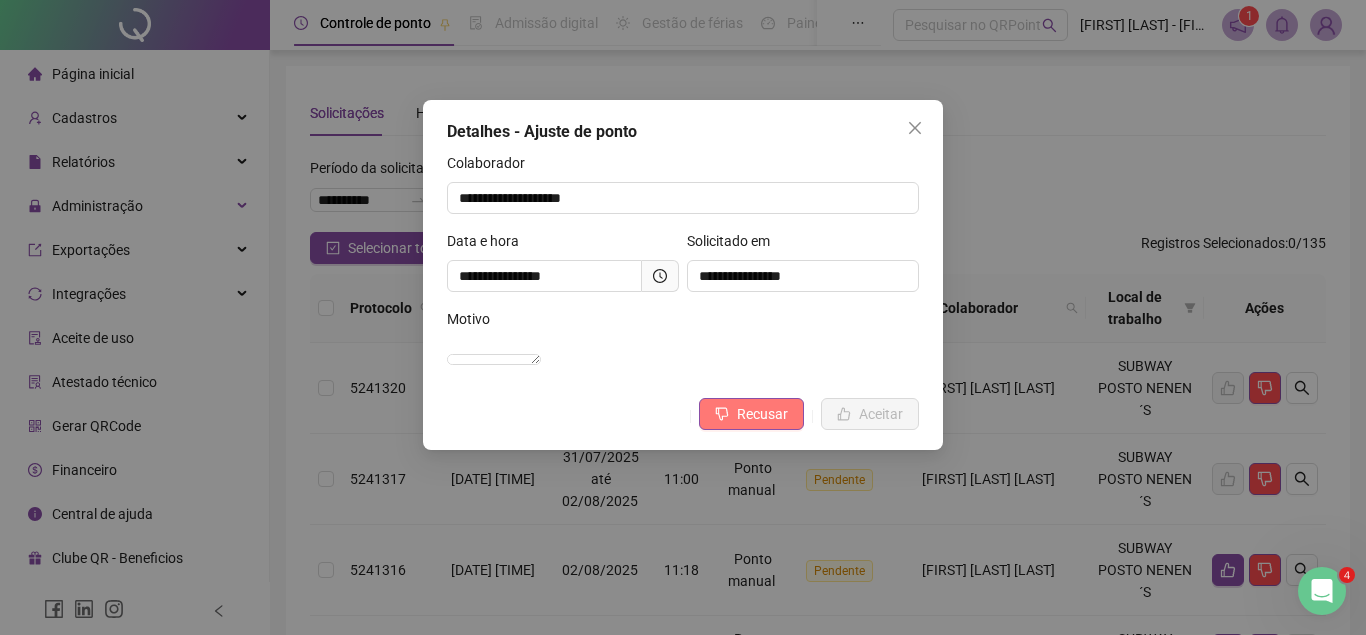 click on "Recusar" at bounding box center [762, 414] 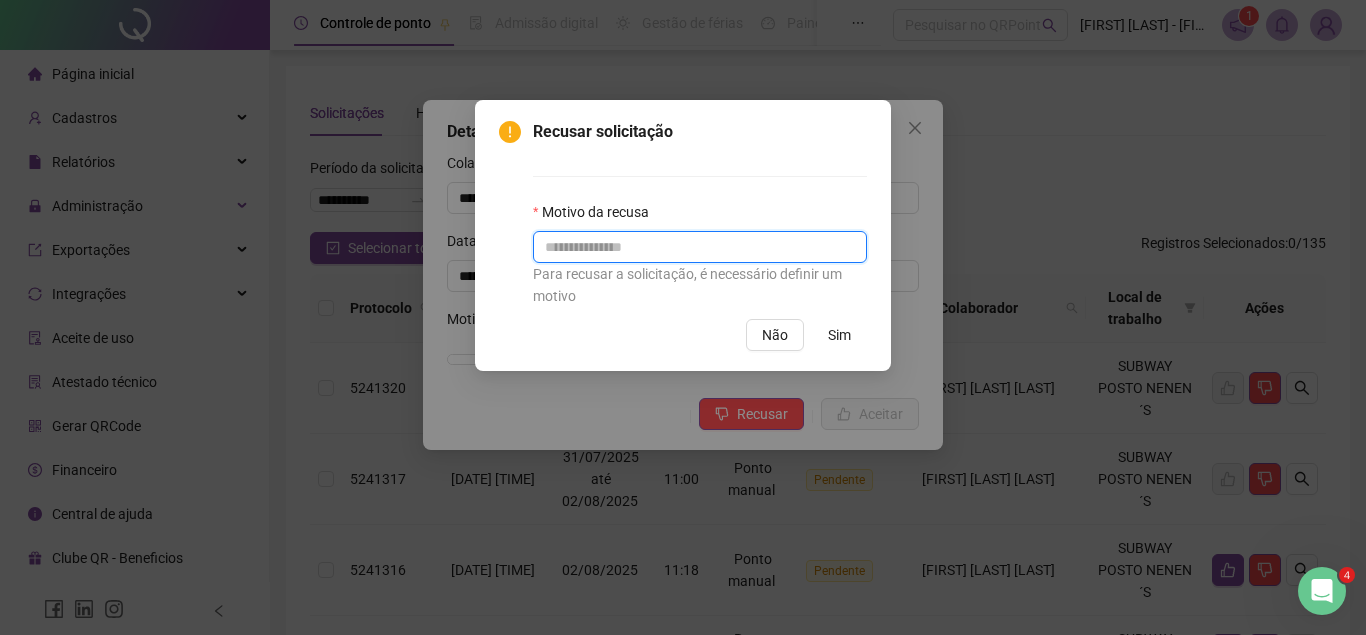 click at bounding box center (700, 247) 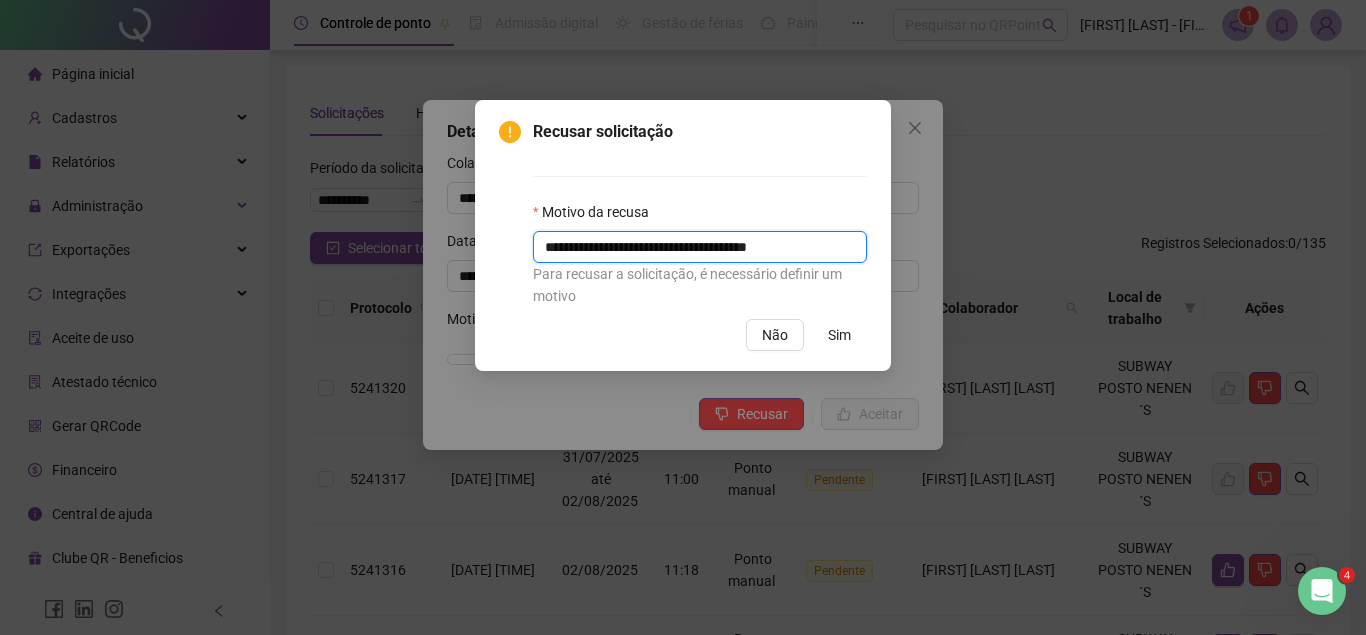 drag, startPoint x: 622, startPoint y: 246, endPoint x: 519, endPoint y: 249, distance: 103.04368 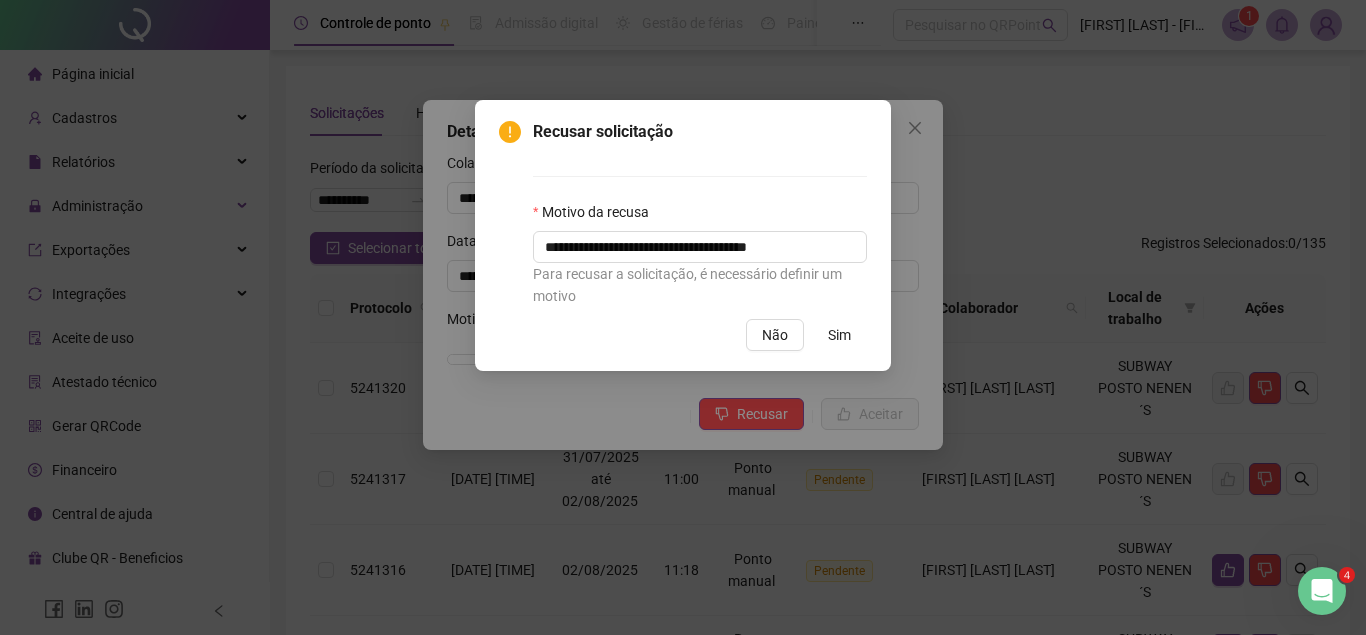 click on "Sim" at bounding box center [839, 335] 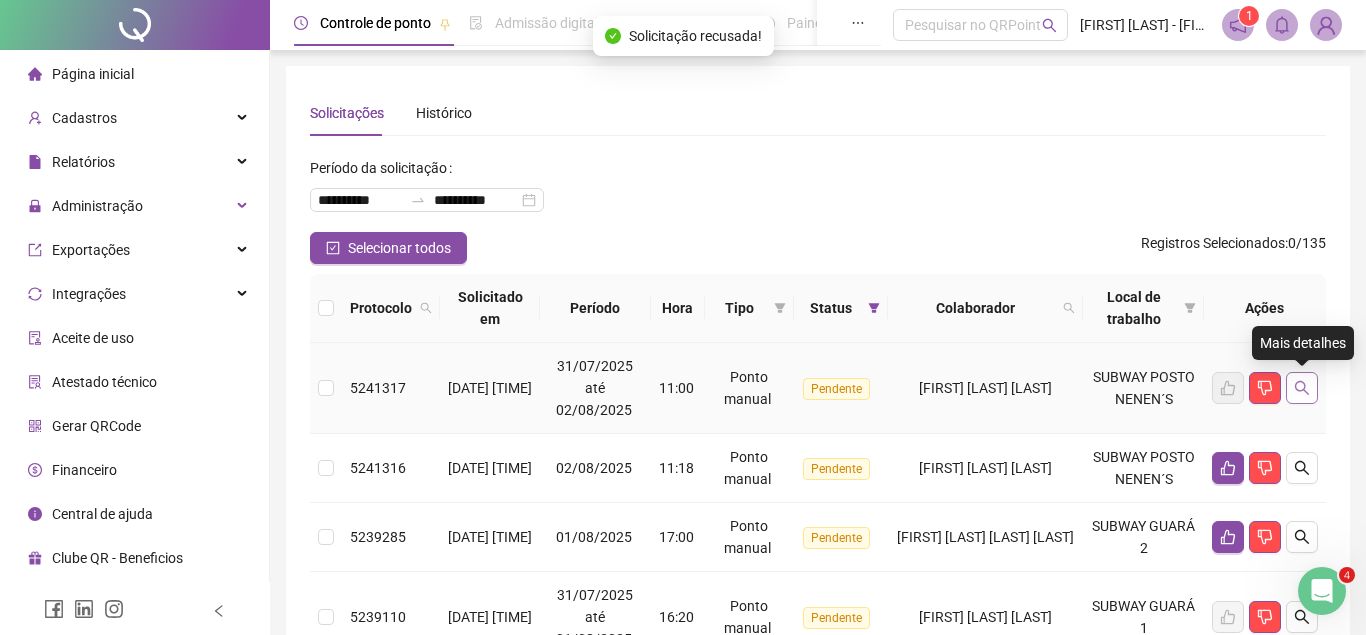 click 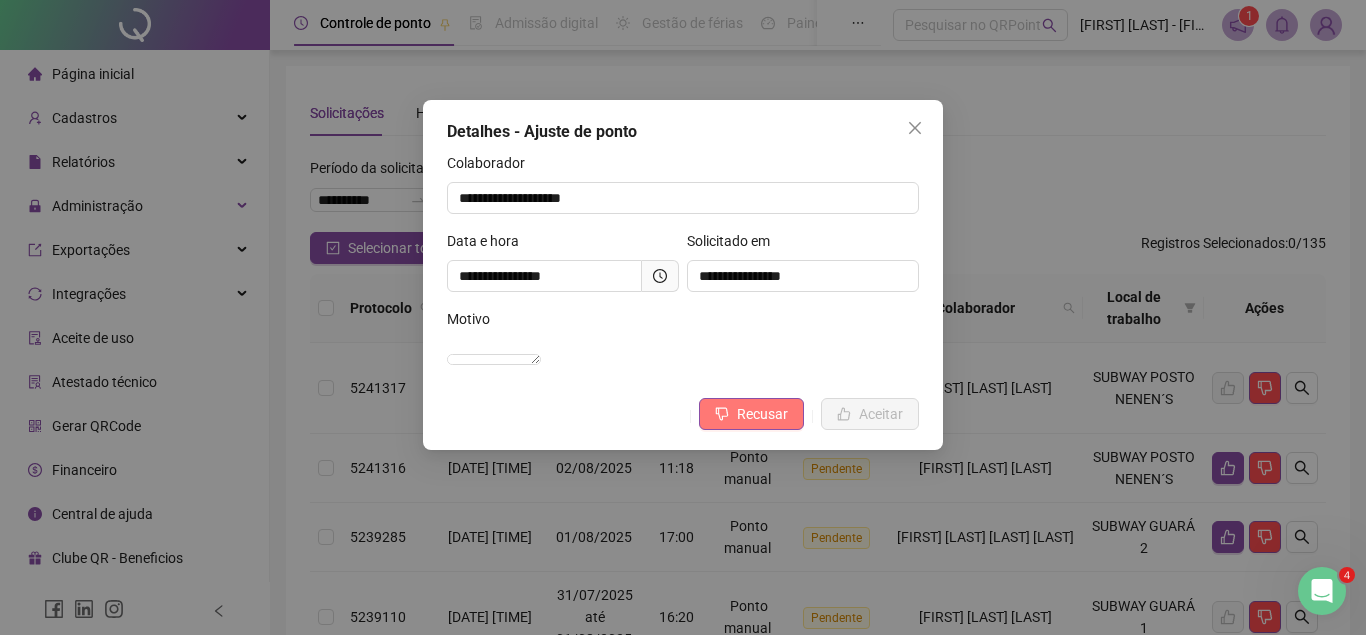 click on "Recusar" at bounding box center (762, 414) 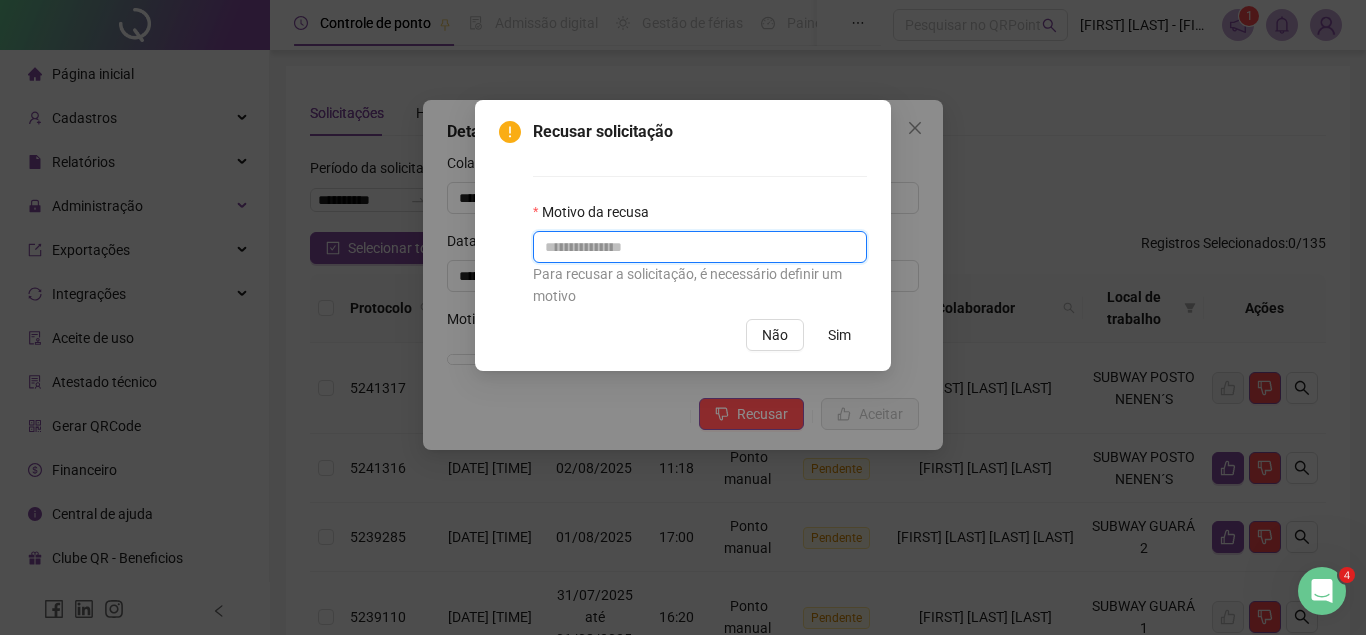 click at bounding box center [700, 247] 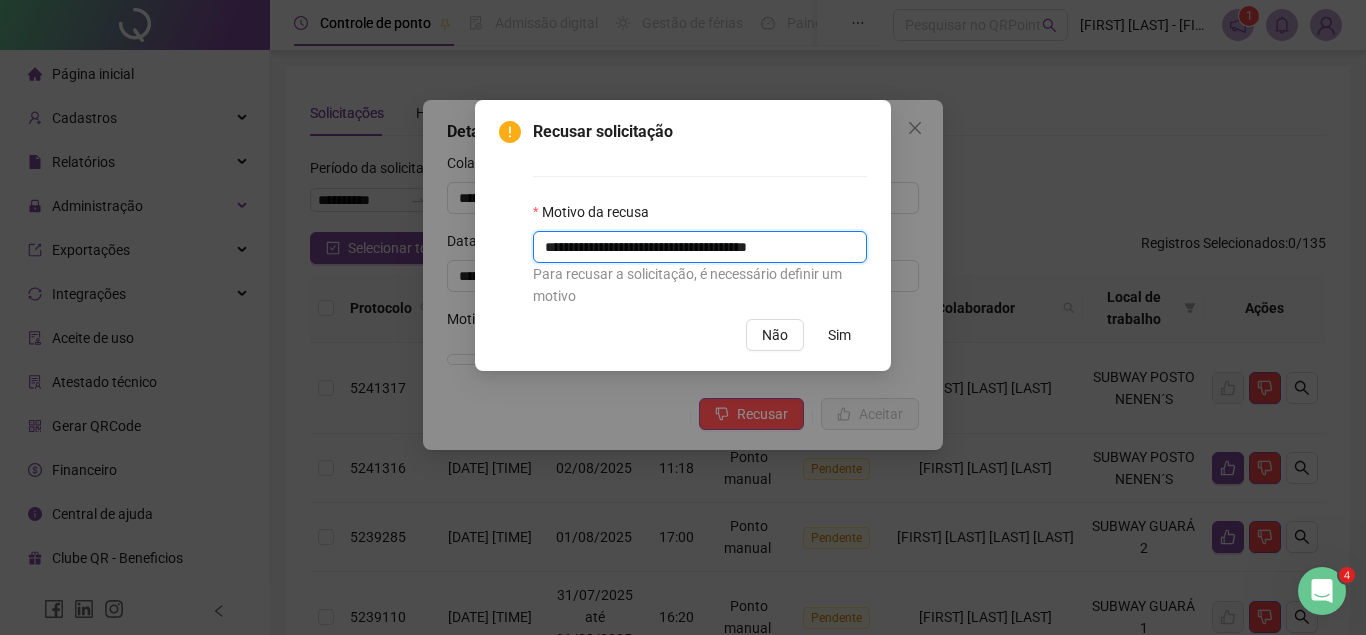 type on "**********" 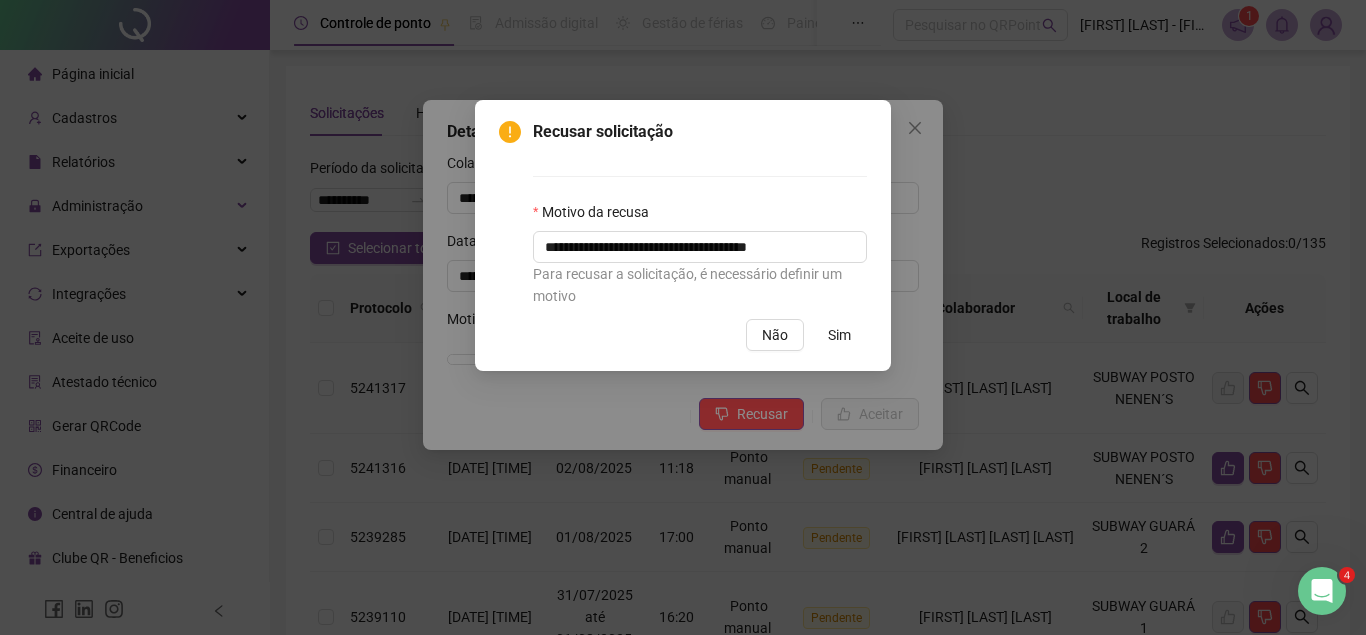 click on "Sim" at bounding box center [839, 335] 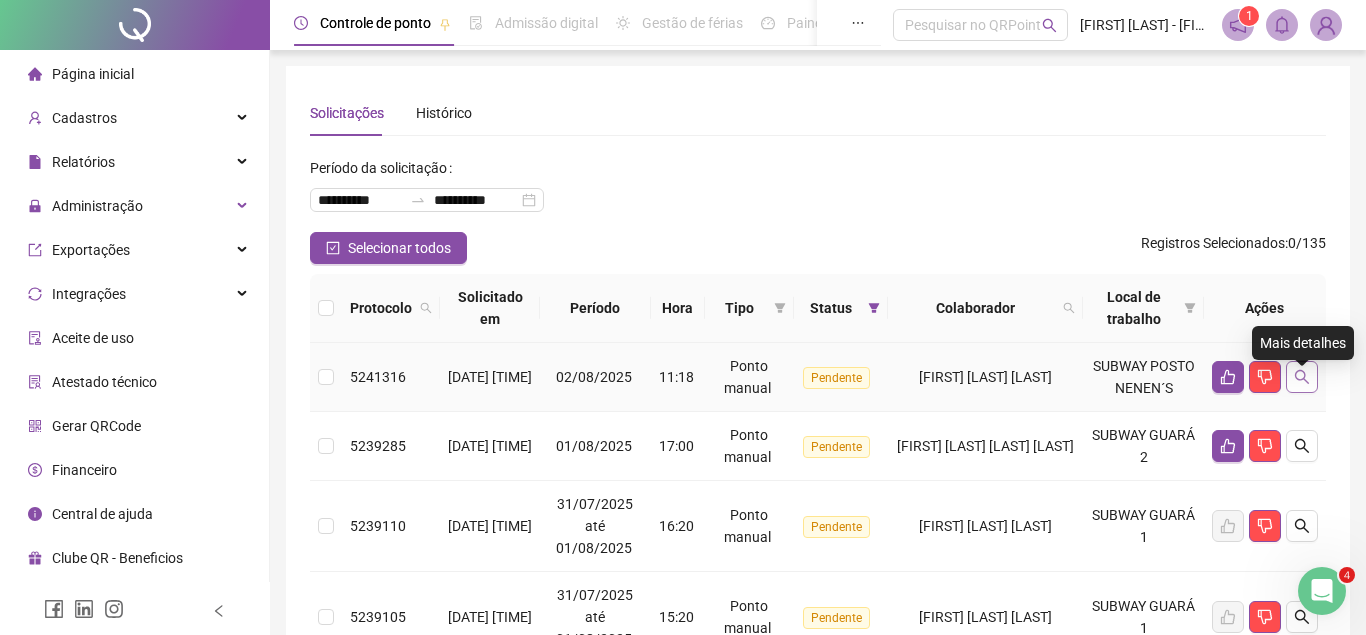 click at bounding box center (1302, 377) 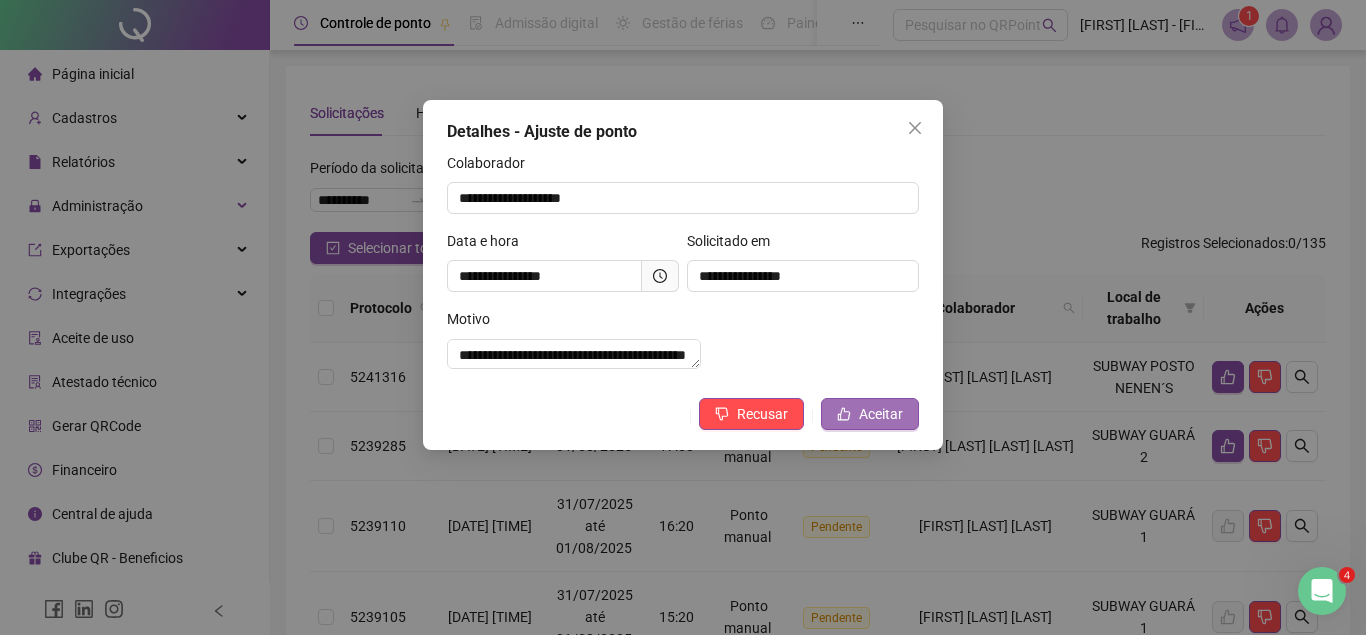 click on "Aceitar" at bounding box center (881, 414) 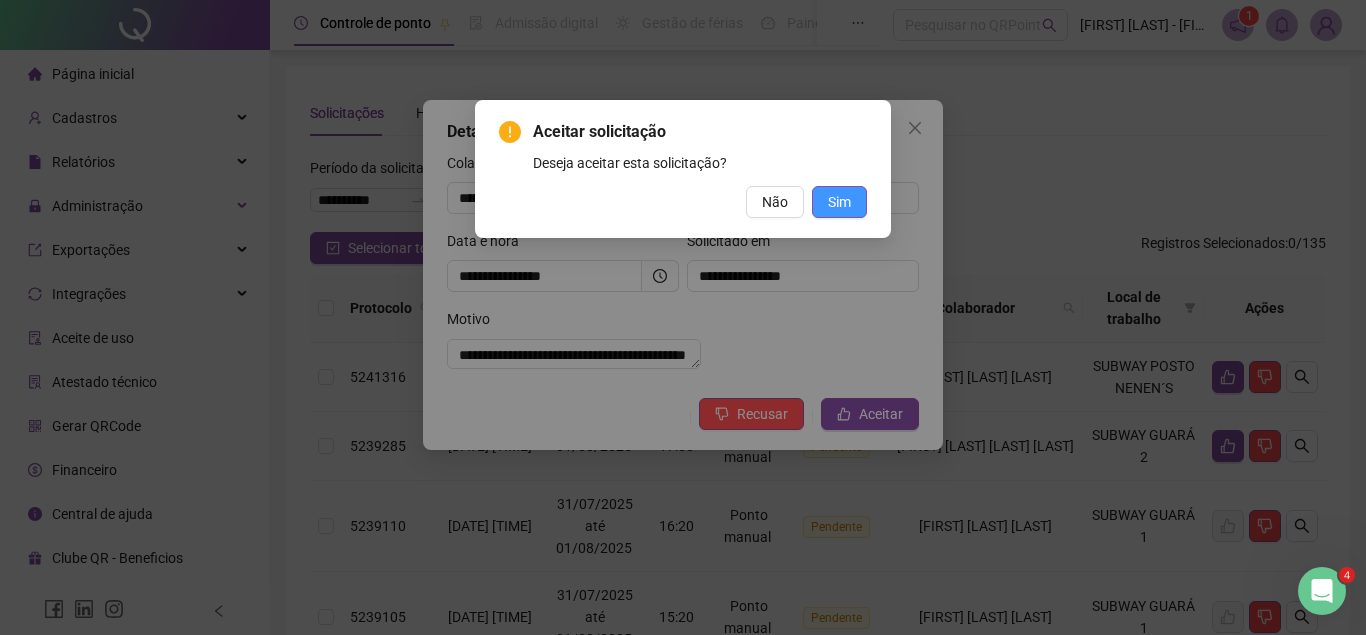 click on "Sim" at bounding box center (839, 202) 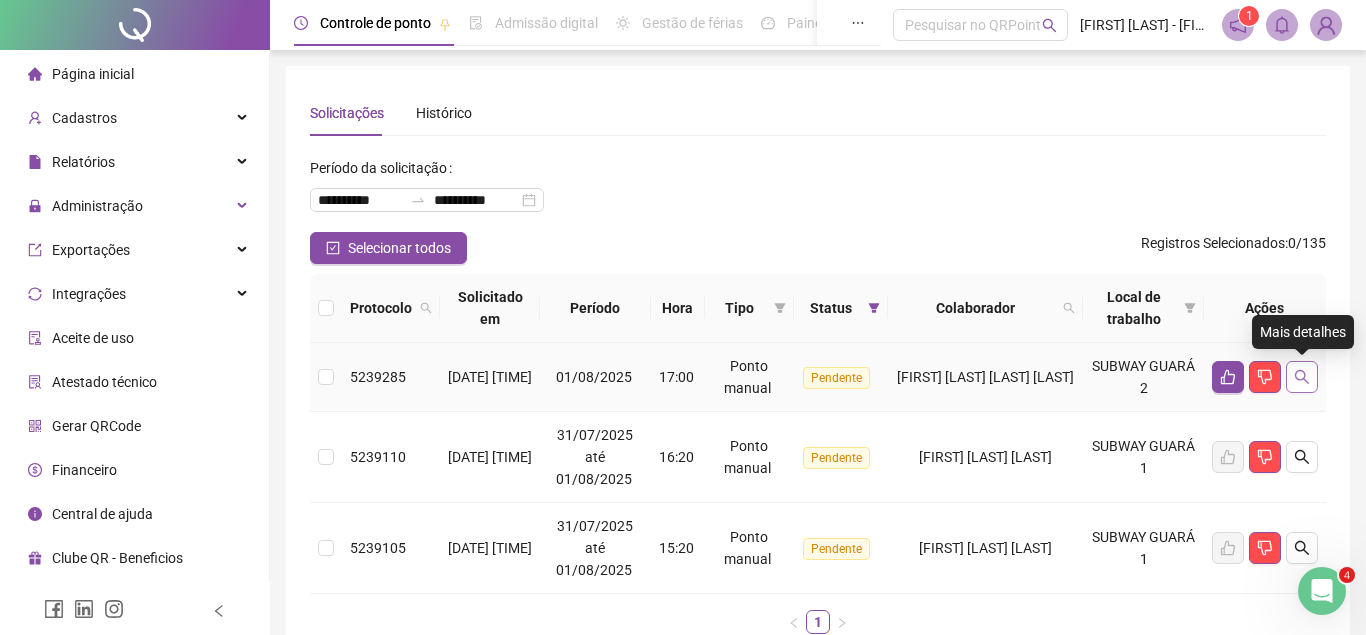 click 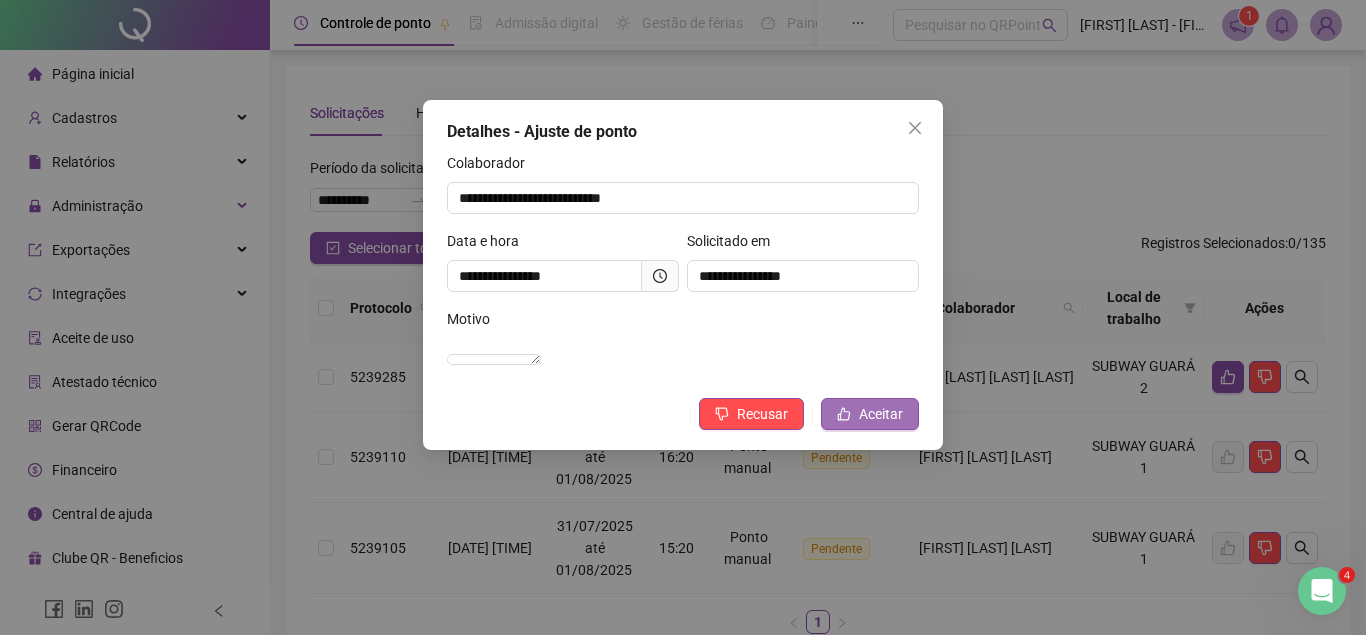 click on "Aceitar" at bounding box center [870, 414] 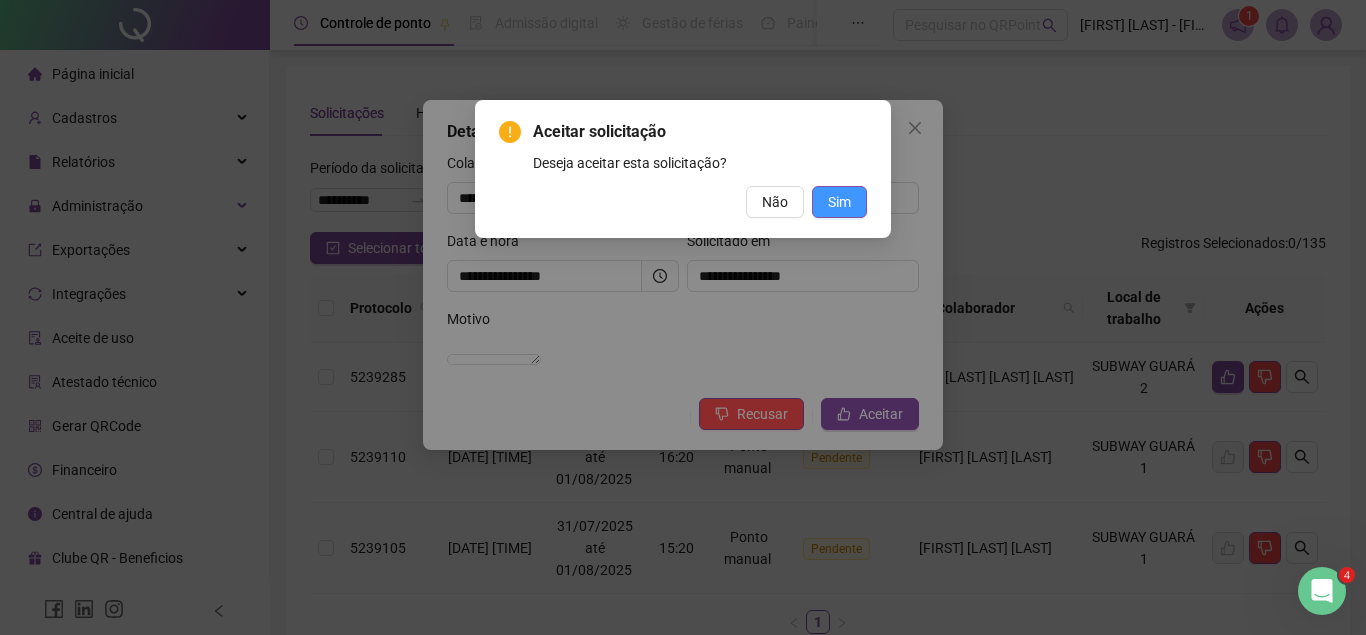 click on "Sim" at bounding box center [839, 202] 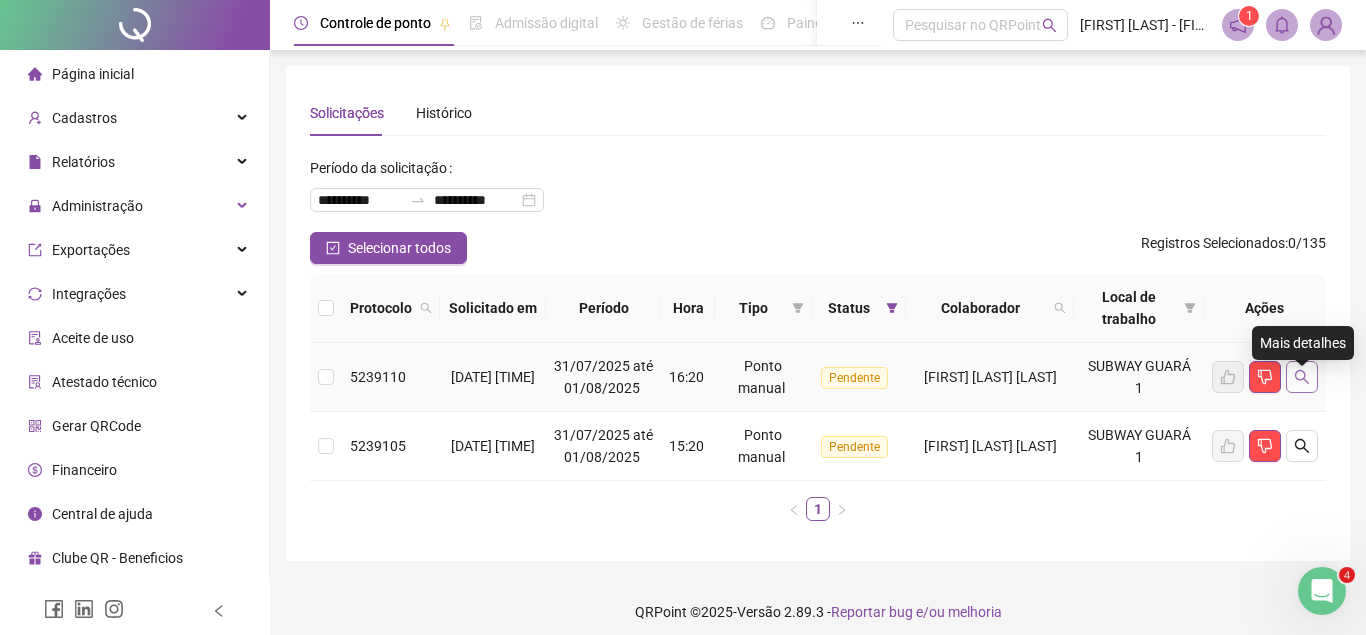 click 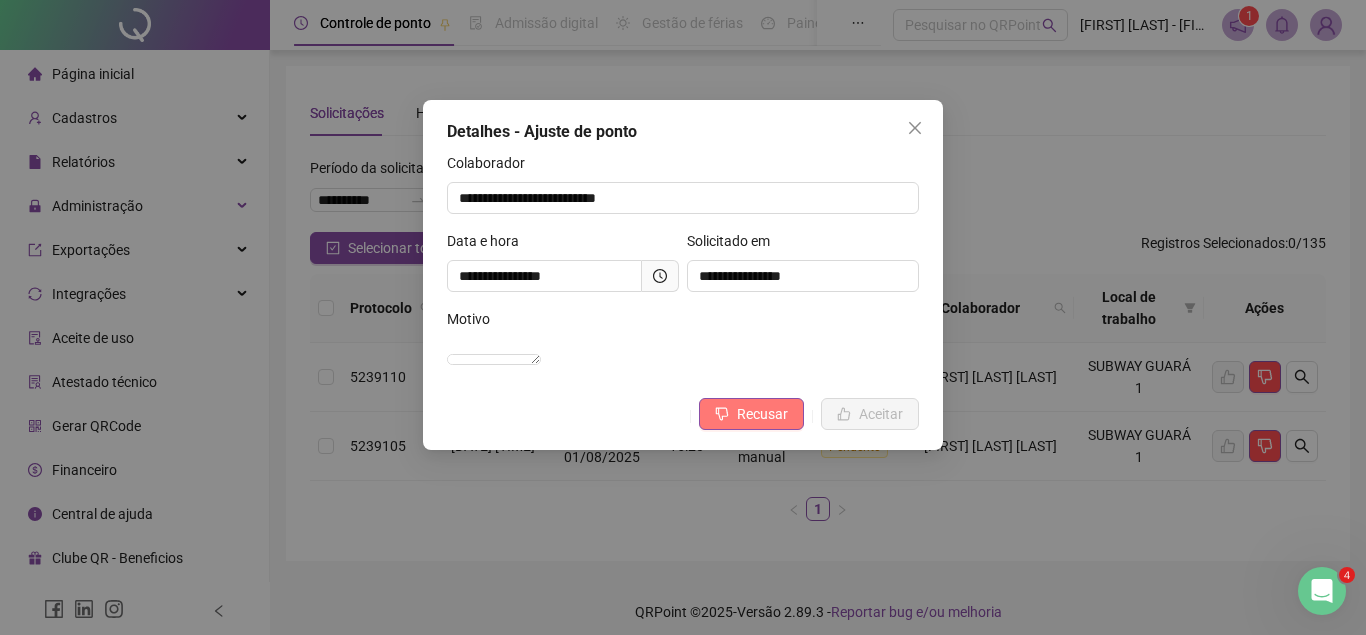 click on "Recusar" at bounding box center (762, 414) 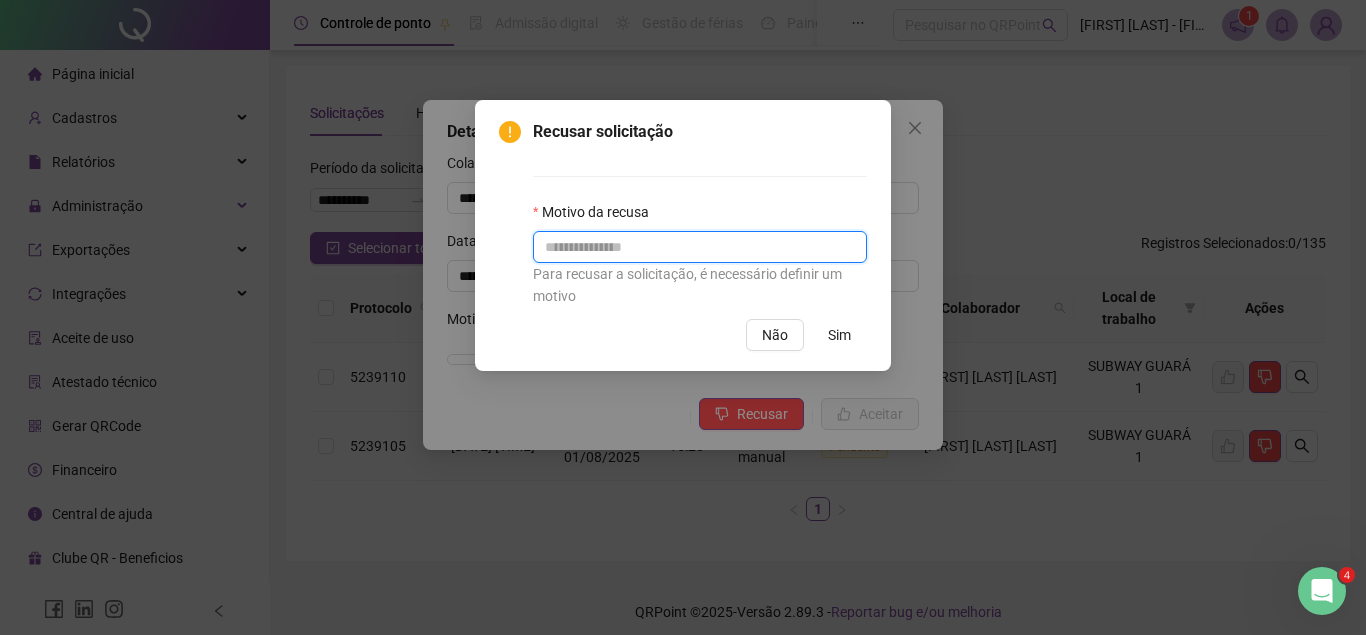 click at bounding box center [700, 247] 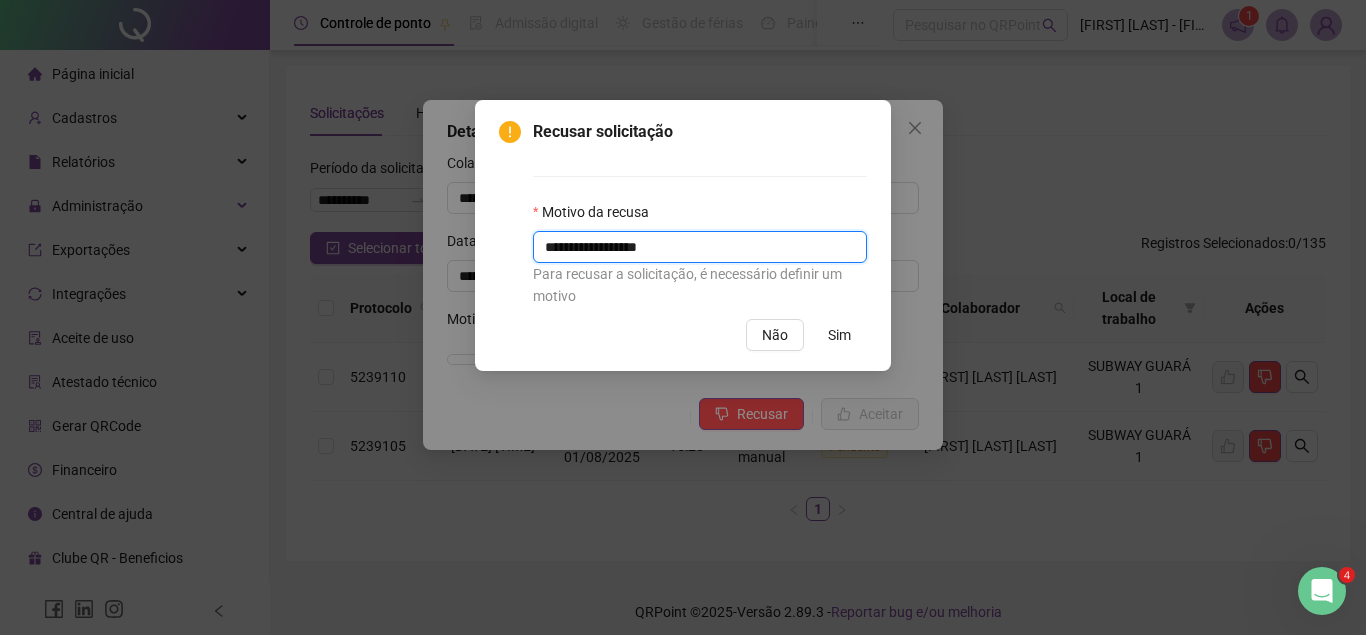 drag, startPoint x: 577, startPoint y: 249, endPoint x: 499, endPoint y: 216, distance: 84.693565 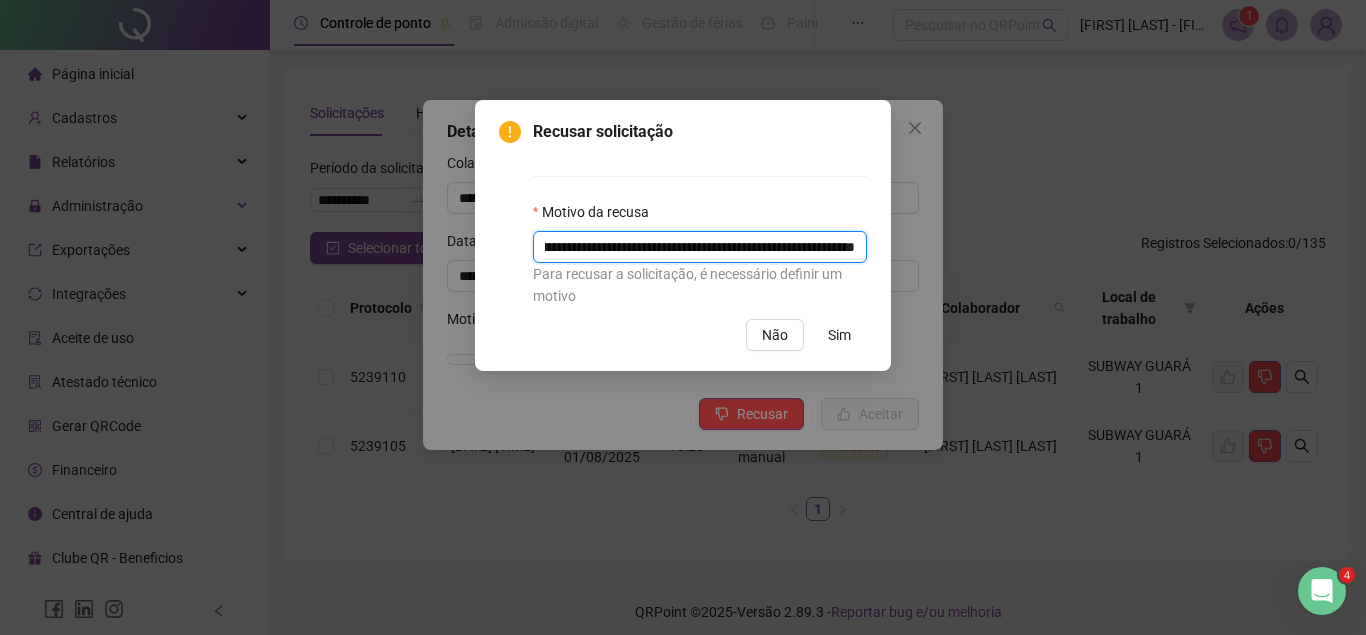 scroll, scrollTop: 0, scrollLeft: 378, axis: horizontal 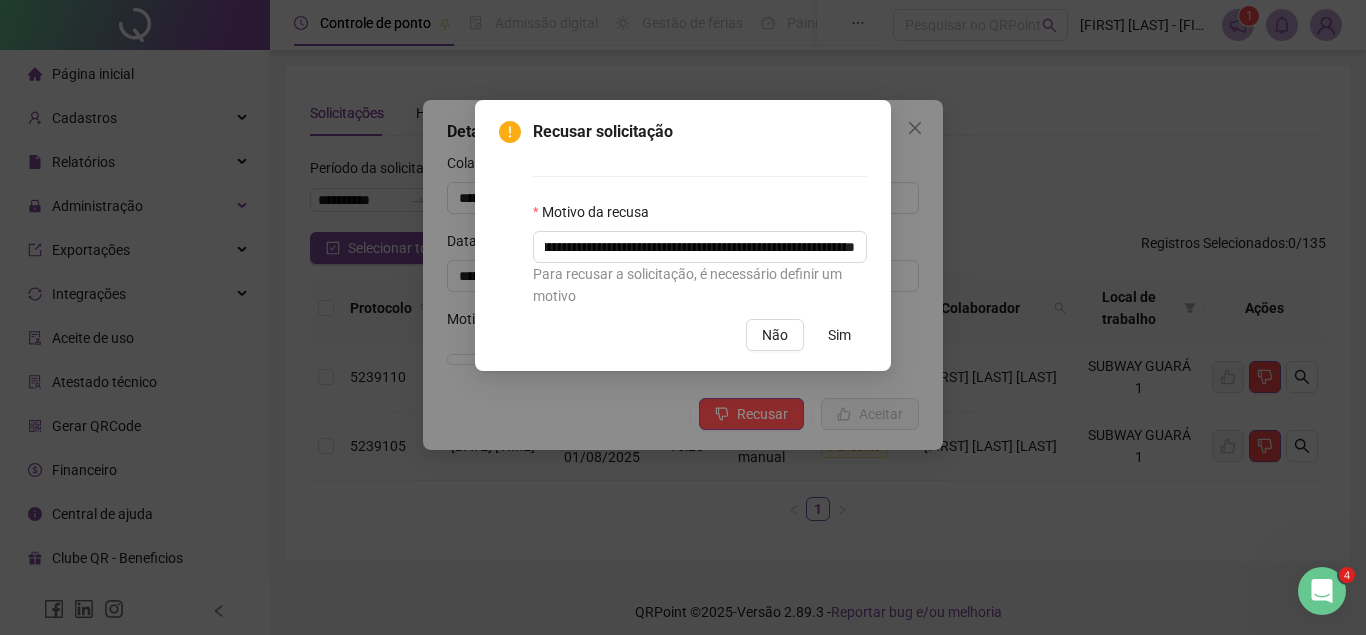click on "Sim" at bounding box center (839, 335) 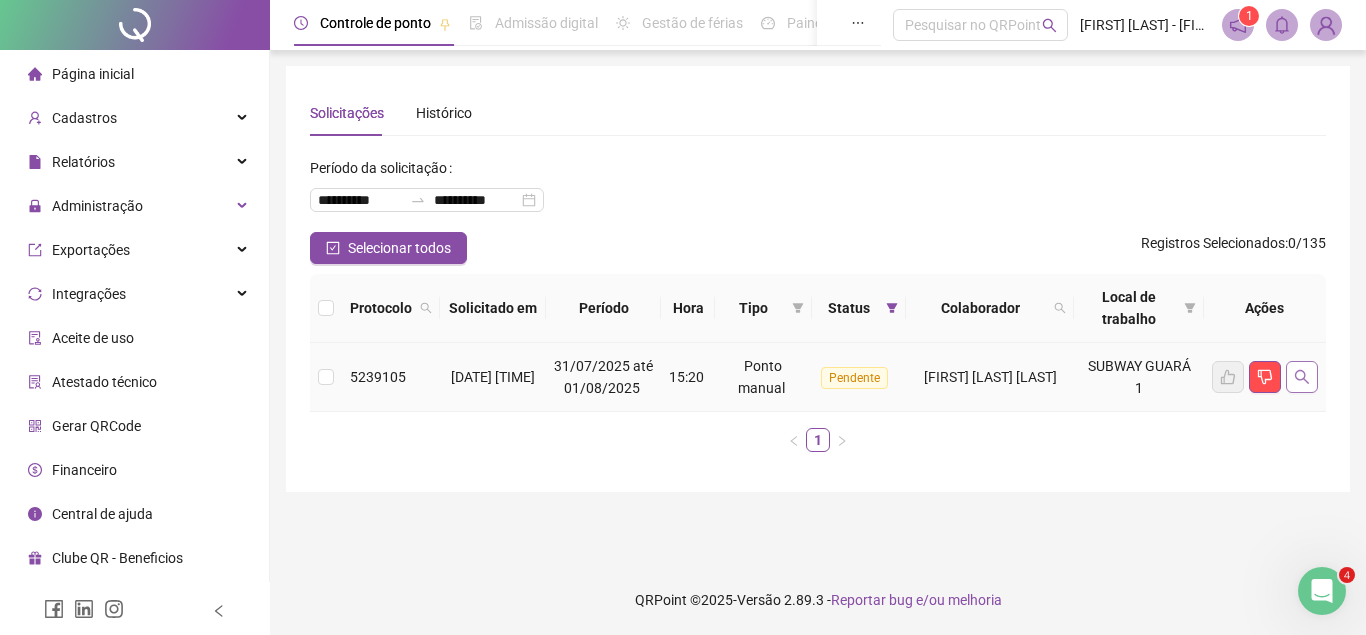 click 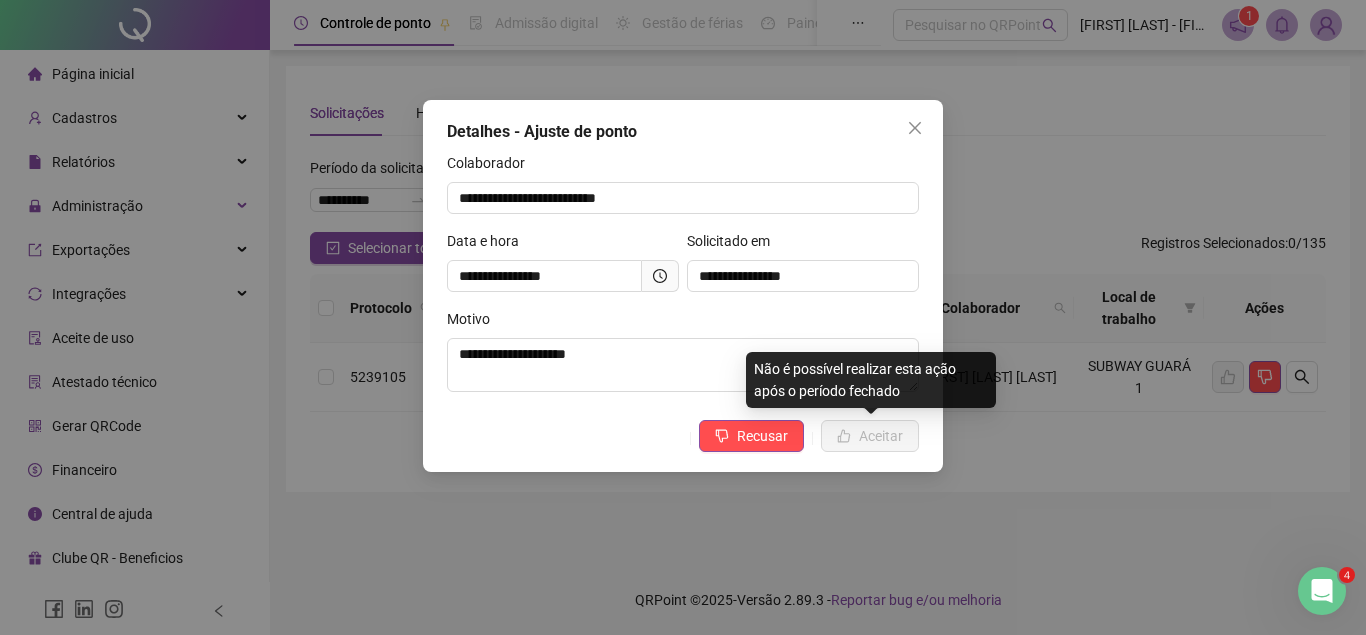 click on "Recusar" at bounding box center (751, 436) 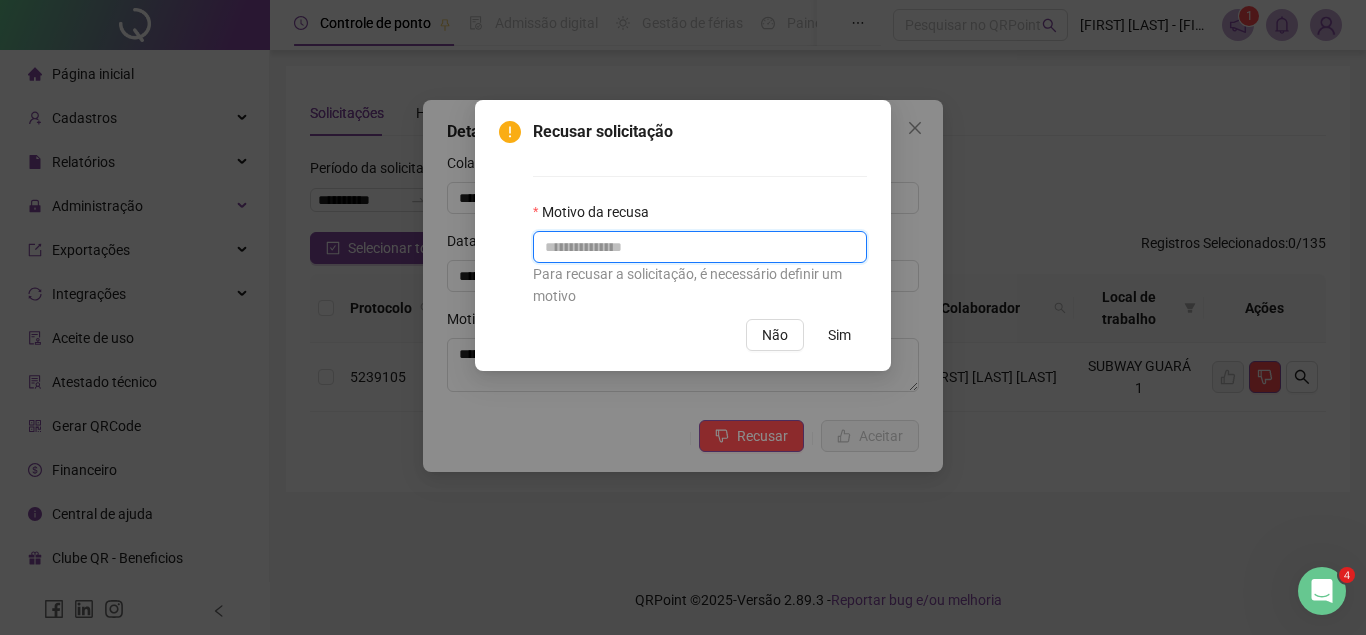 click at bounding box center [700, 247] 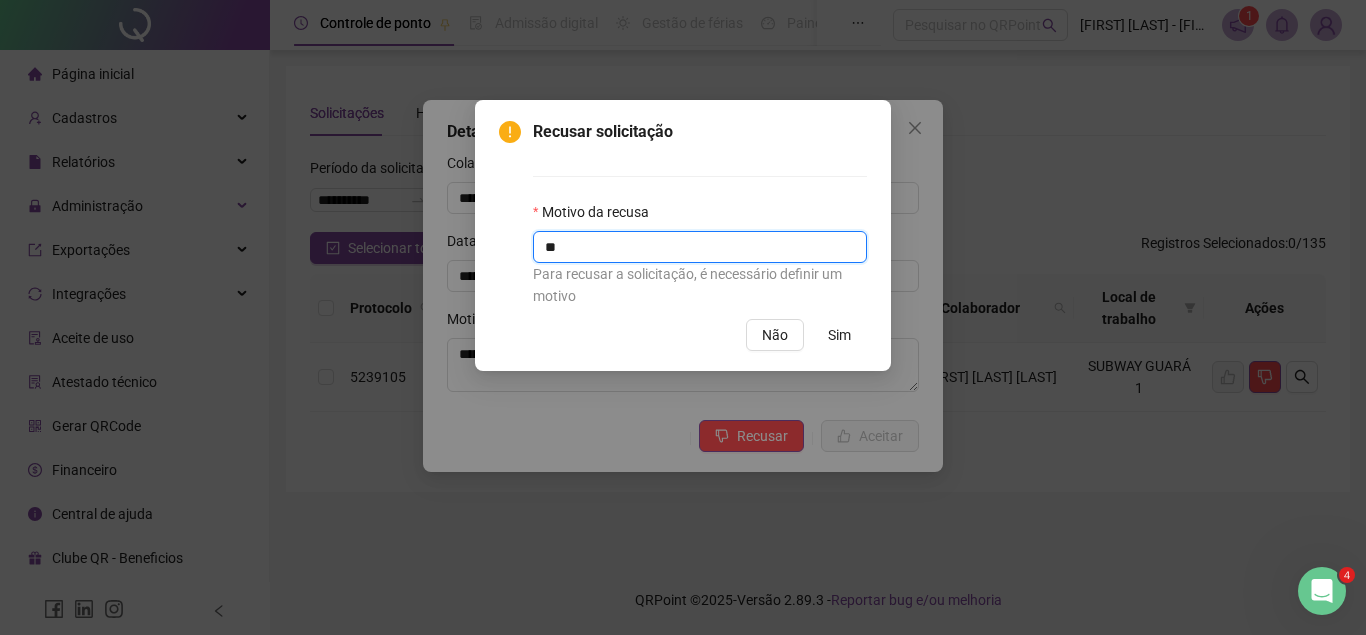type on "*" 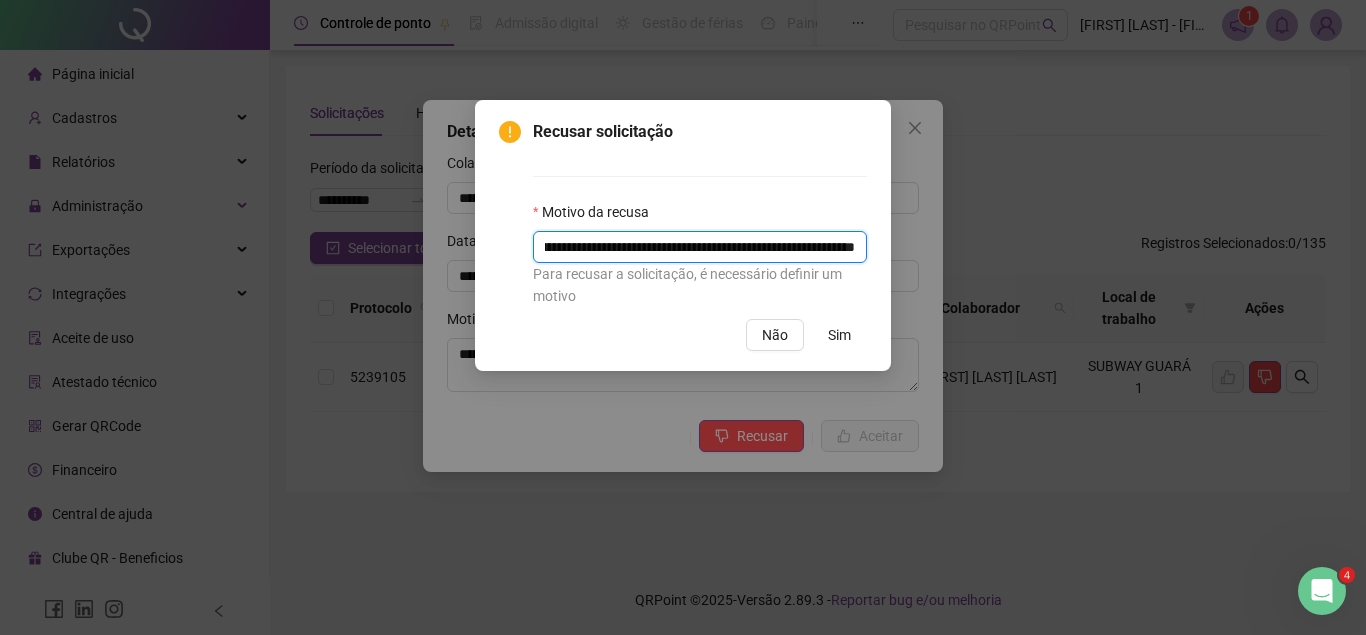 scroll, scrollTop: 0, scrollLeft: 591, axis: horizontal 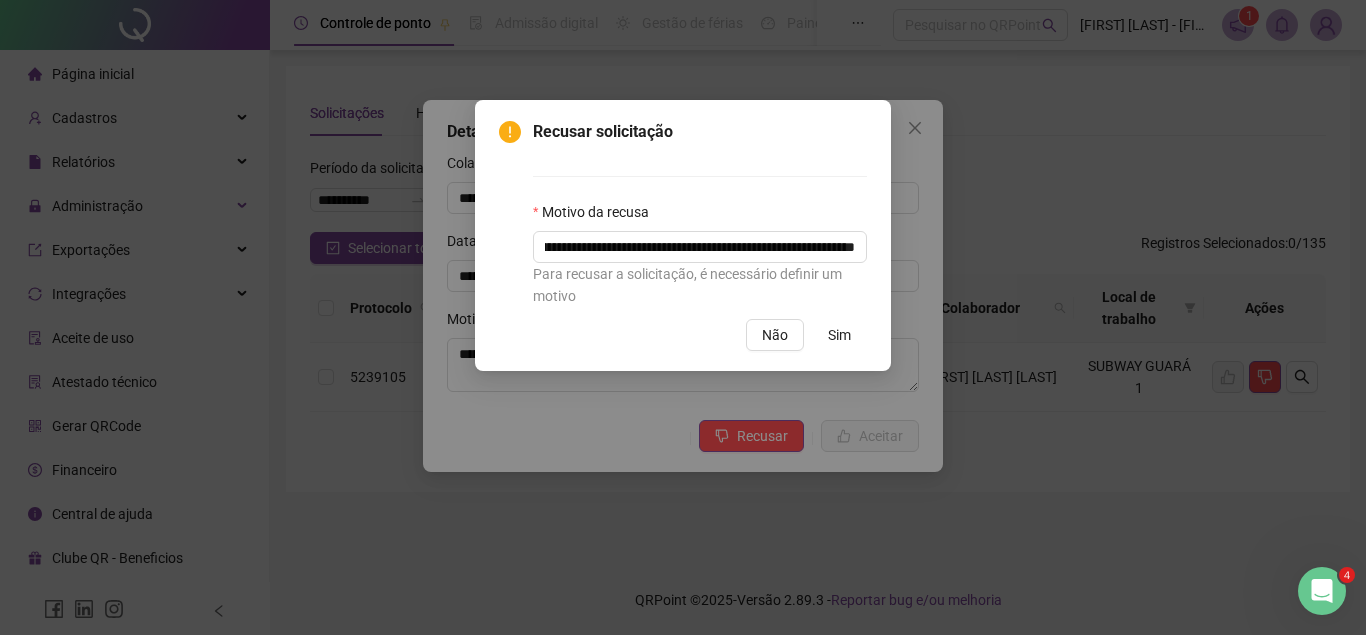 click on "Sim" at bounding box center [839, 335] 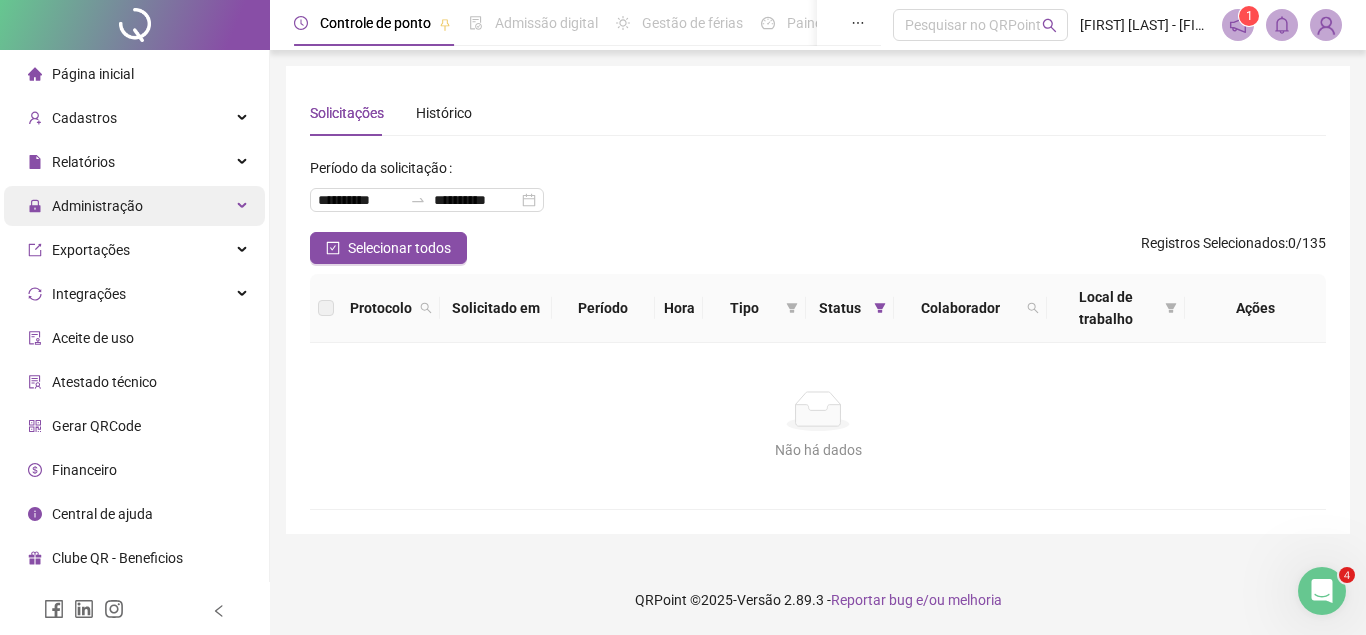 click on "Administração" at bounding box center (134, 206) 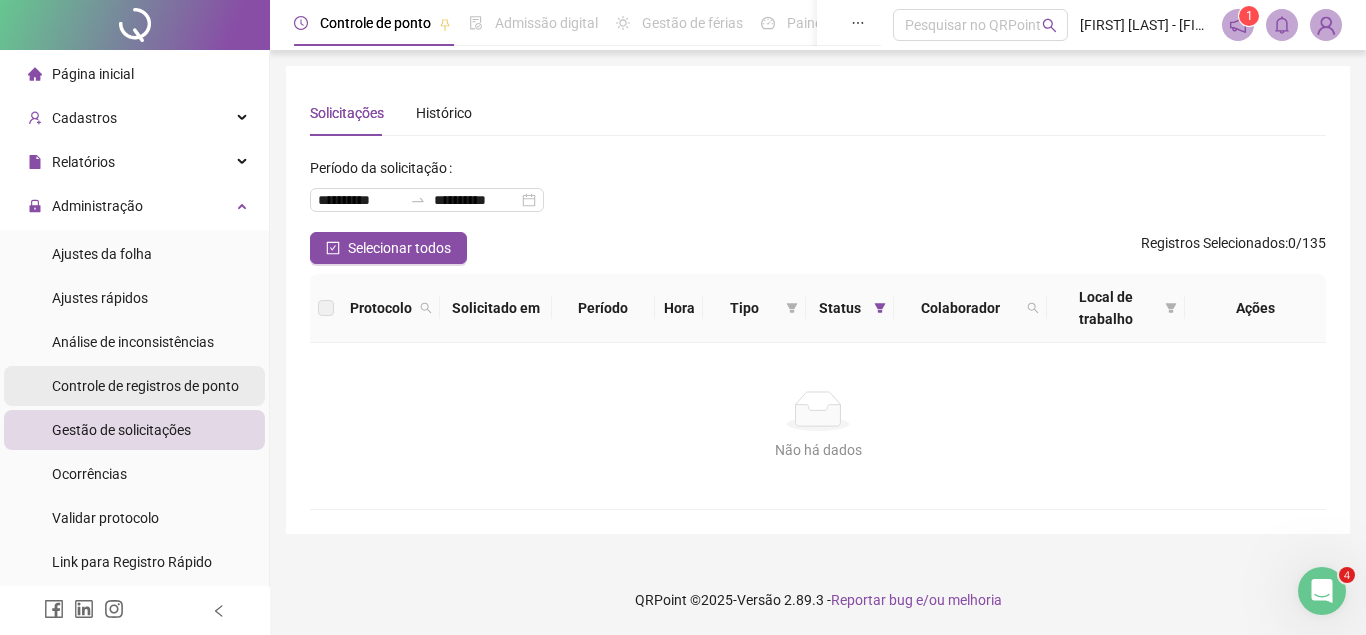 click on "Gestão de solicitações" at bounding box center (121, 430) 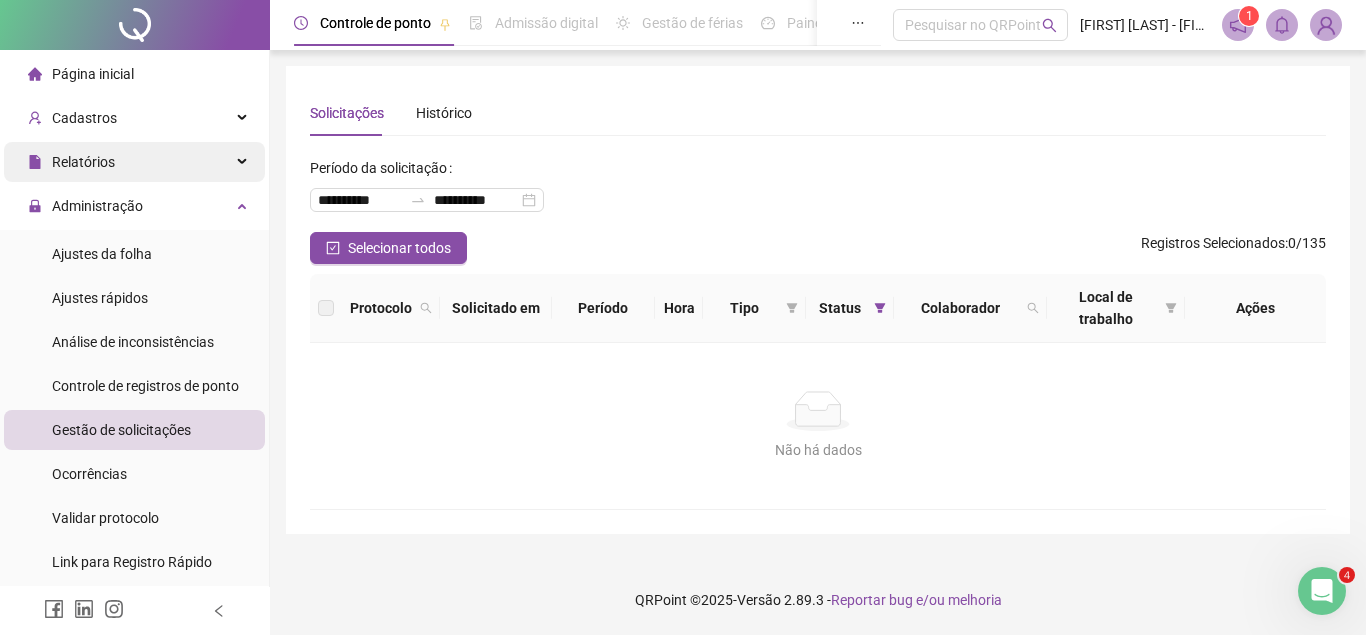 click on "Relatórios" at bounding box center [134, 162] 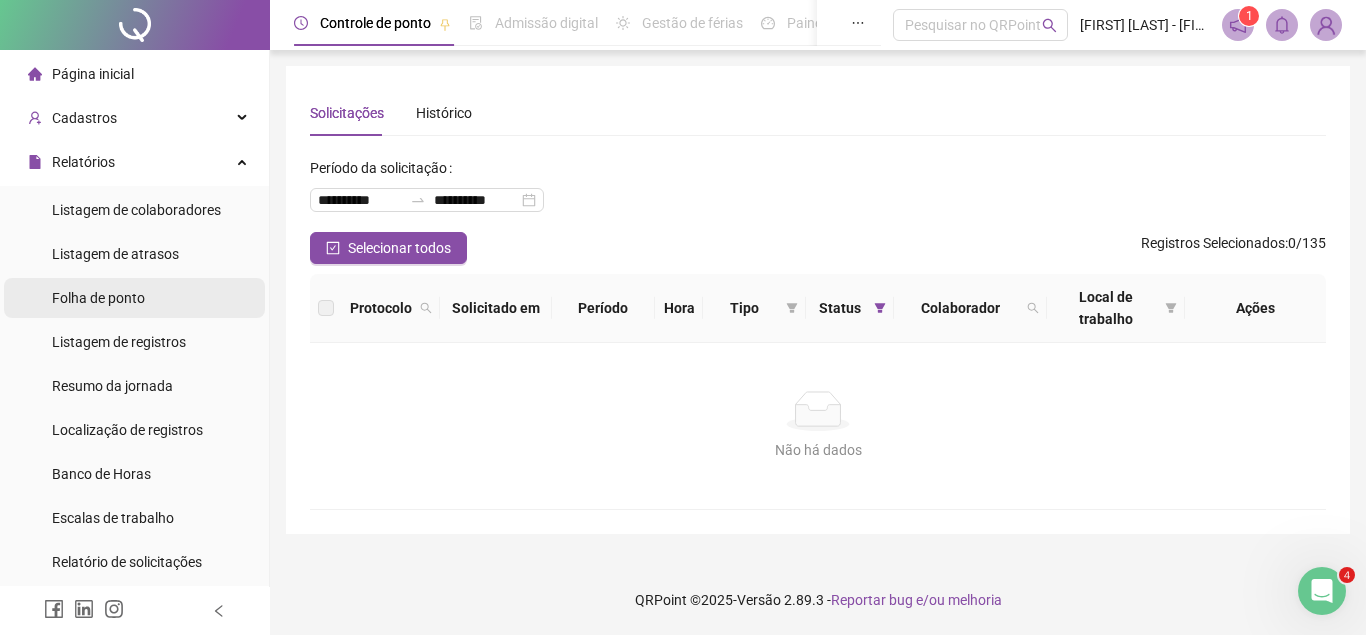click on "Folha de ponto" at bounding box center (98, 298) 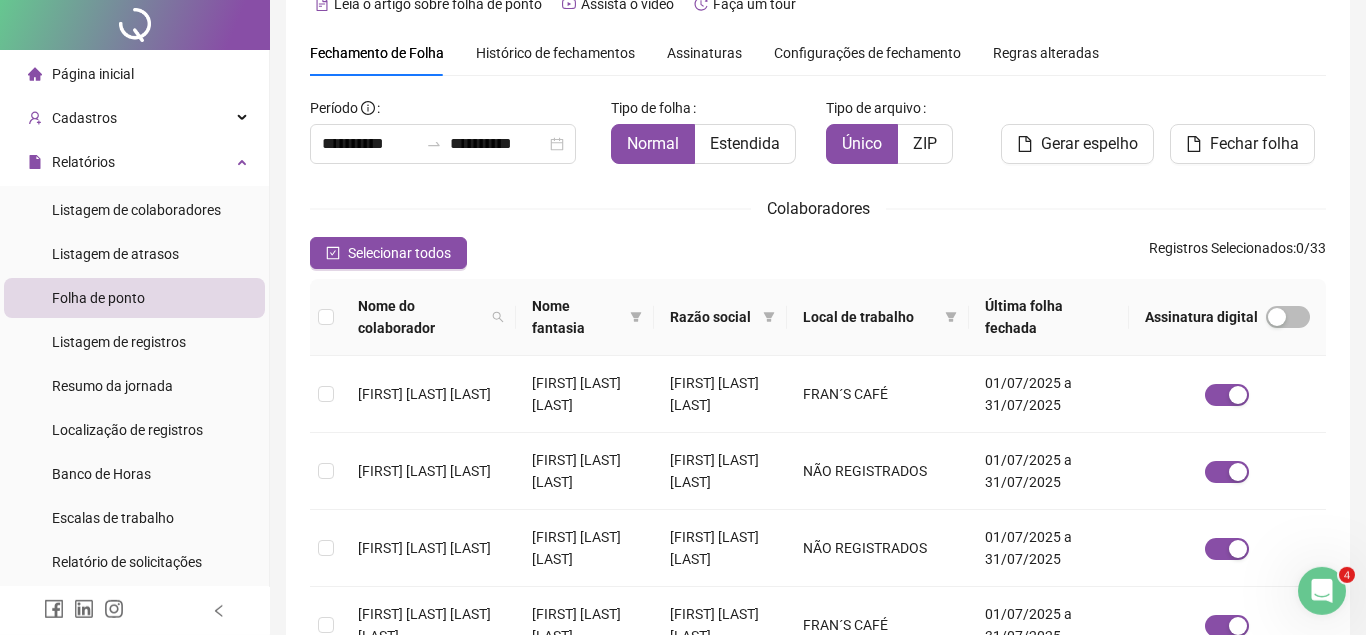 scroll, scrollTop: 0, scrollLeft: 0, axis: both 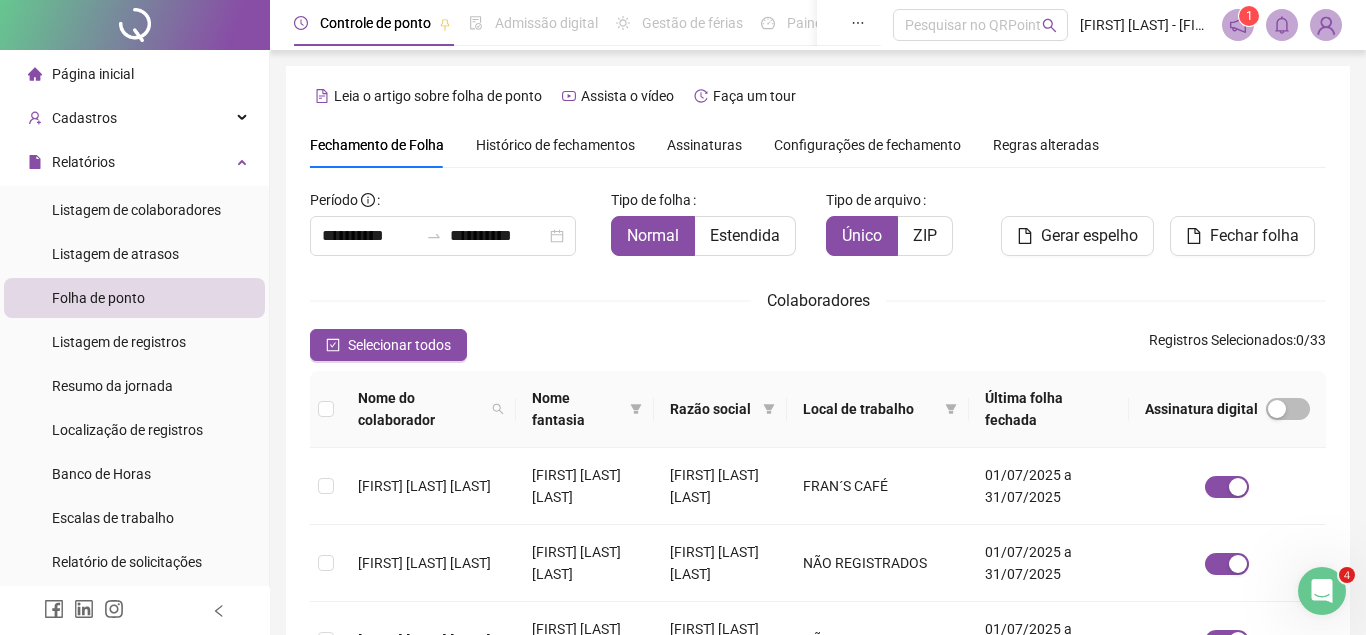 click on "Assinaturas" at bounding box center (704, 145) 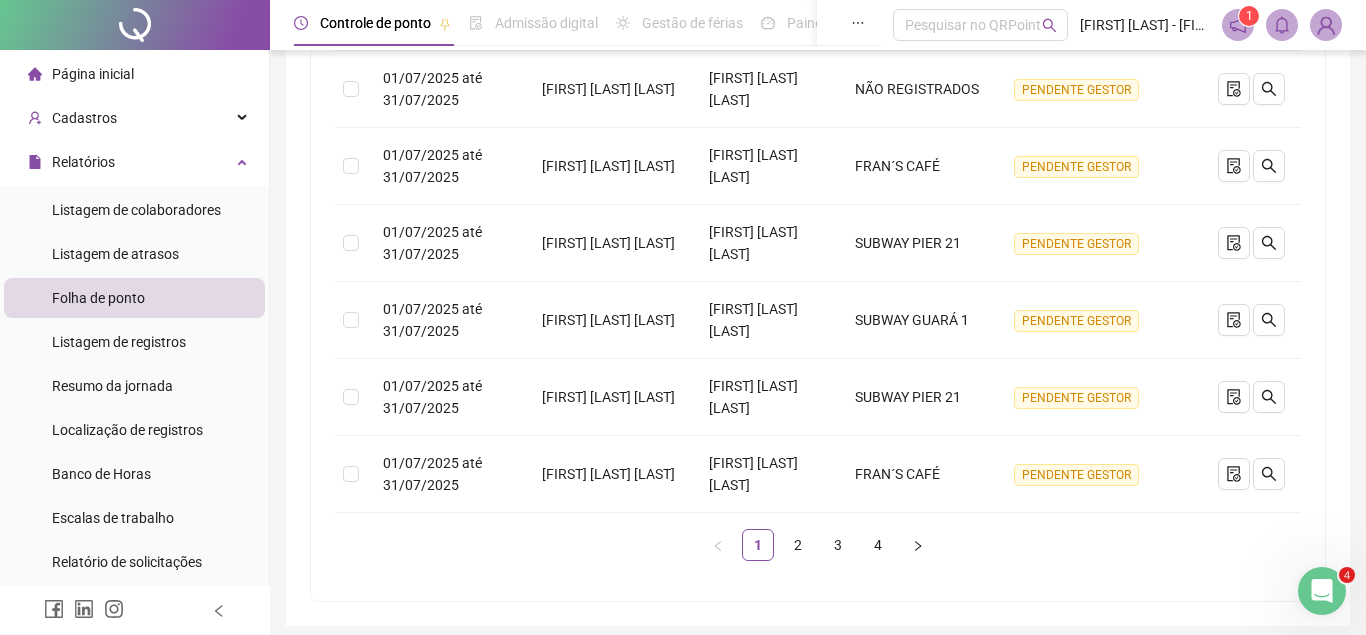 scroll, scrollTop: 767, scrollLeft: 0, axis: vertical 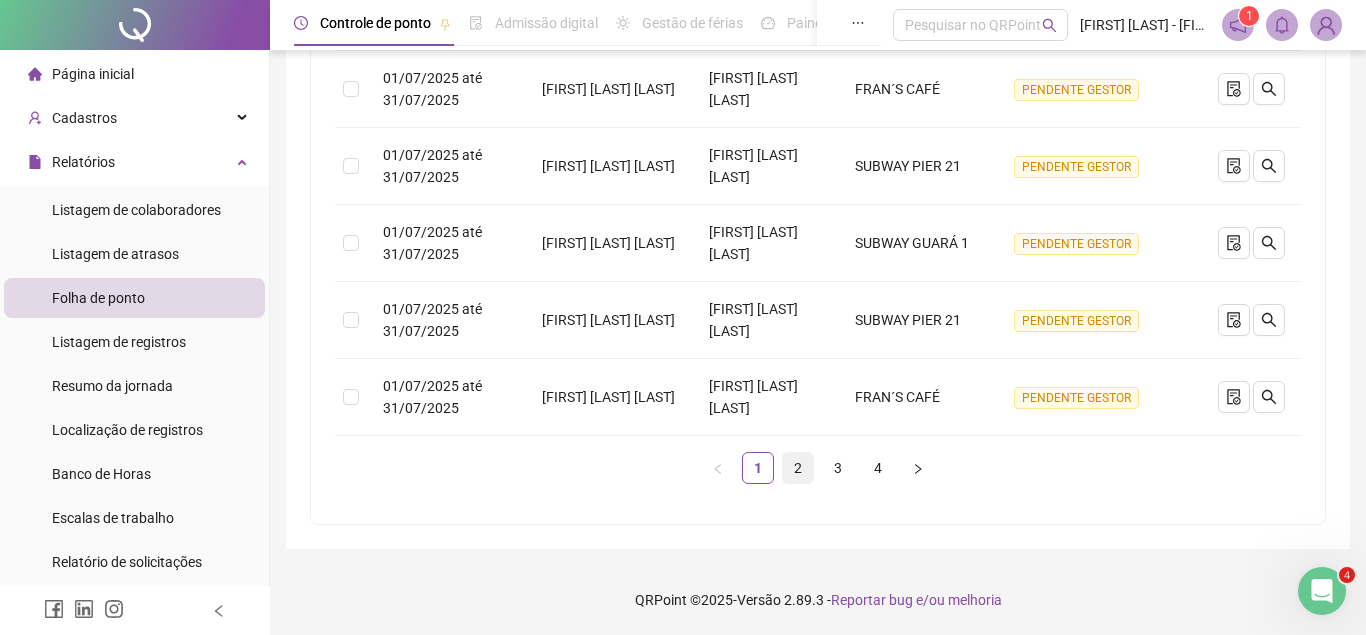 click on "2" at bounding box center (798, 468) 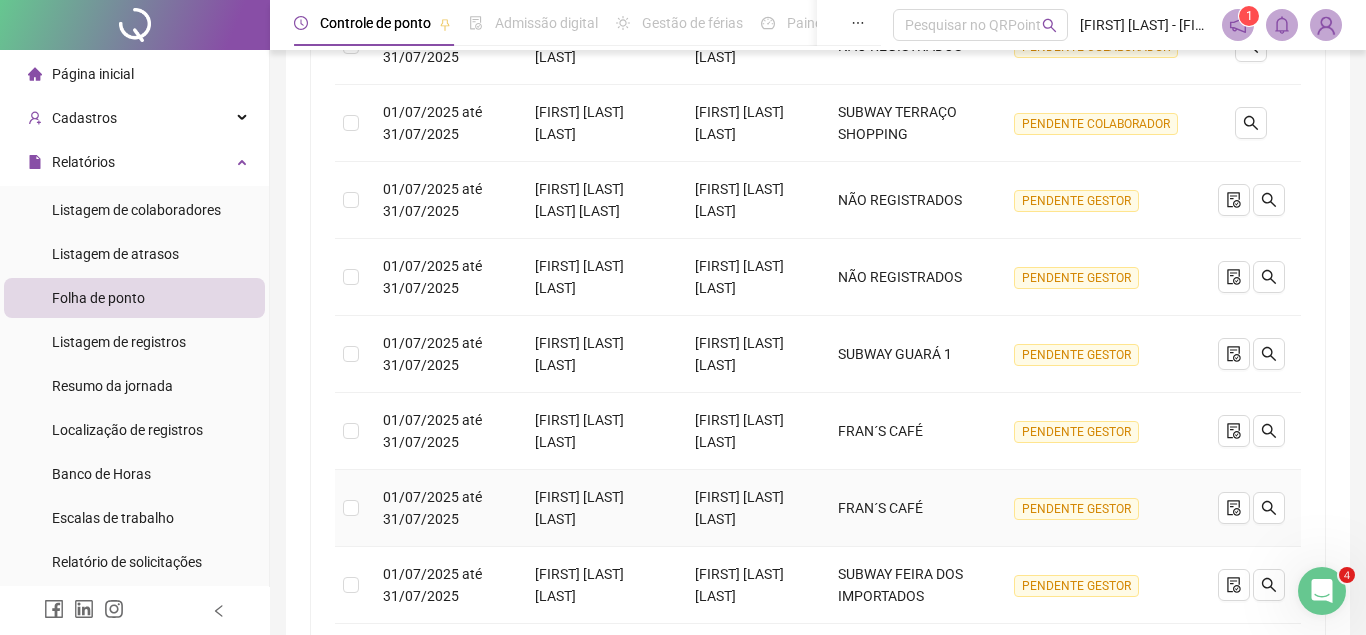 scroll, scrollTop: 987, scrollLeft: 0, axis: vertical 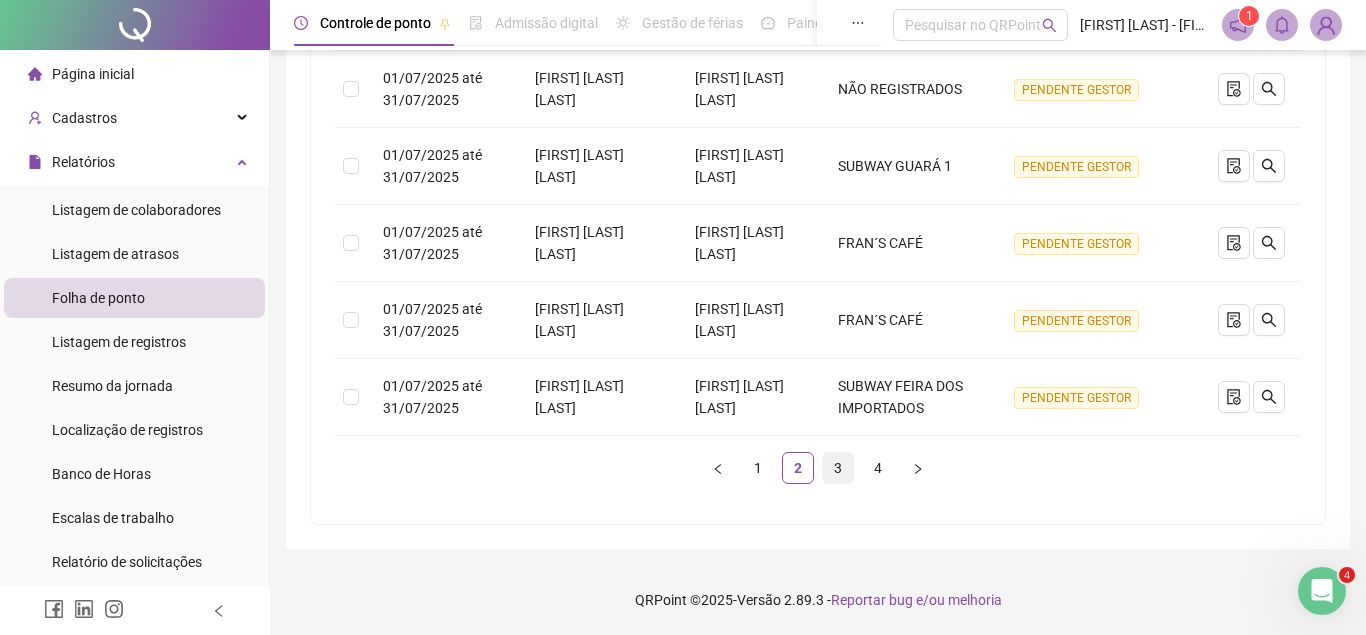 click on "3" at bounding box center [838, 468] 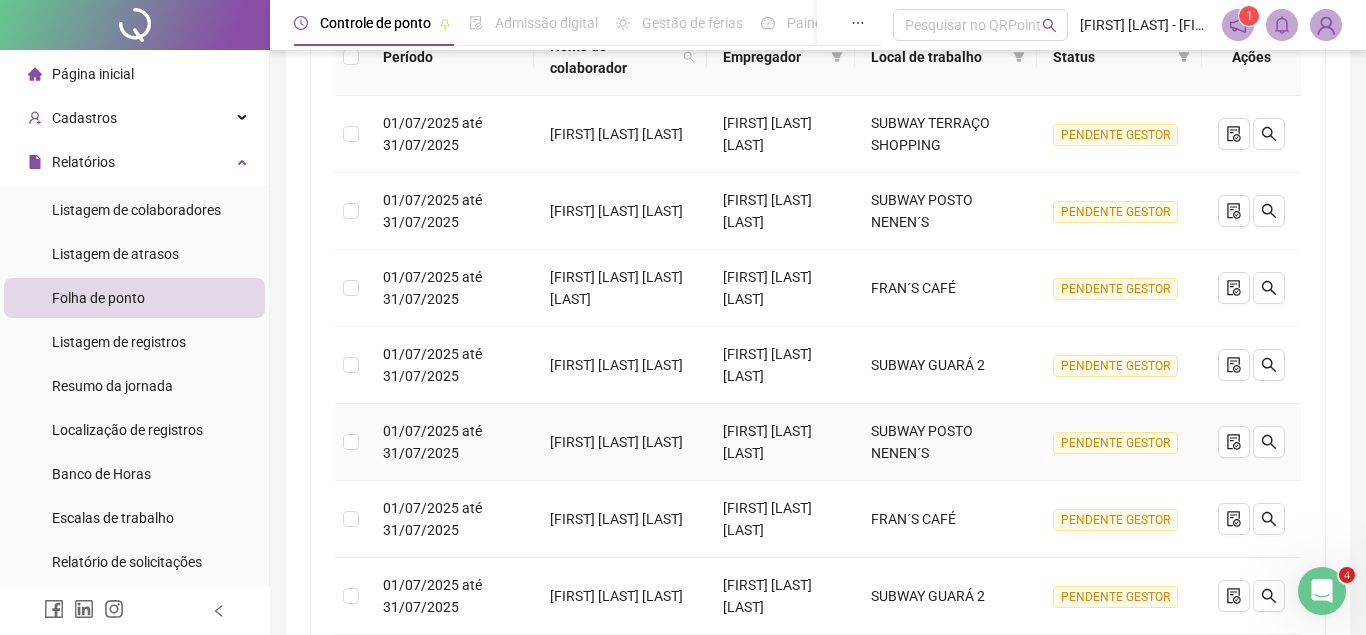 scroll, scrollTop: 8, scrollLeft: 0, axis: vertical 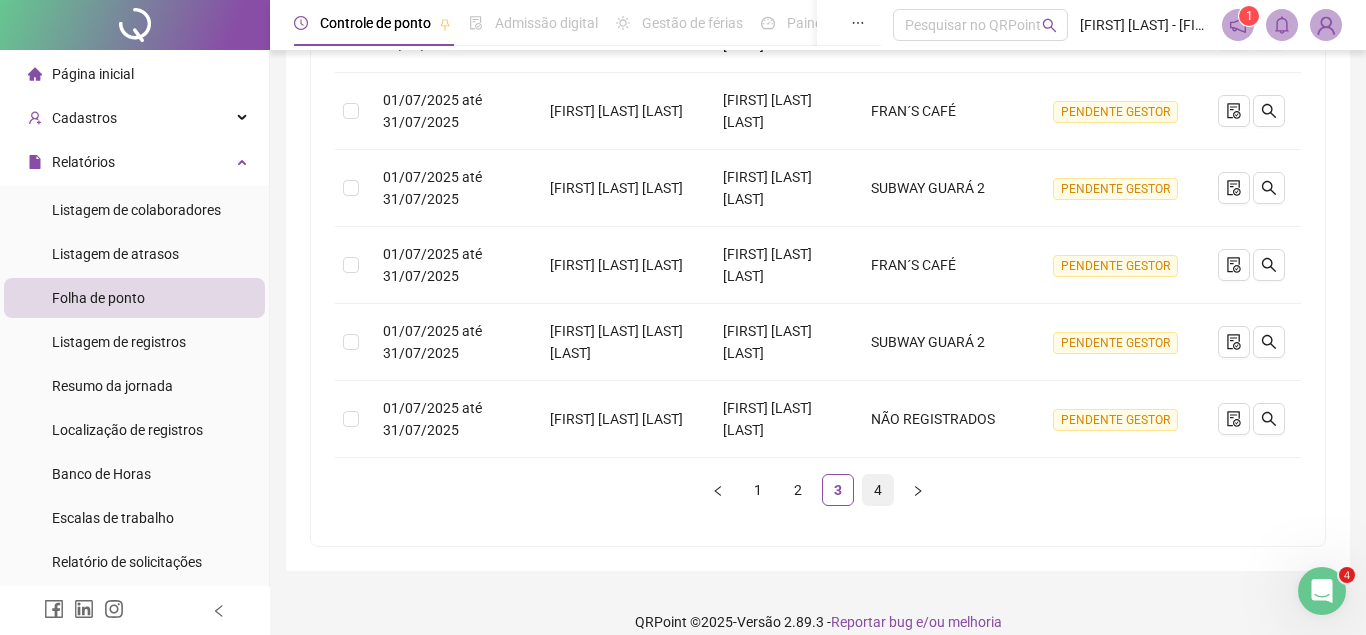 click on "4" at bounding box center [878, 490] 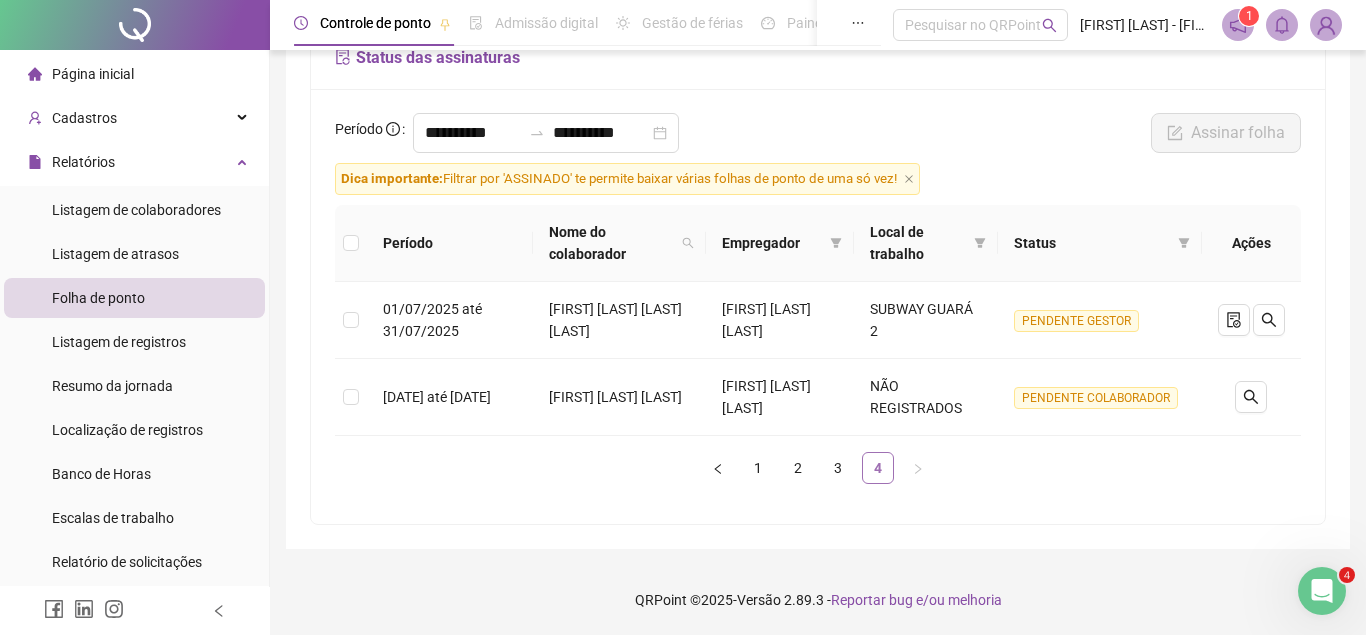 scroll, scrollTop: 151, scrollLeft: 0, axis: vertical 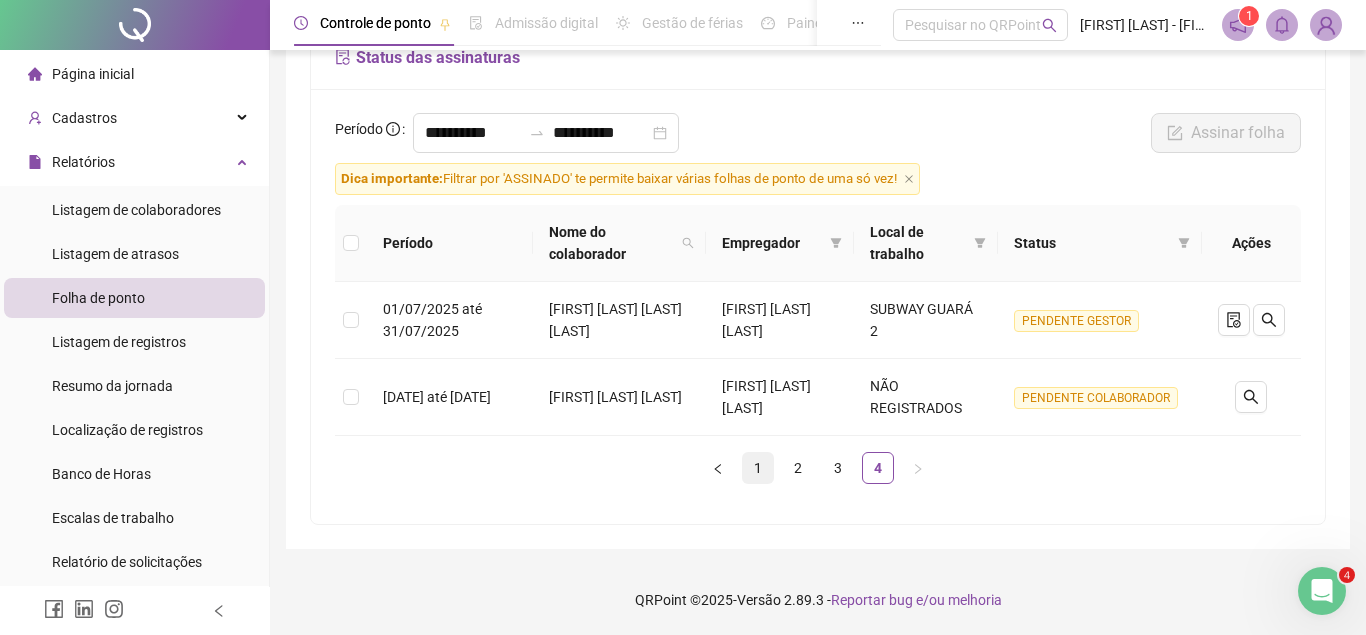 click on "1" at bounding box center (758, 468) 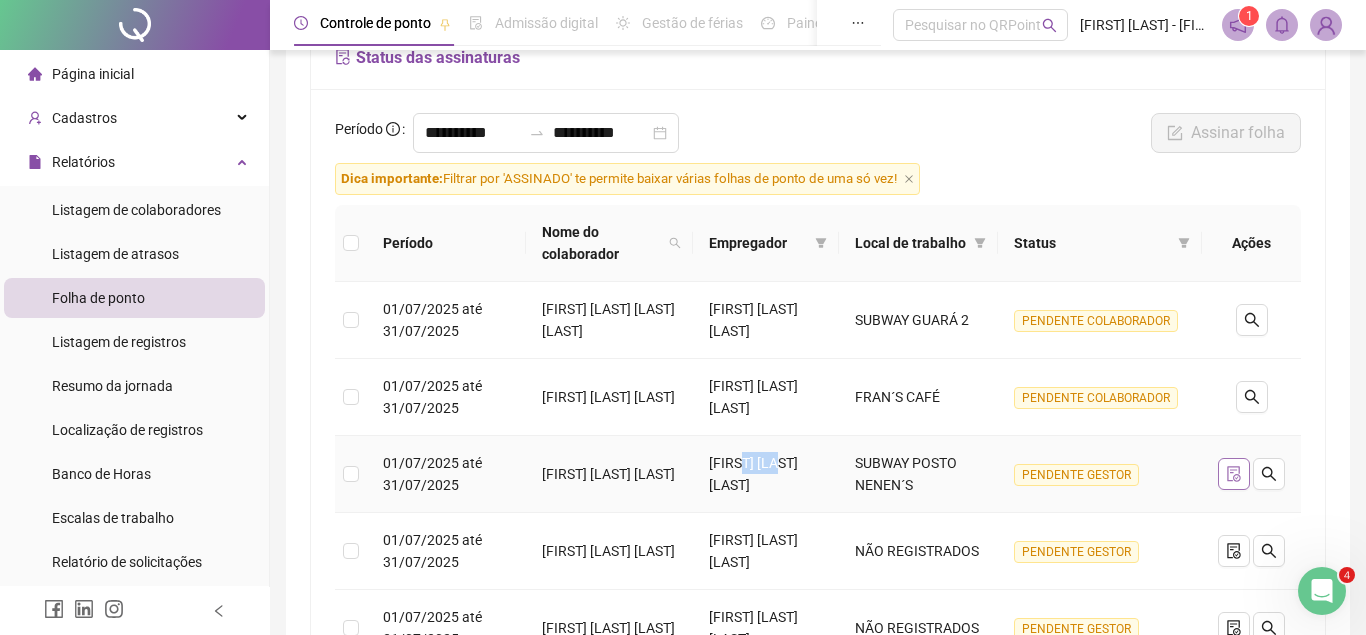 click 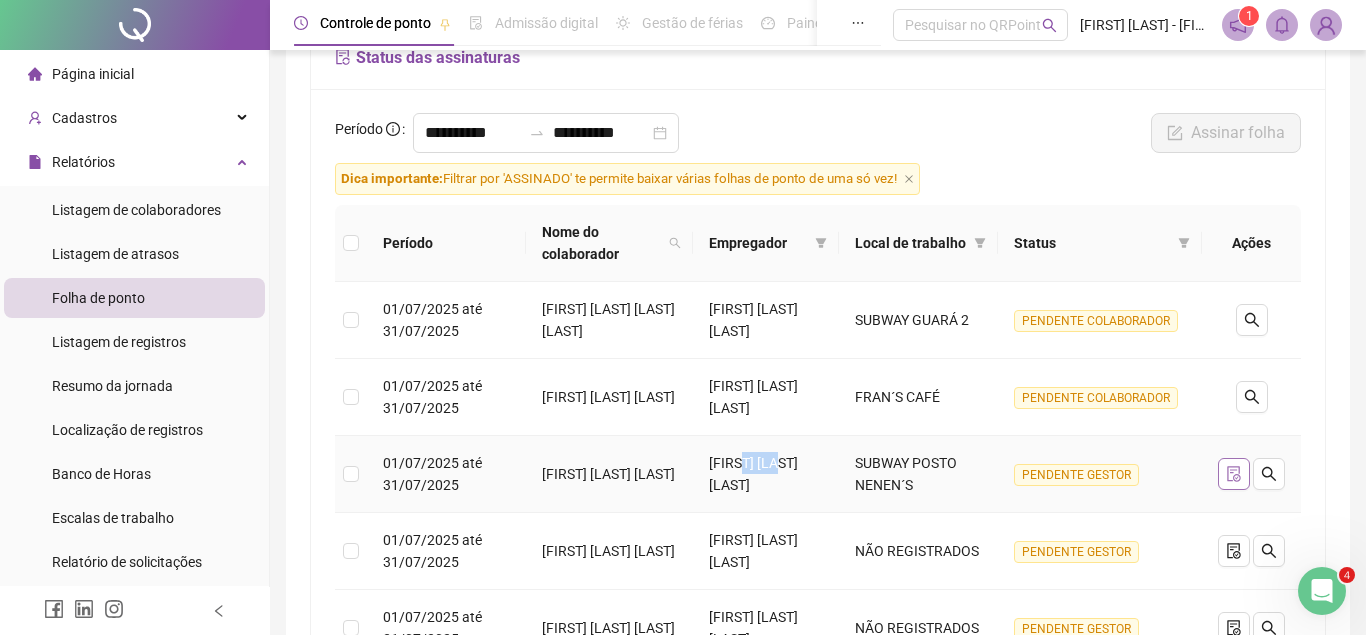 scroll, scrollTop: 253, scrollLeft: 0, axis: vertical 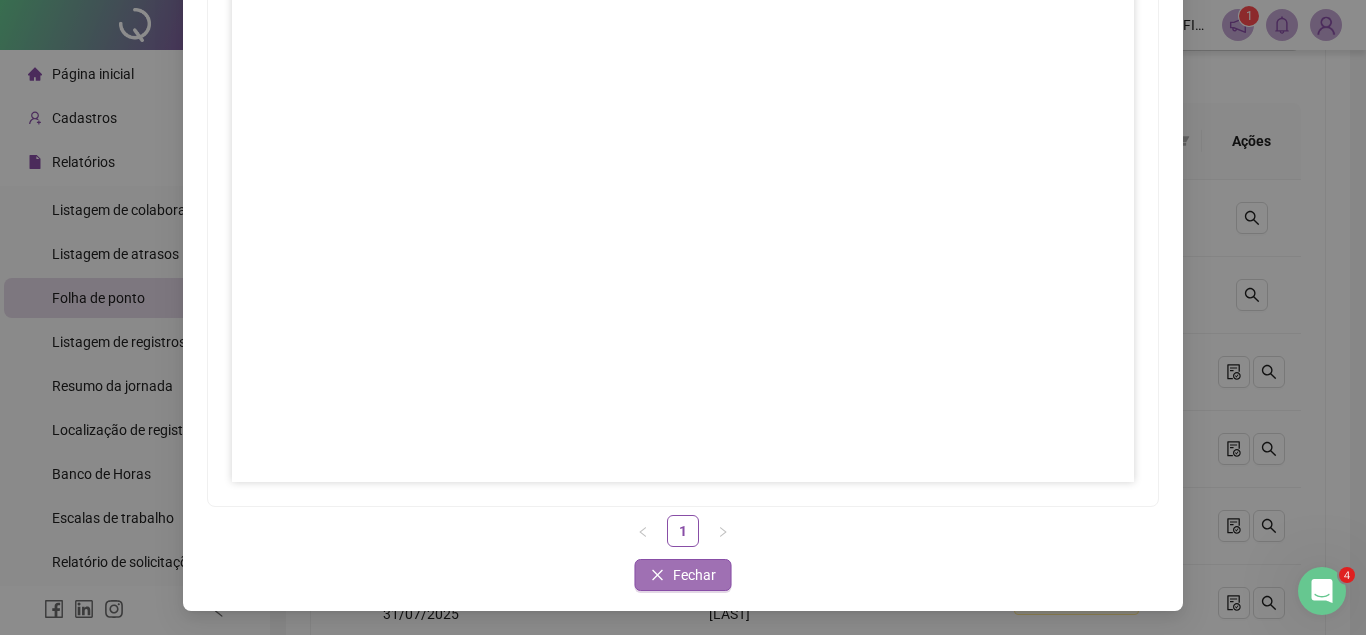 click on "Fechar" at bounding box center [694, 575] 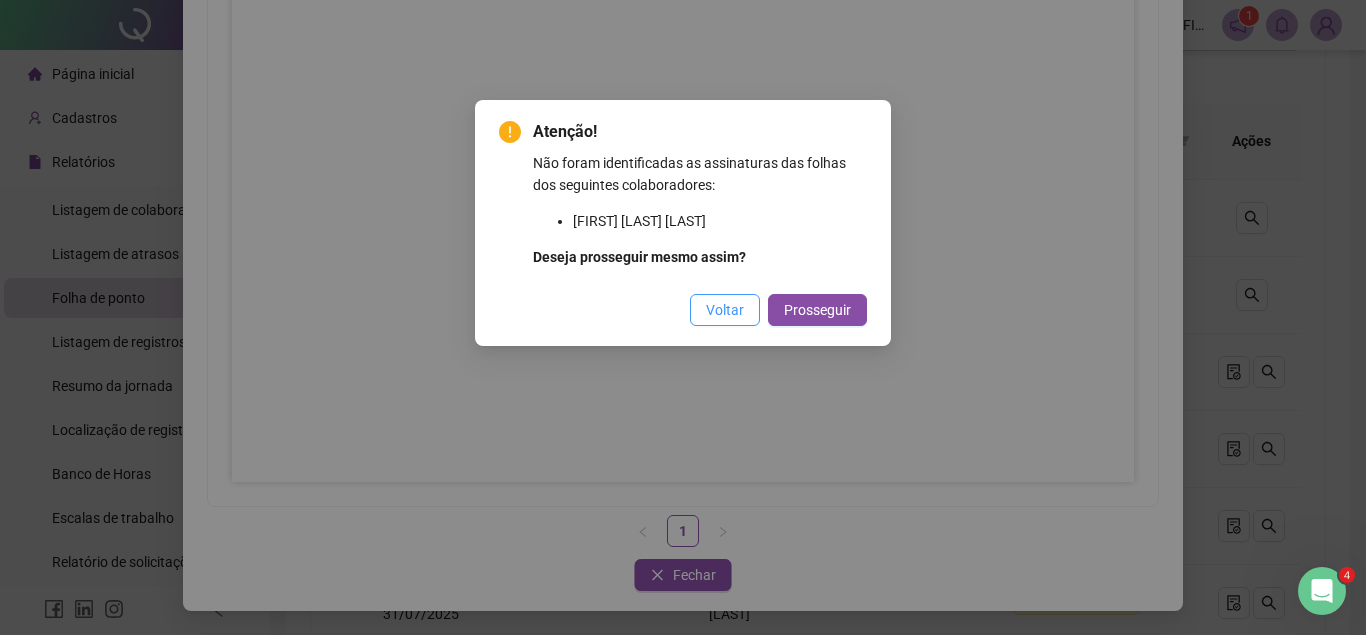 click on "Voltar" at bounding box center [725, 310] 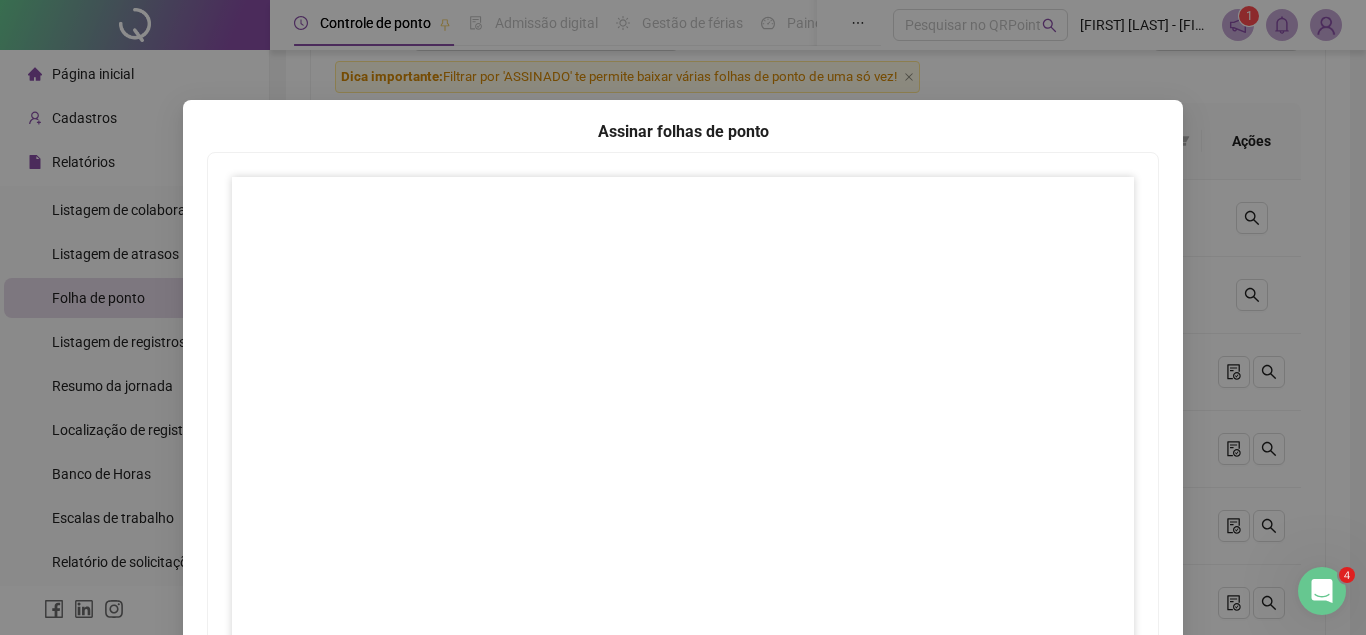 scroll, scrollTop: 295, scrollLeft: 0, axis: vertical 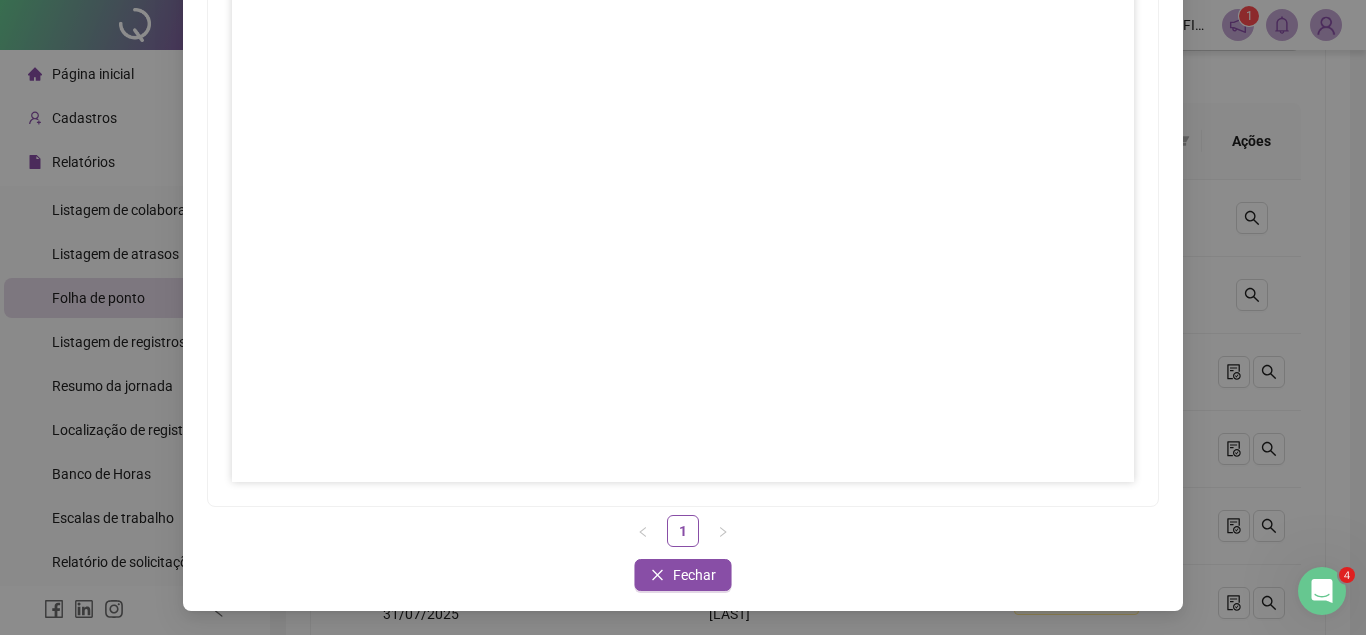 click on "Assinar folhas de ponto 1 Fechar Fechar" at bounding box center (683, 317) 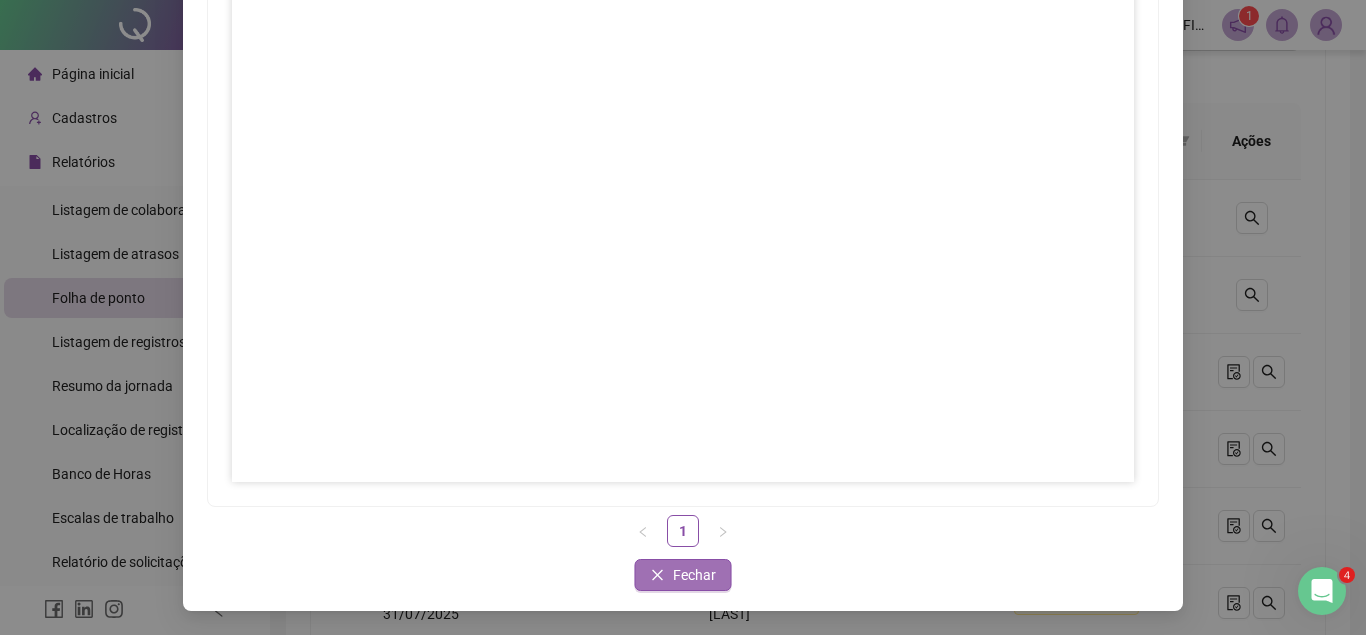 click on "Fechar" at bounding box center (694, 575) 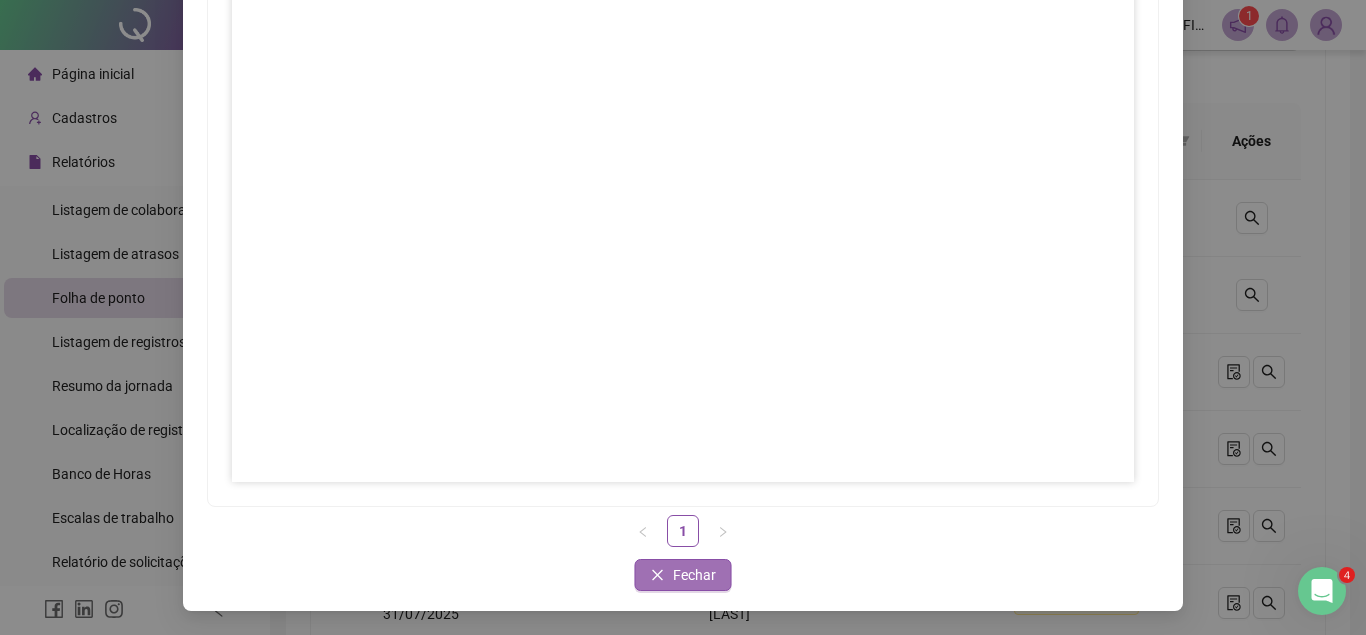 click on "Fechar" at bounding box center (694, 575) 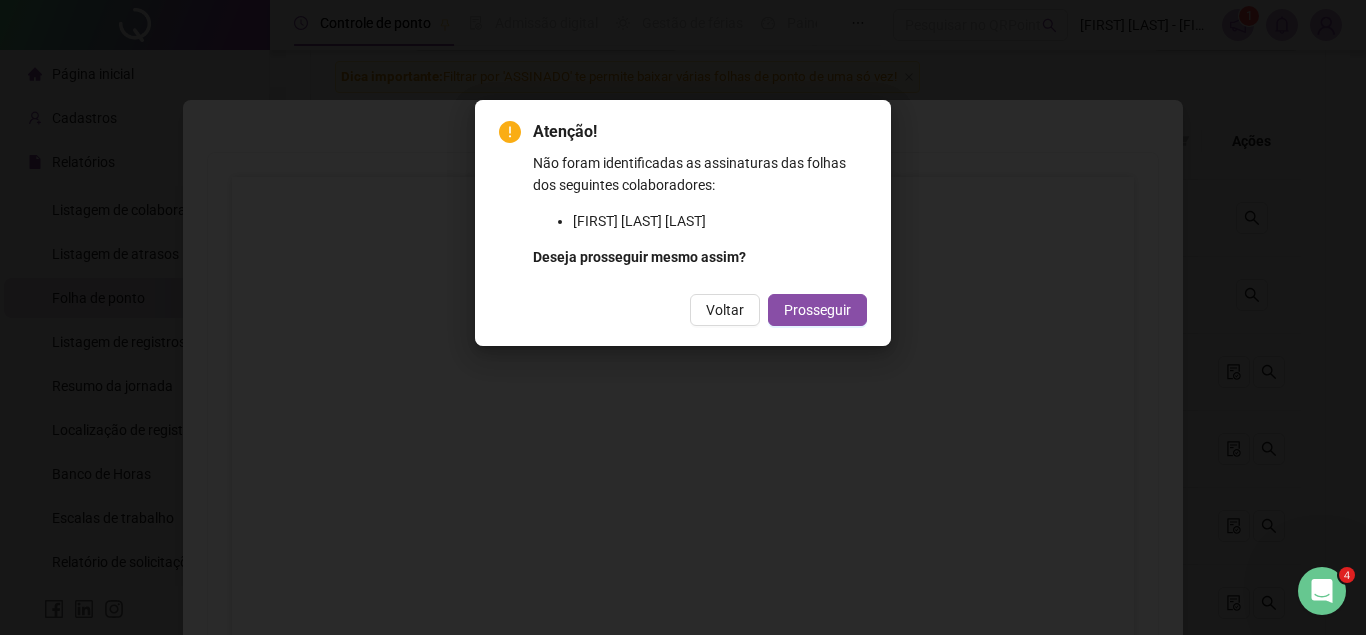 scroll, scrollTop: 295, scrollLeft: 0, axis: vertical 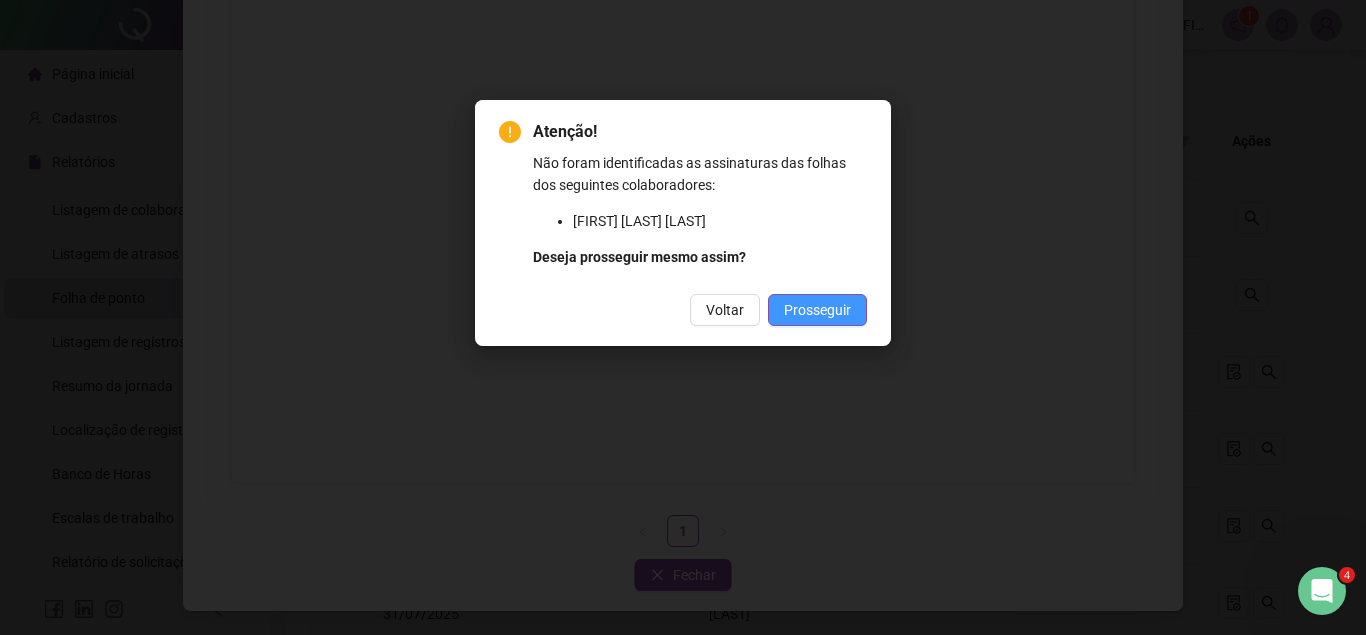 click on "Prosseguir" at bounding box center (817, 310) 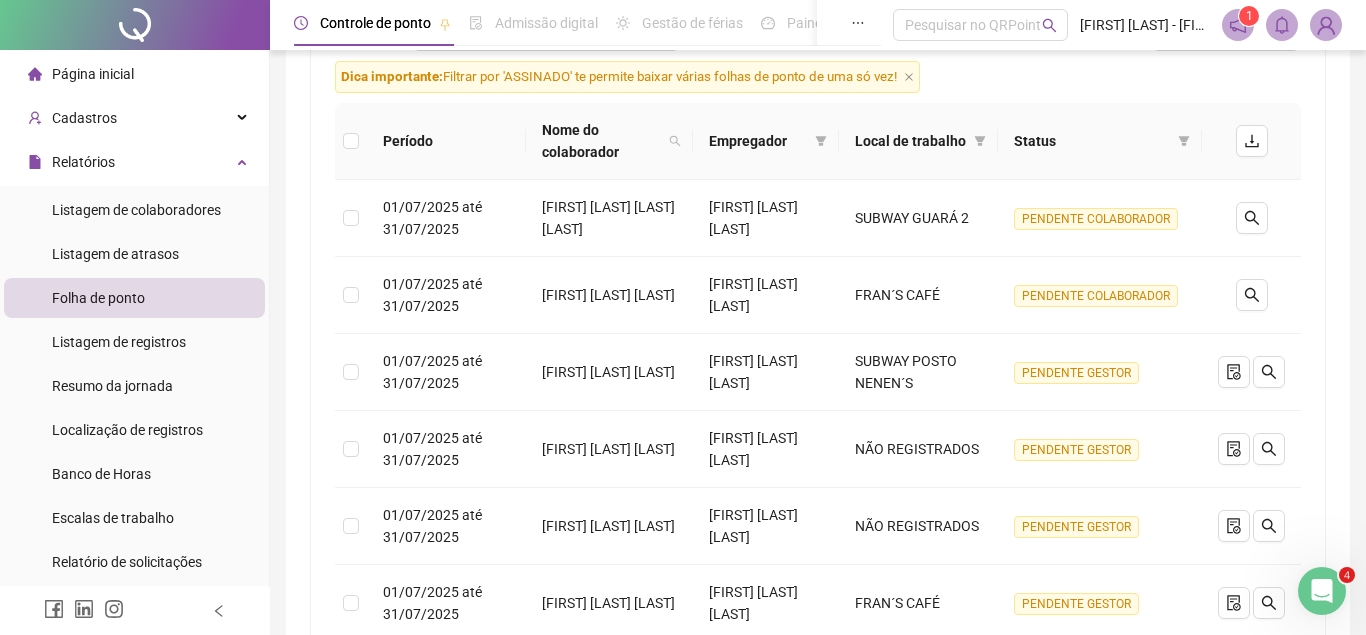 scroll, scrollTop: 0, scrollLeft: 0, axis: both 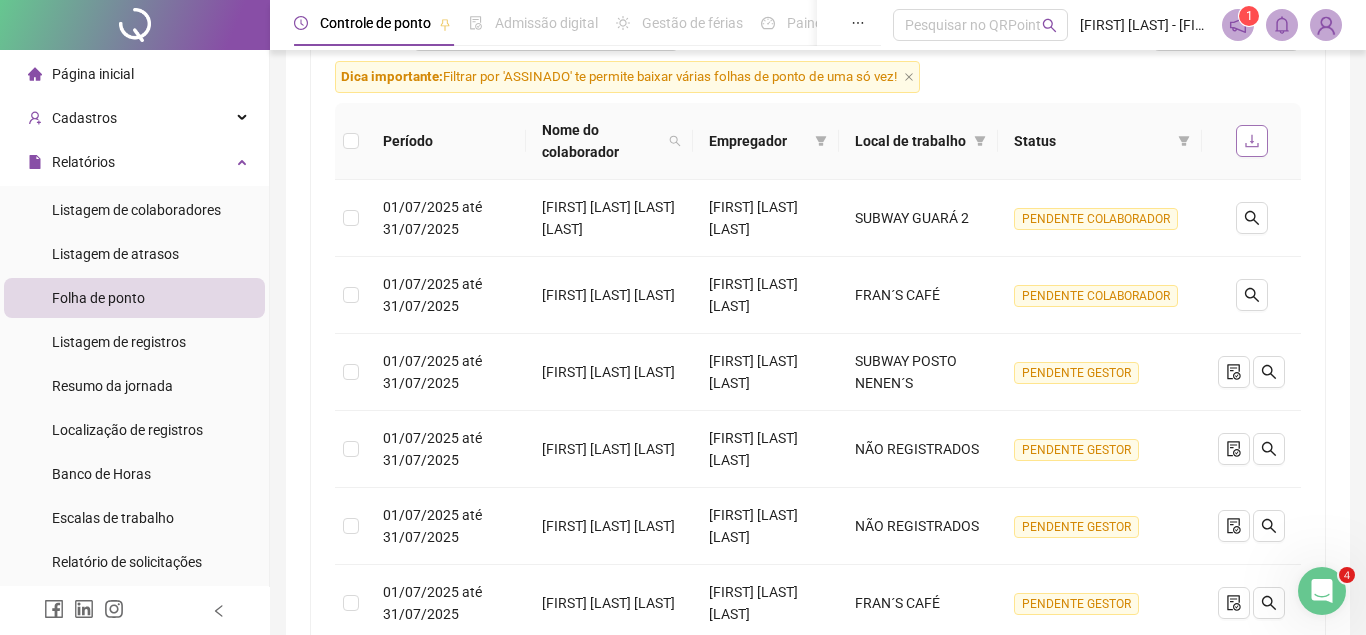 click 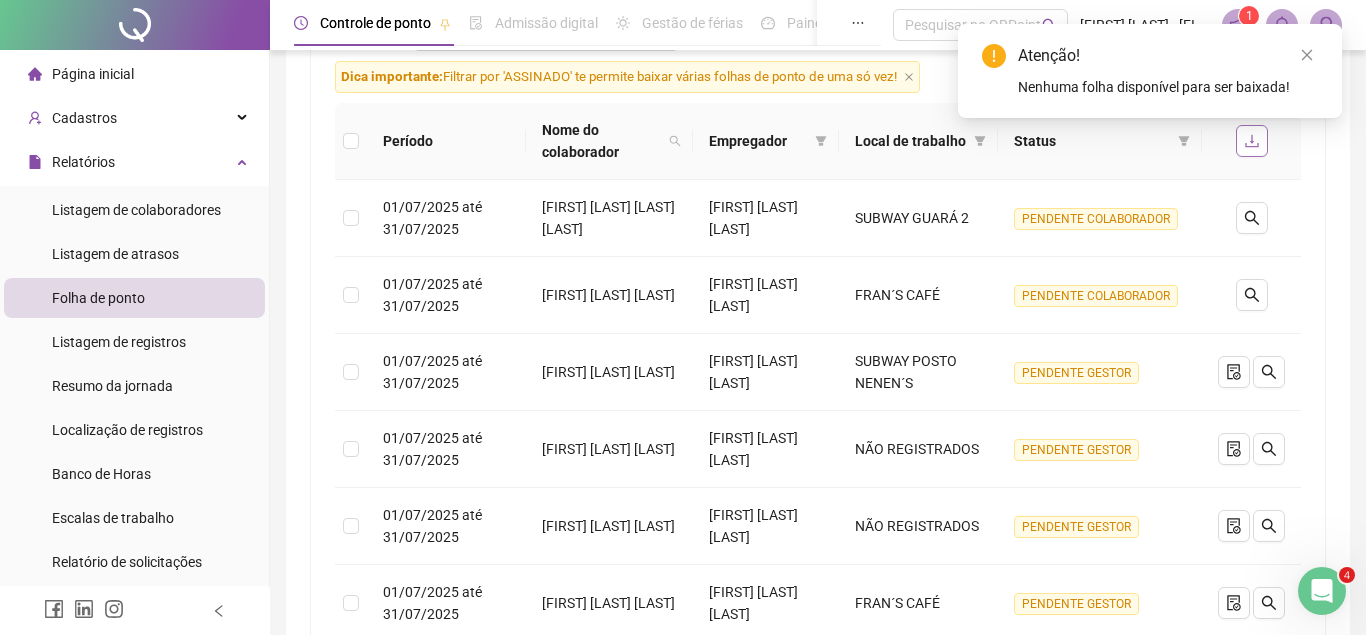 click 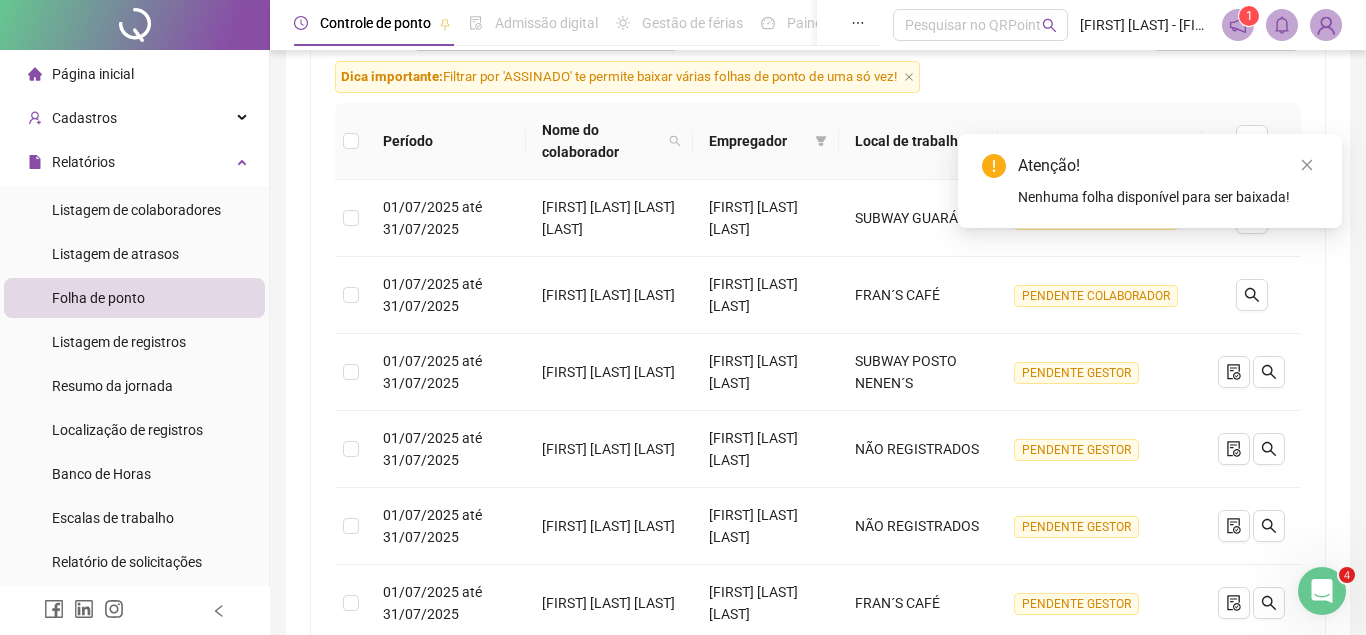 click at bounding box center [1307, 55] 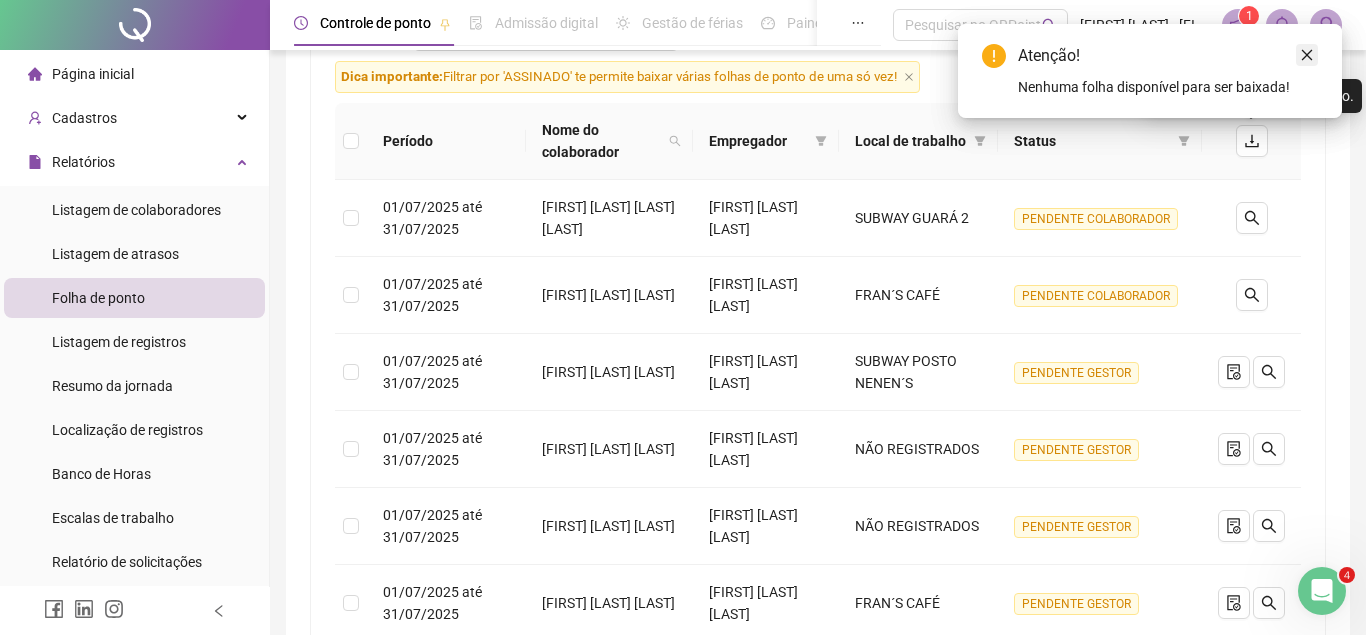 click 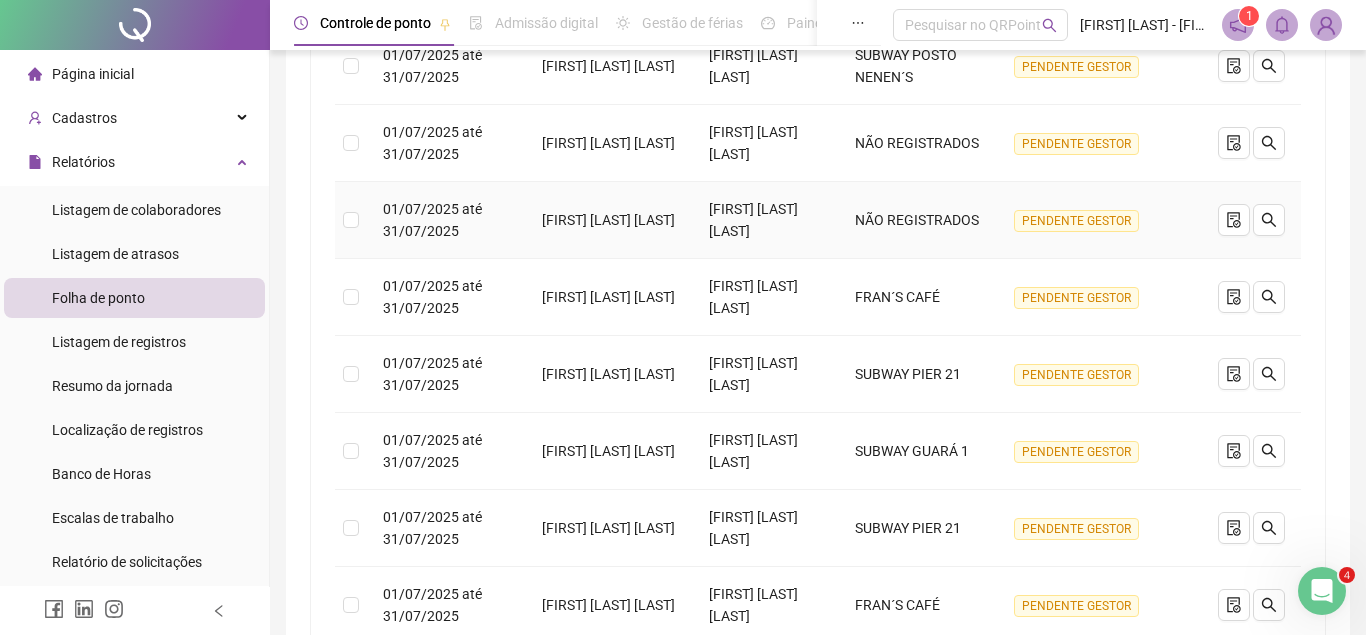 scroll, scrollTop: 561, scrollLeft: 0, axis: vertical 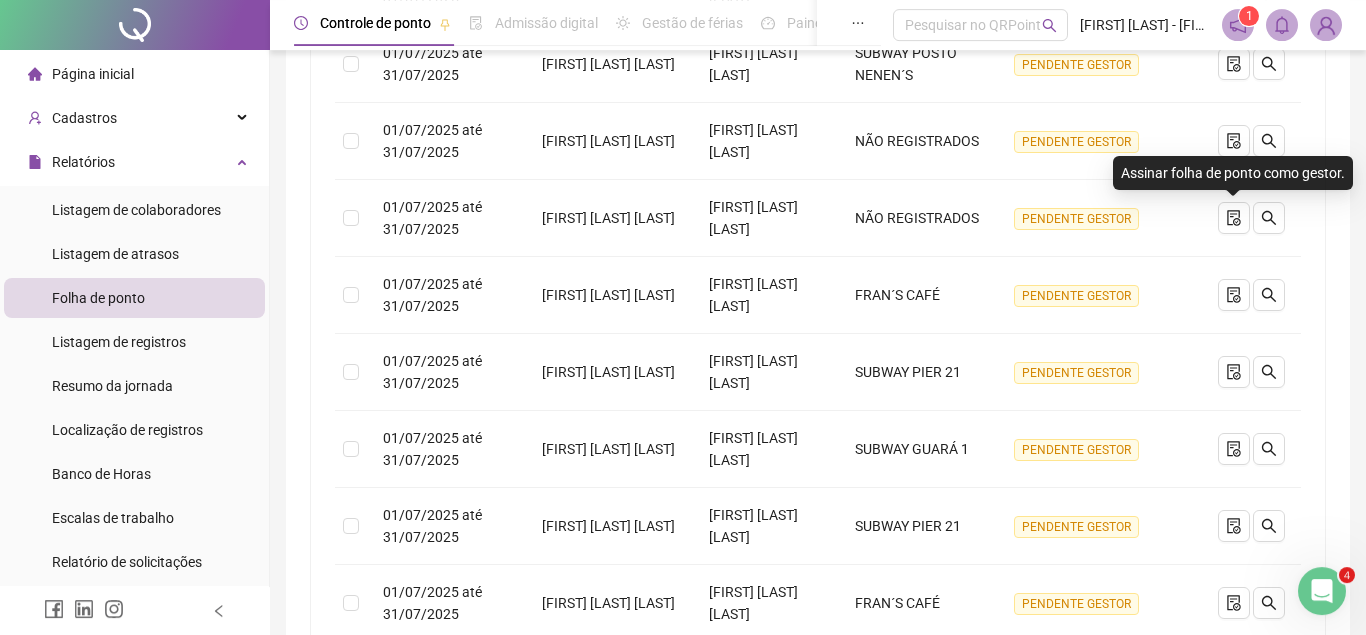 click on "4" at bounding box center [878, 674] 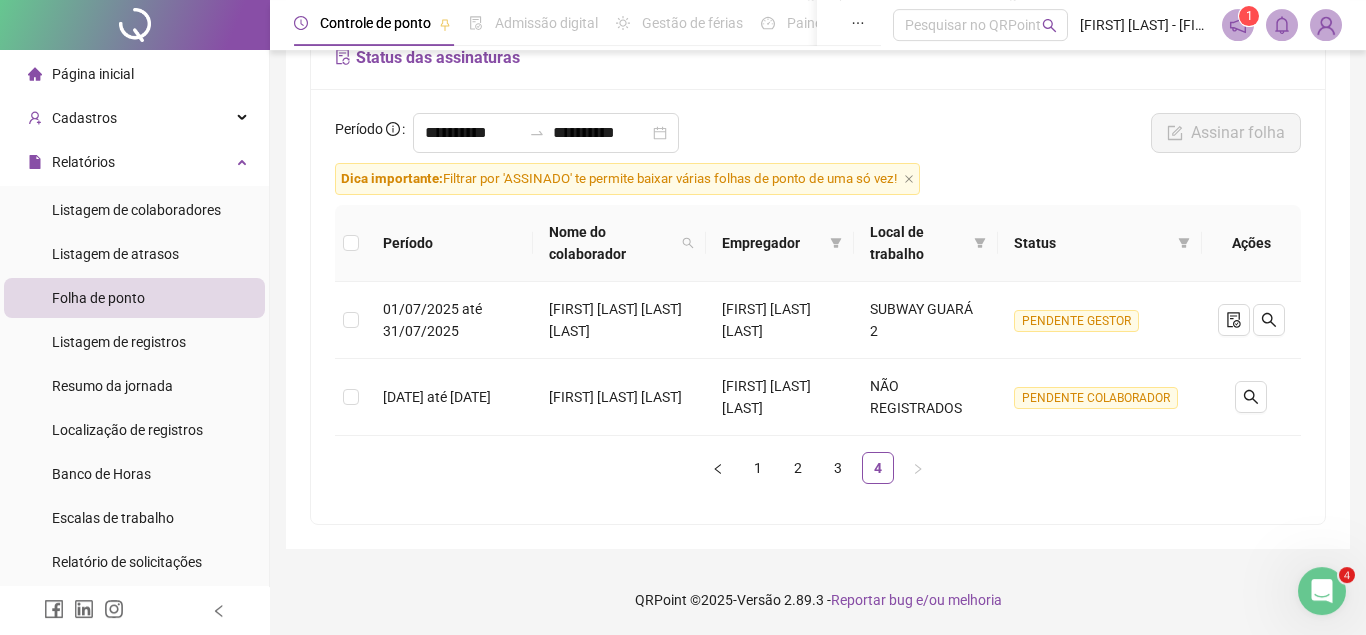 scroll, scrollTop: 151, scrollLeft: 0, axis: vertical 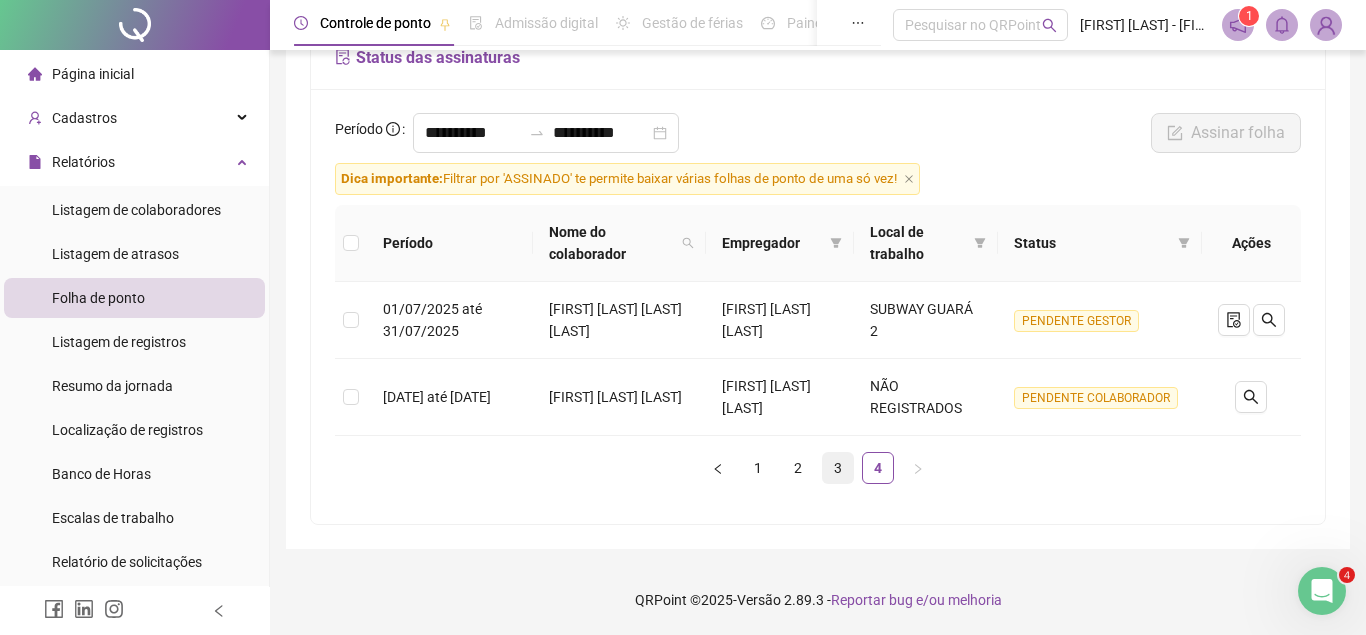 click on "3" at bounding box center [838, 468] 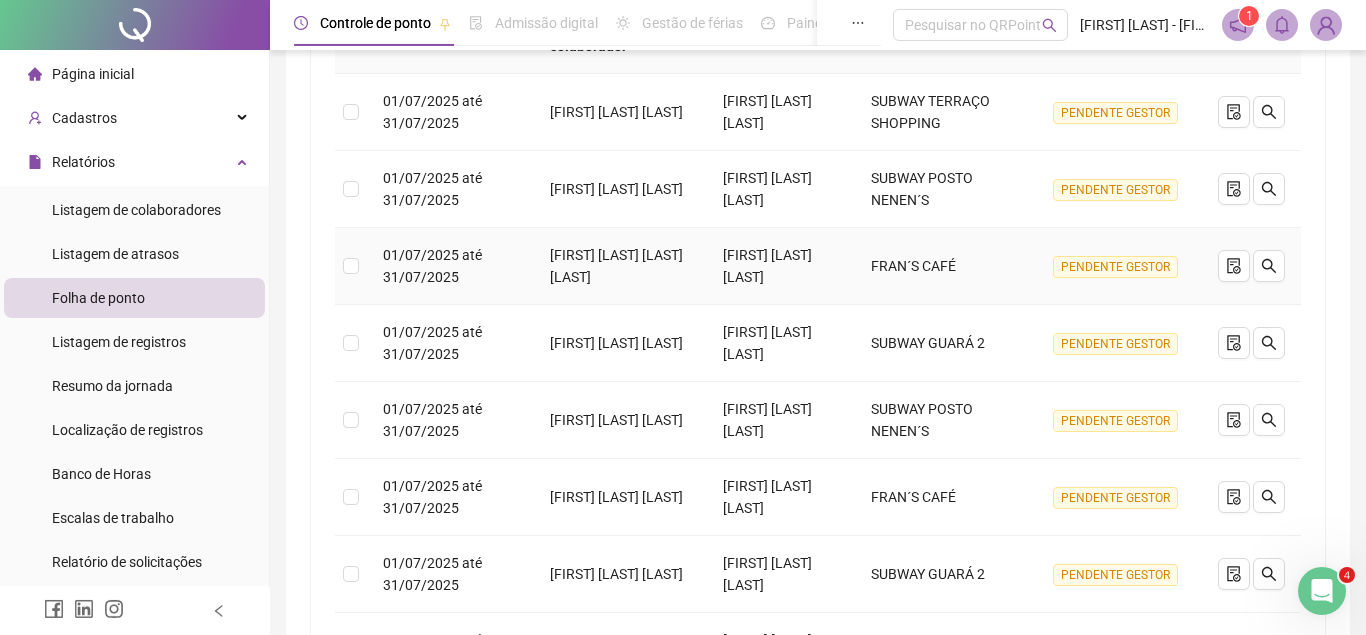 scroll, scrollTop: 661, scrollLeft: 0, axis: vertical 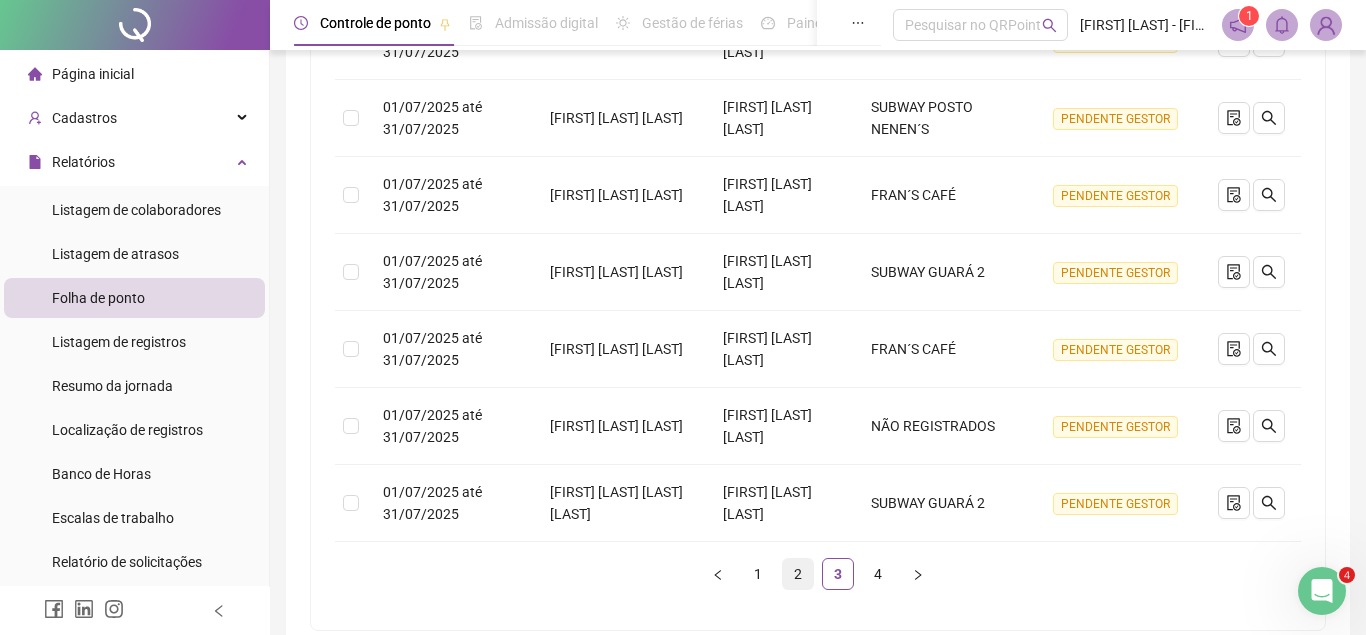 click on "2" at bounding box center [798, 574] 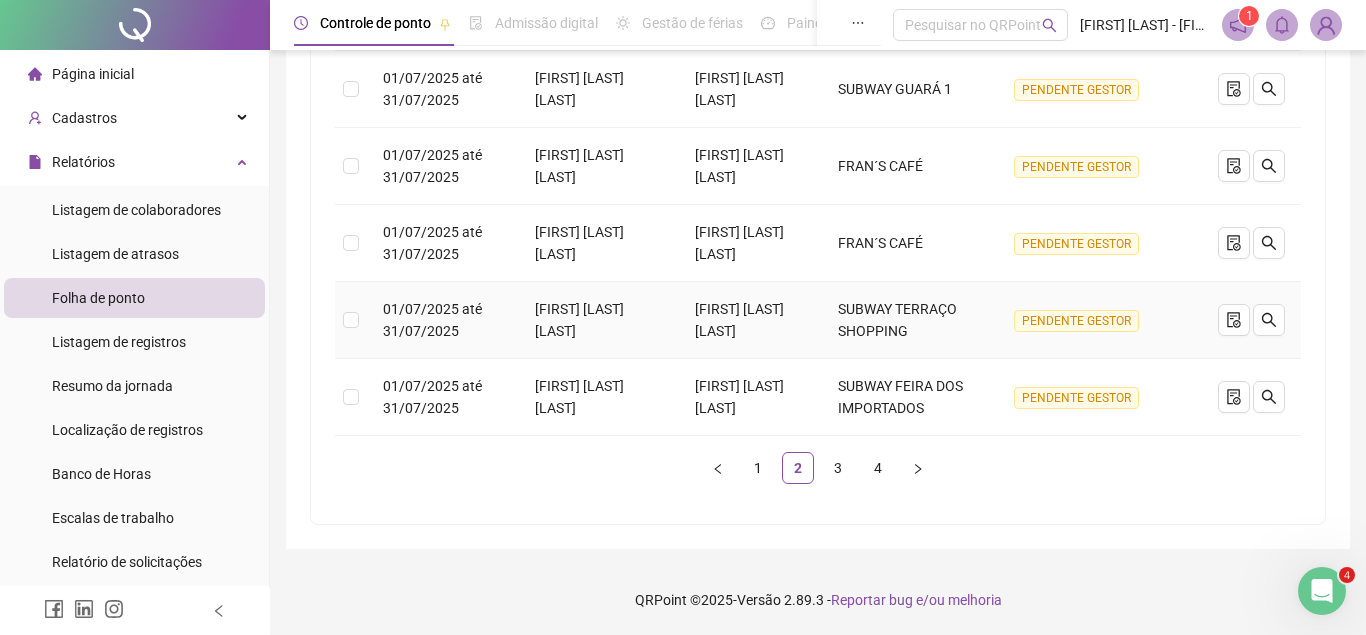 scroll, scrollTop: 987, scrollLeft: 0, axis: vertical 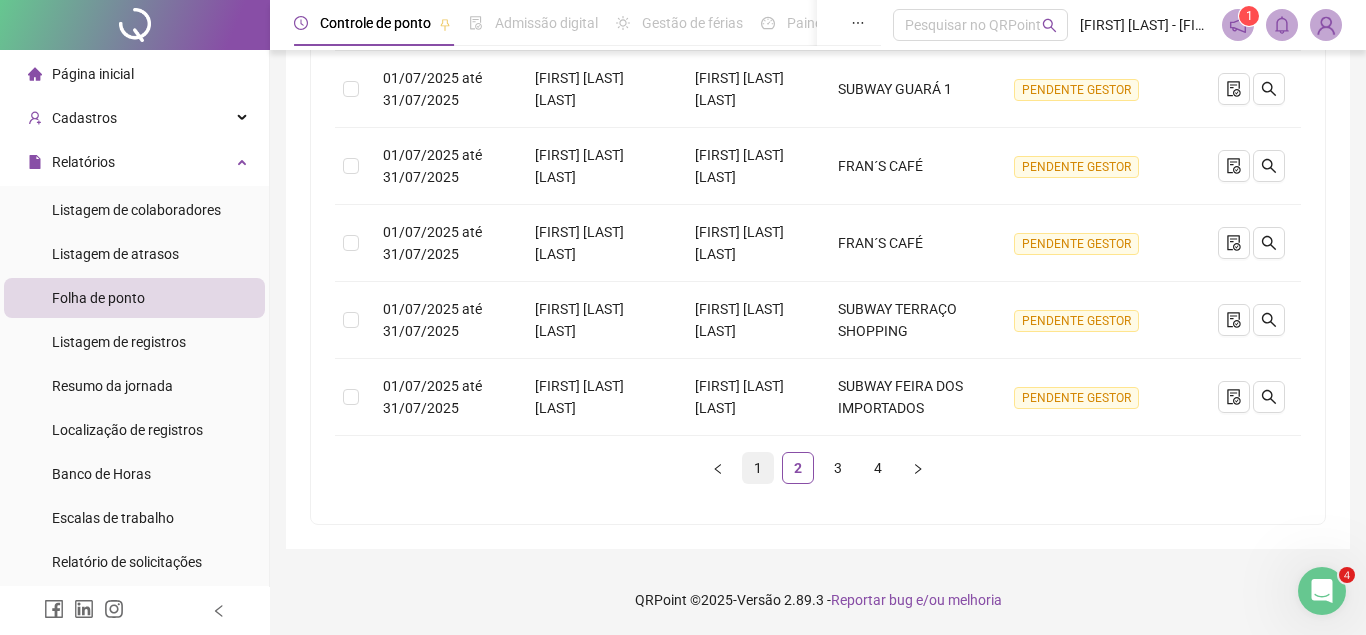 click on "1" at bounding box center (758, 468) 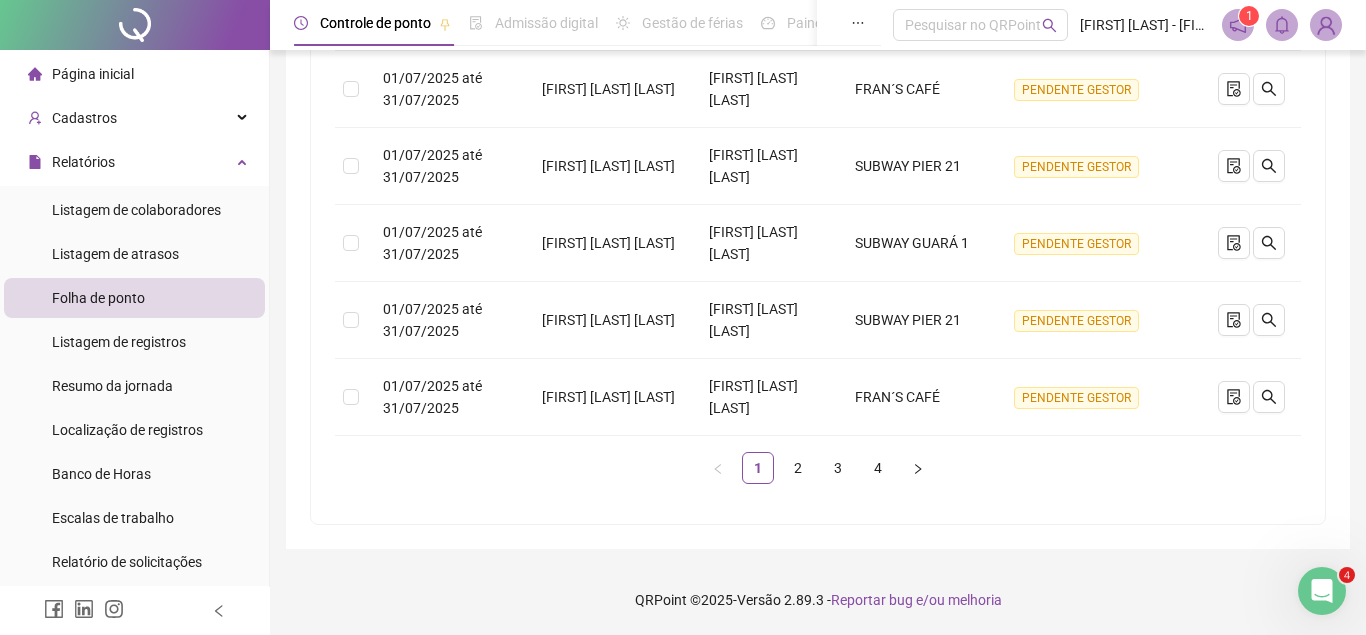 scroll, scrollTop: 257, scrollLeft: 0, axis: vertical 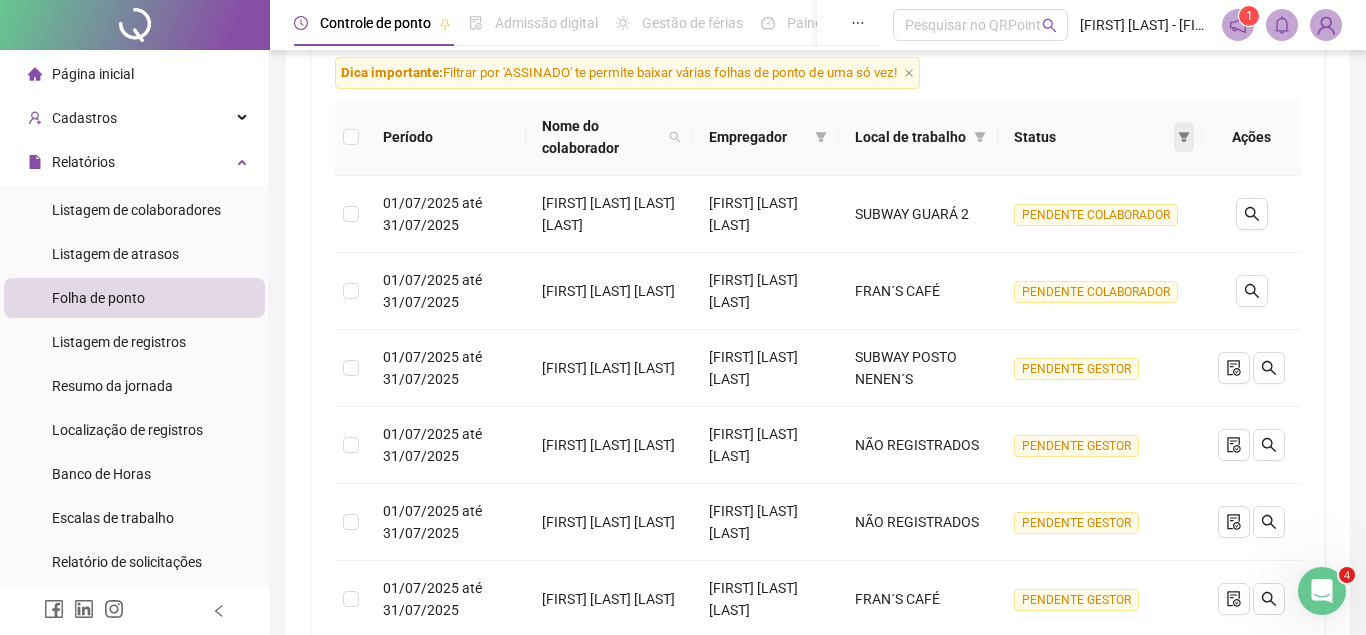 click 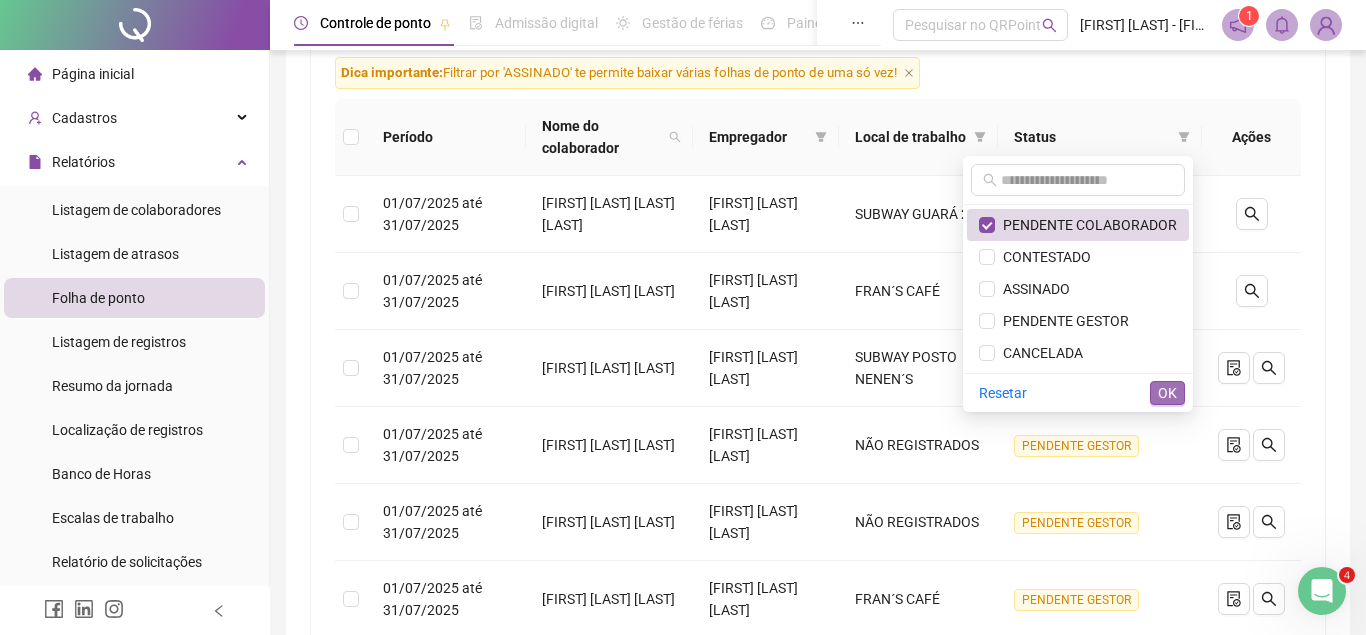 click on "OK" at bounding box center (1167, 393) 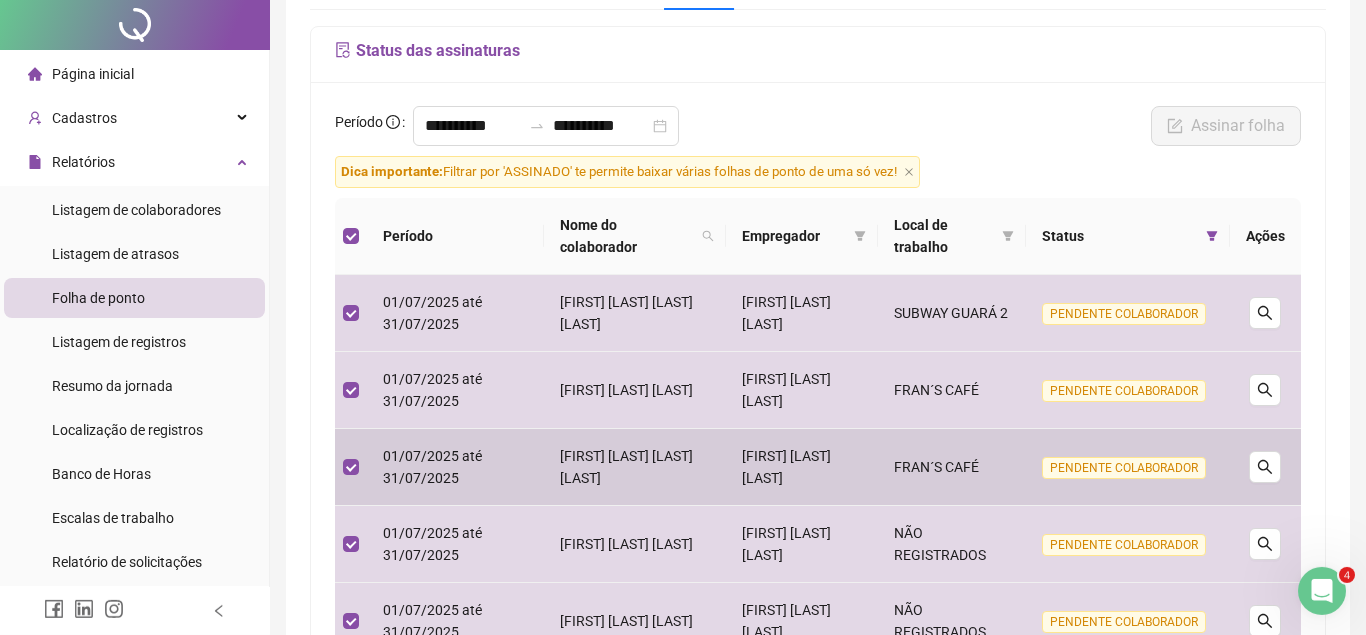 scroll, scrollTop: 0, scrollLeft: 0, axis: both 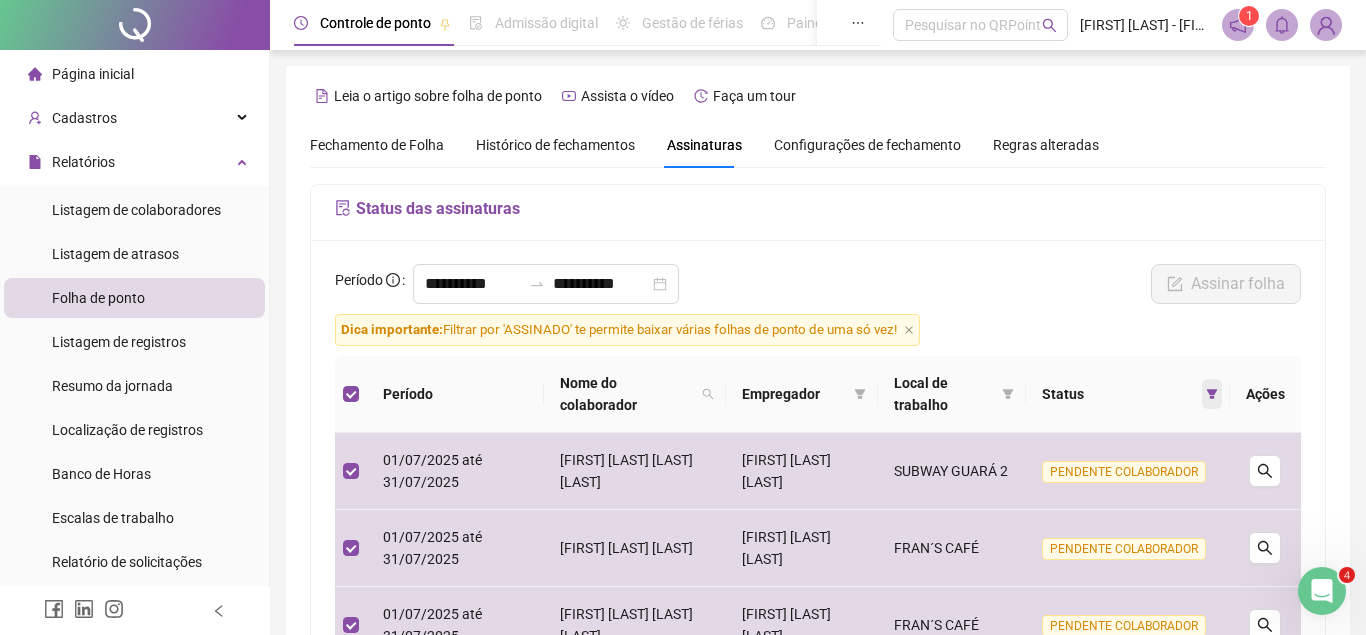 click at bounding box center [1212, 394] 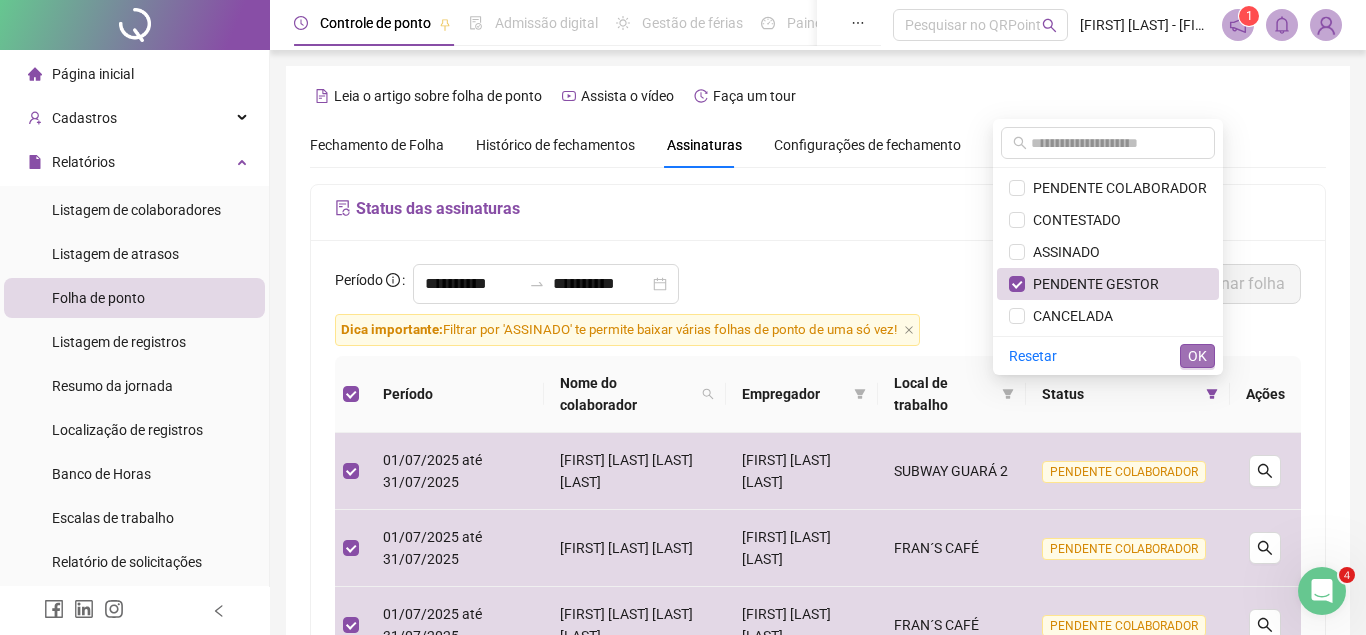 click on "OK" at bounding box center [1197, 356] 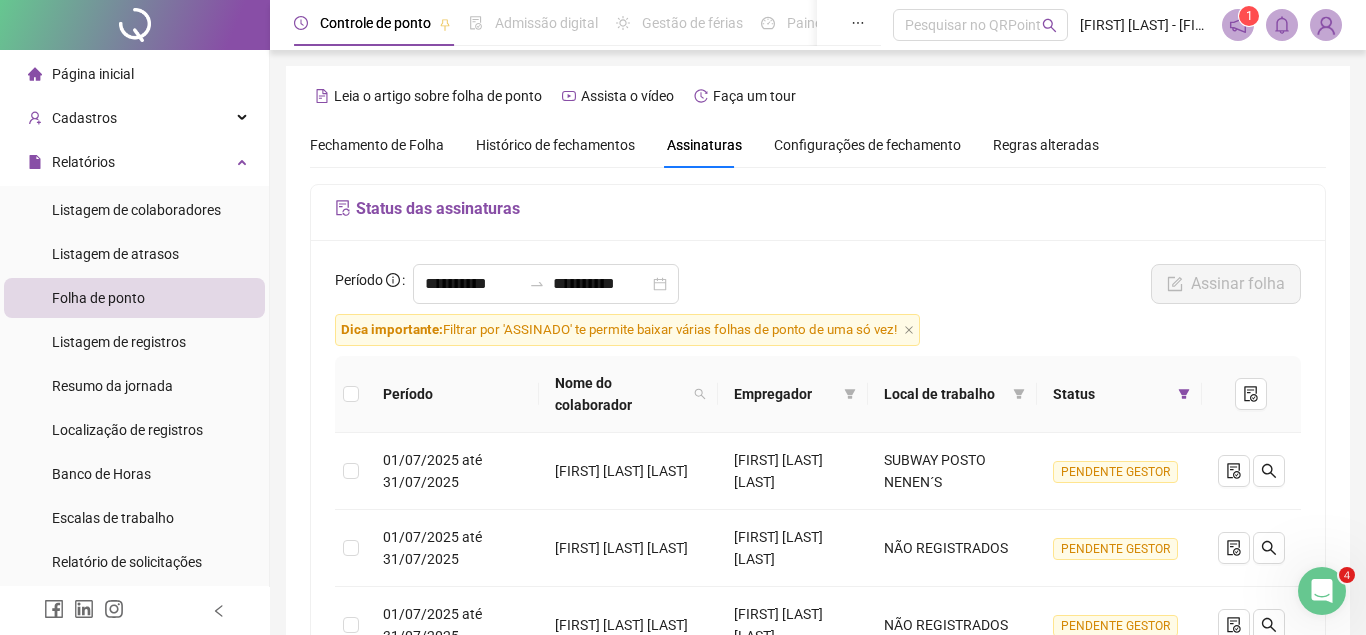 scroll, scrollTop: 204, scrollLeft: 0, axis: vertical 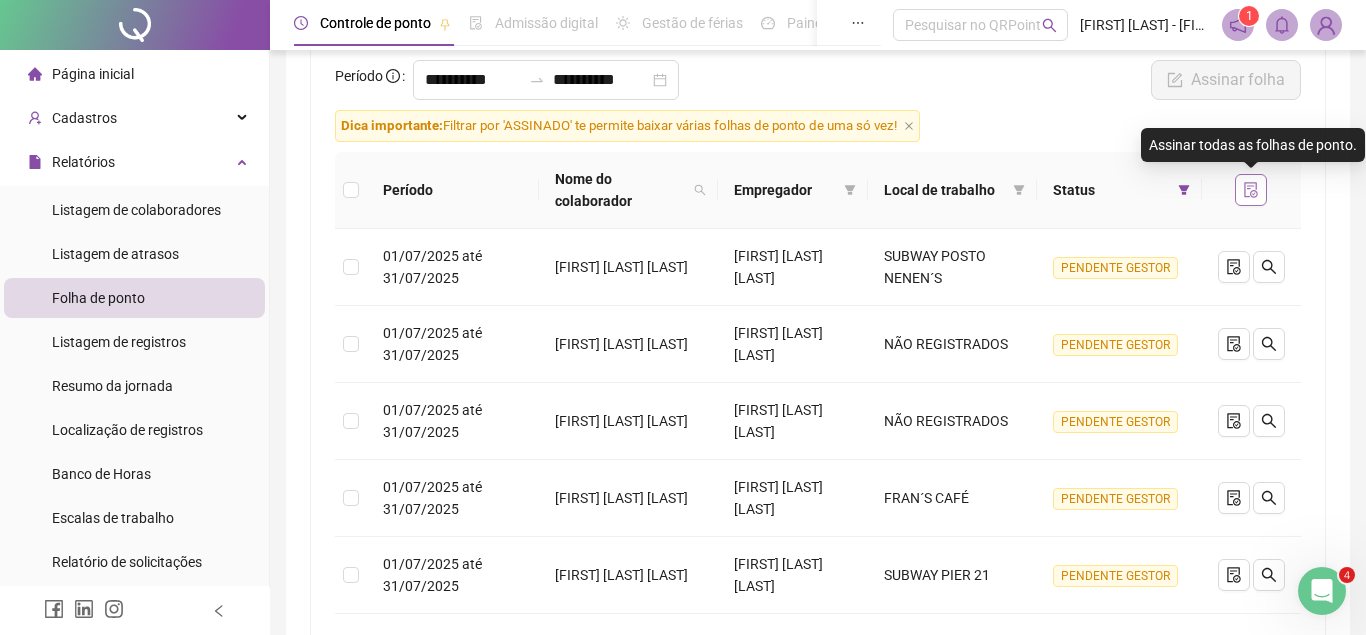 click 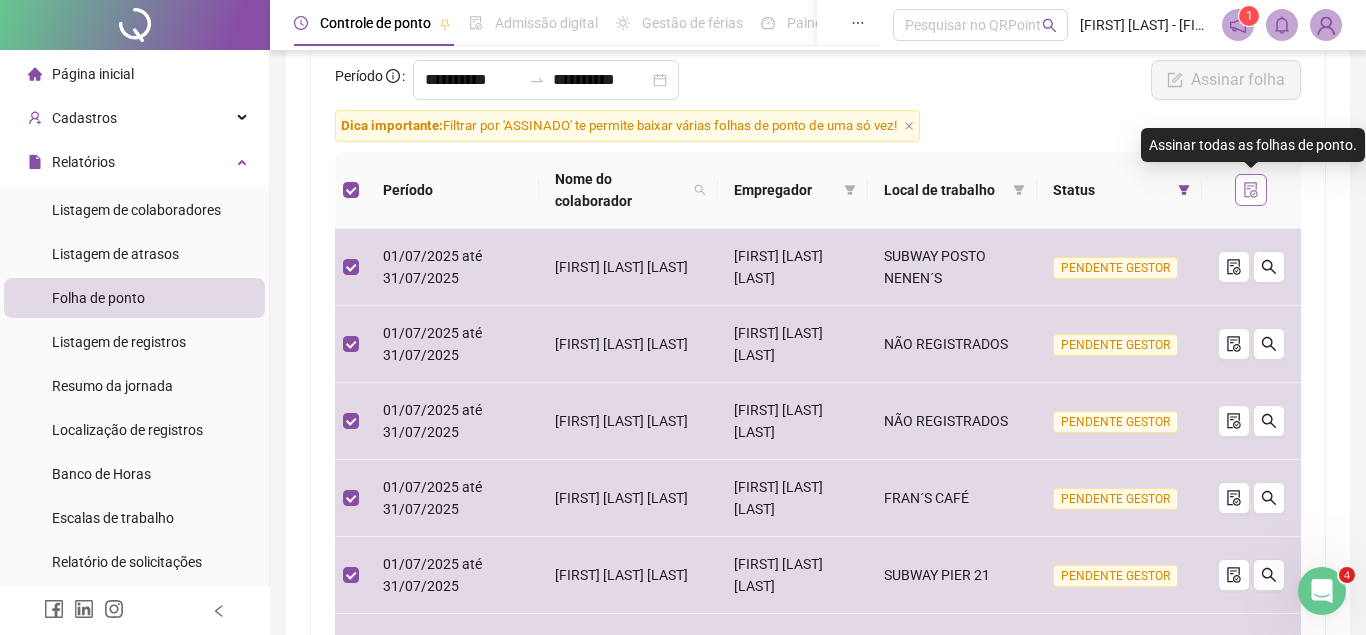 click at bounding box center (1251, 190) 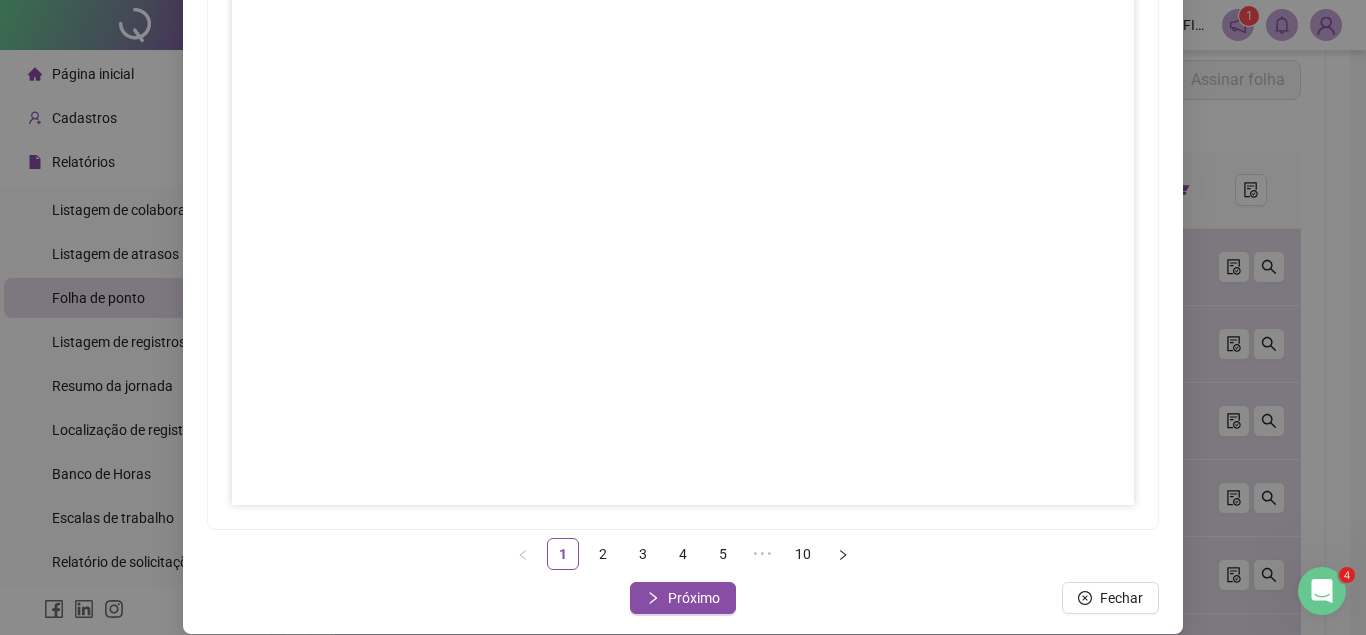 scroll, scrollTop: 295, scrollLeft: 0, axis: vertical 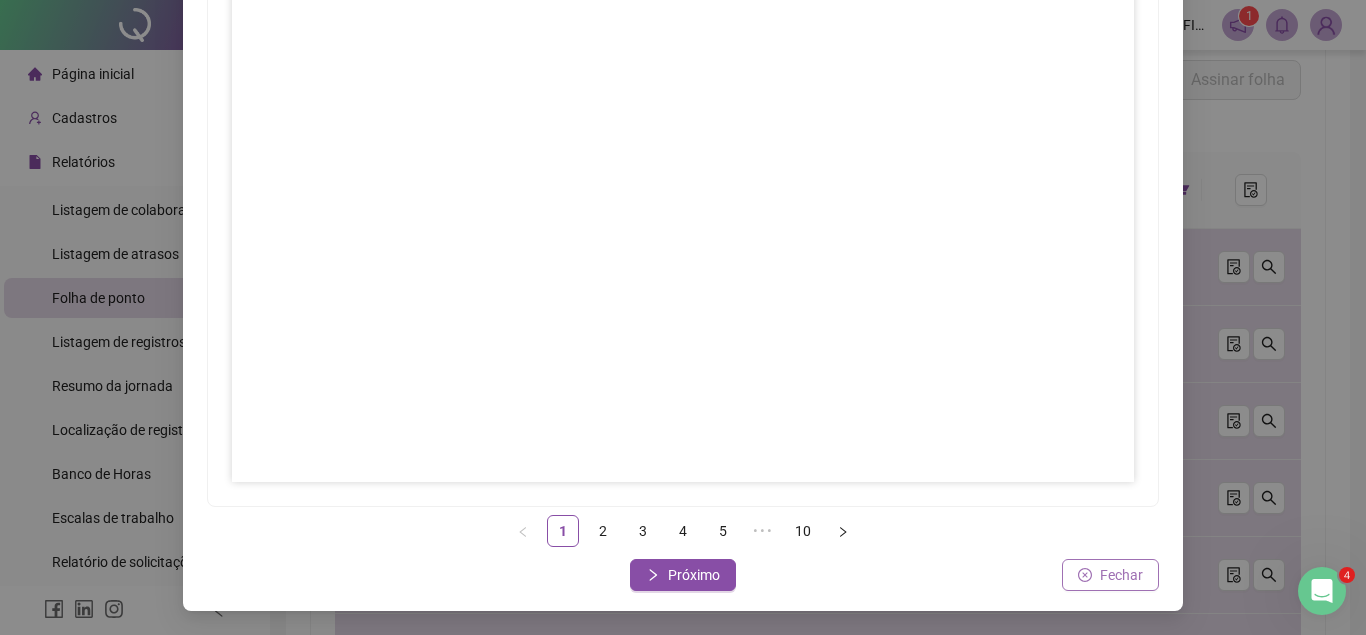 click on "Fechar" at bounding box center [1121, 575] 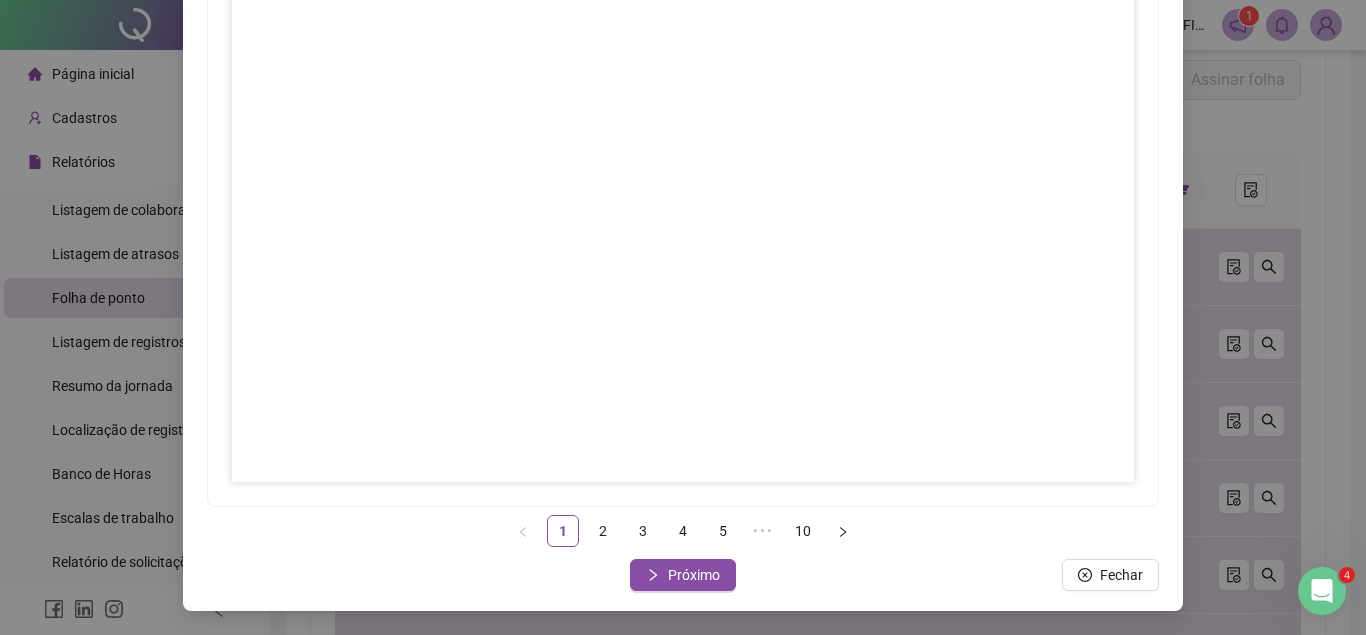 click on "Assinar folhas de ponto 1 2 3 4 5 ••• 10 Fechar Próximo" at bounding box center (683, 317) 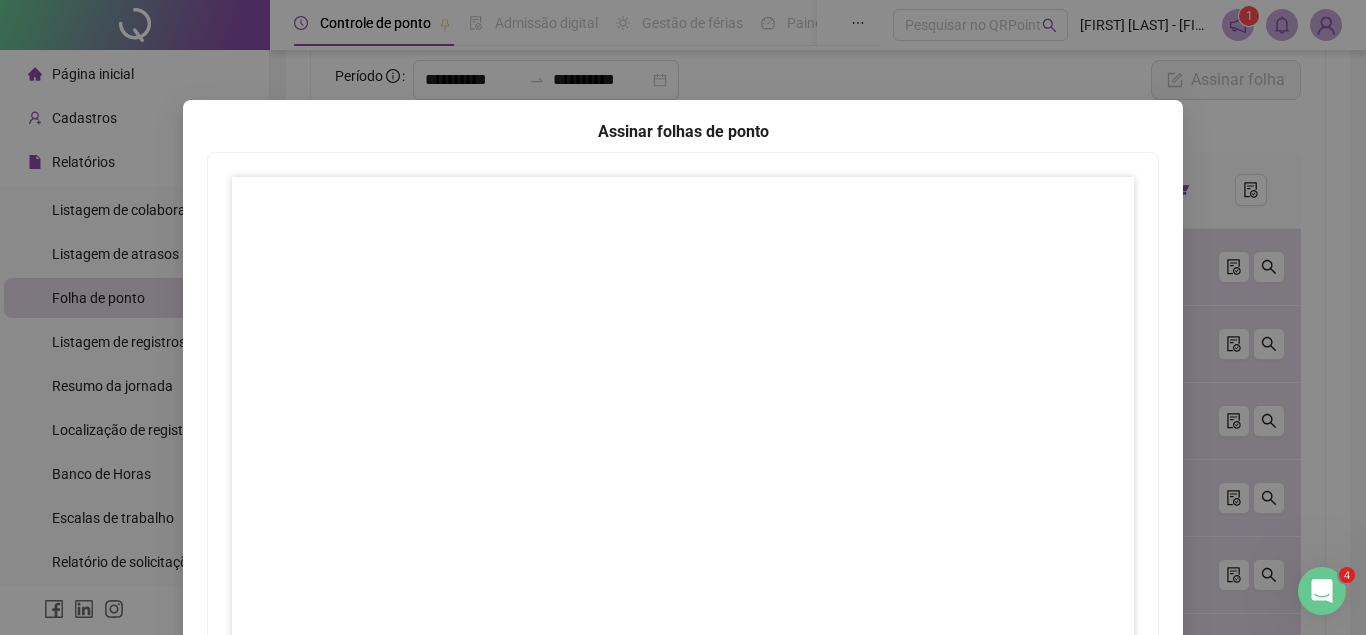 scroll, scrollTop: 295, scrollLeft: 0, axis: vertical 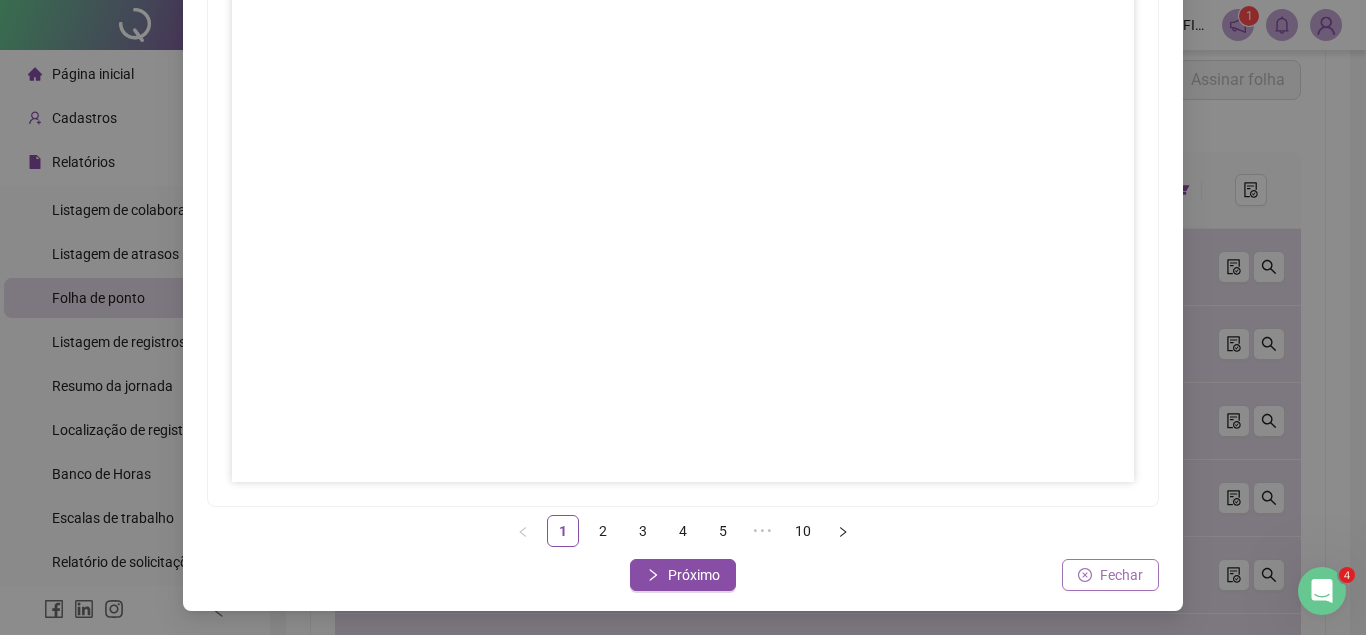 click on "Fechar" at bounding box center [1121, 575] 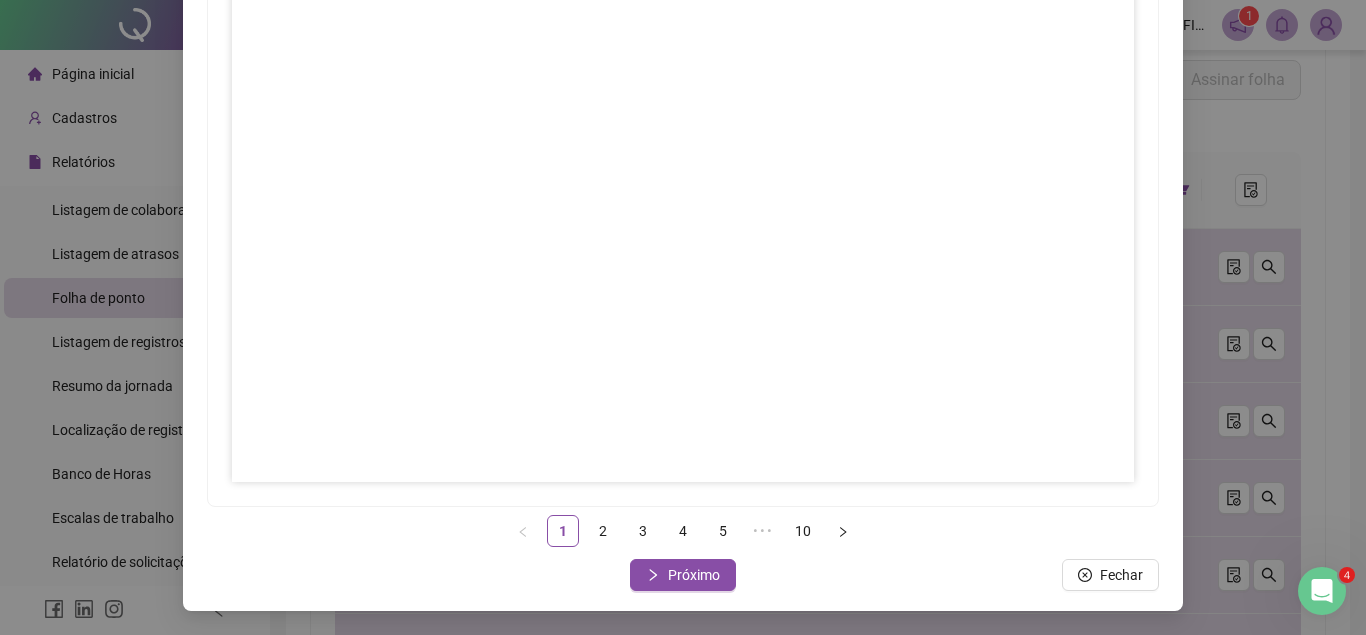 click on "Assinar folhas de ponto 1 2 3 4 5 ••• 10 Fechar Próximo" at bounding box center [683, 317] 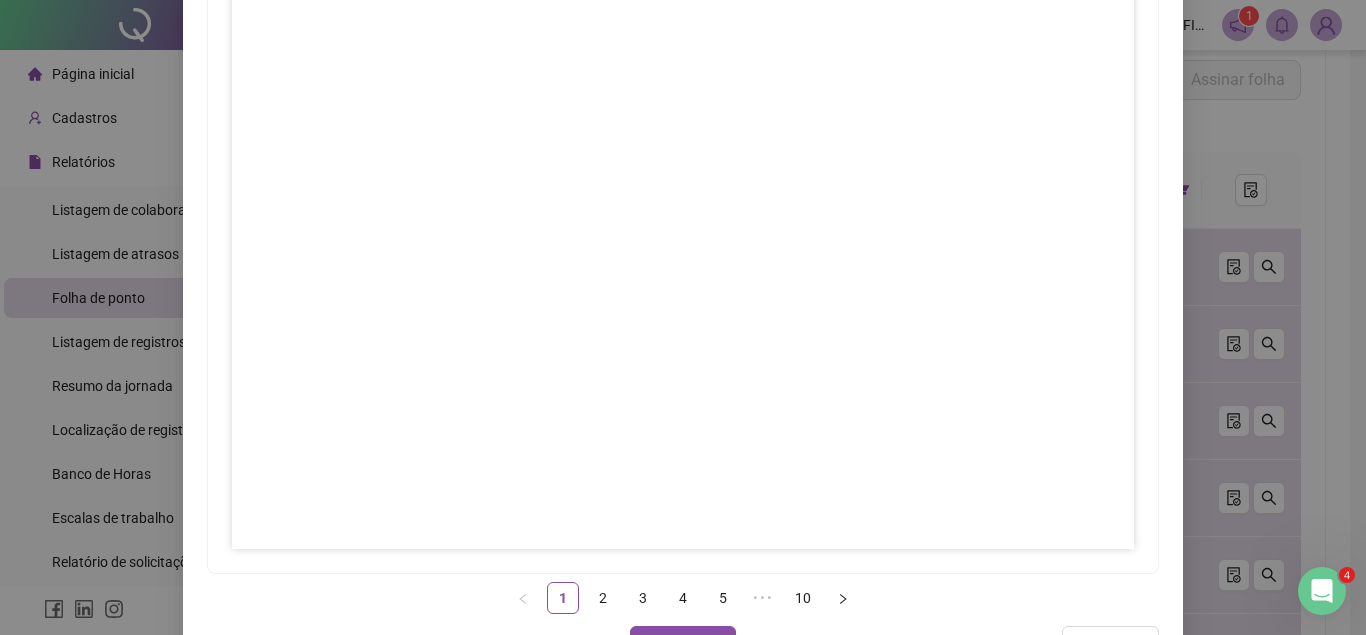scroll, scrollTop: 295, scrollLeft: 0, axis: vertical 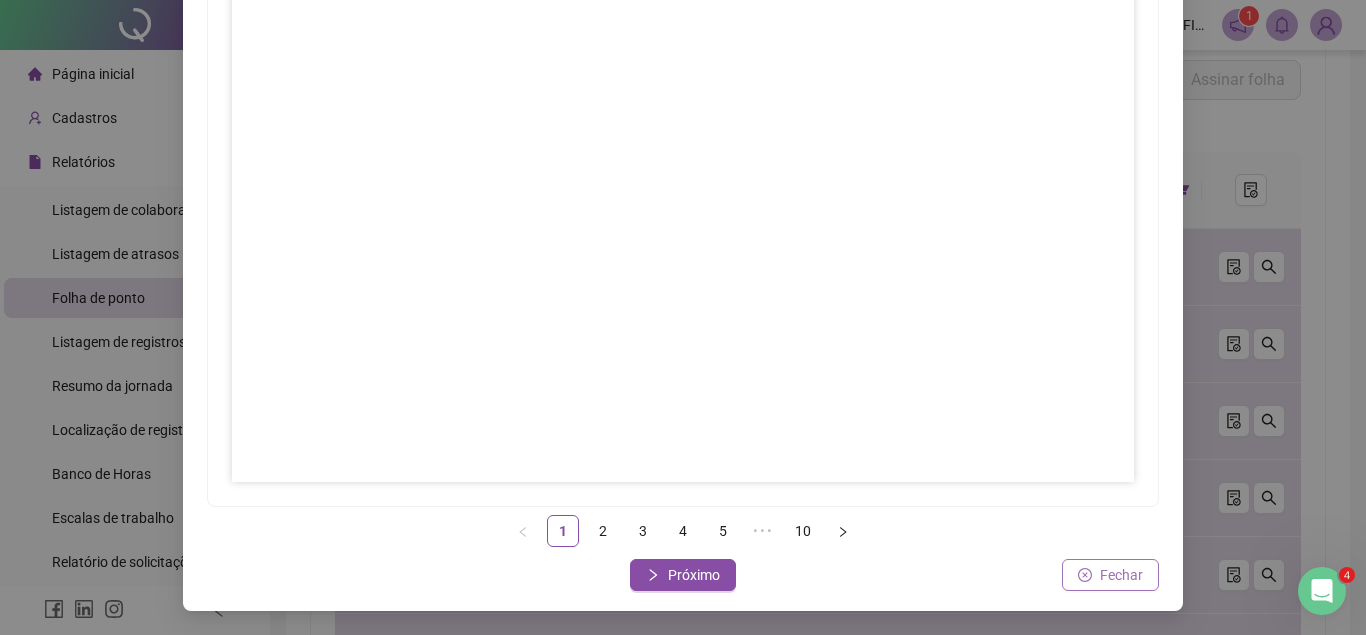 click on "Fechar" at bounding box center [1121, 575] 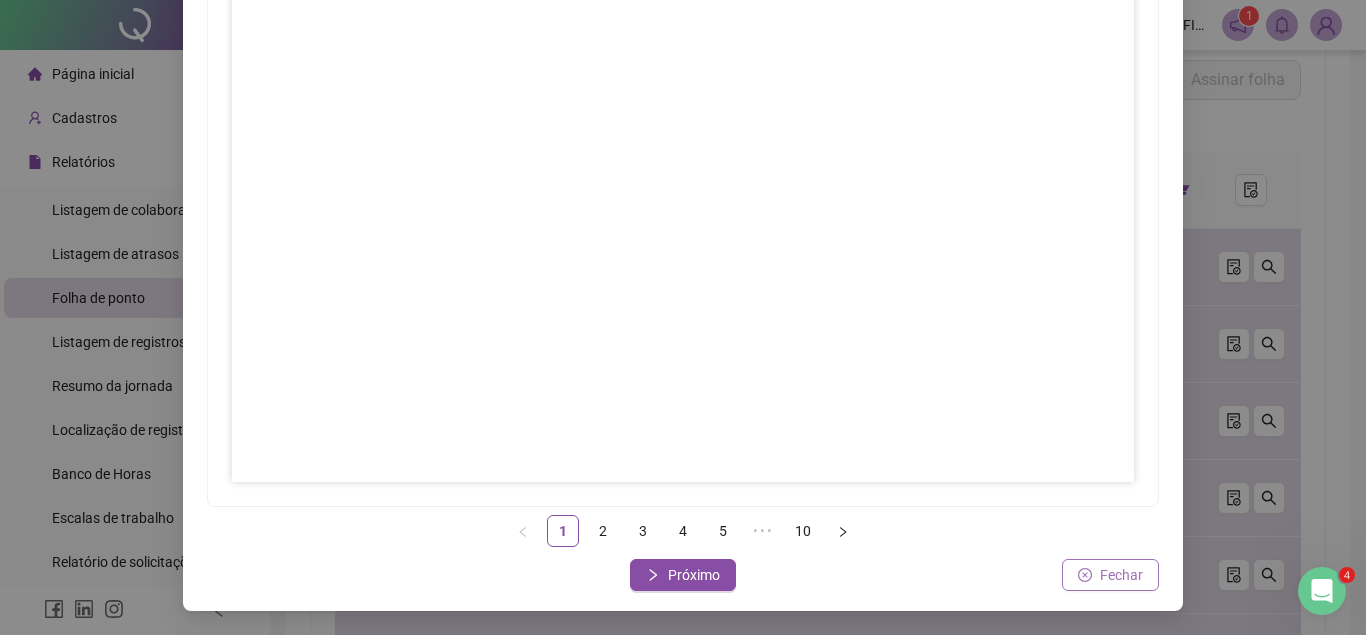 click on "Fechar" at bounding box center [1121, 575] 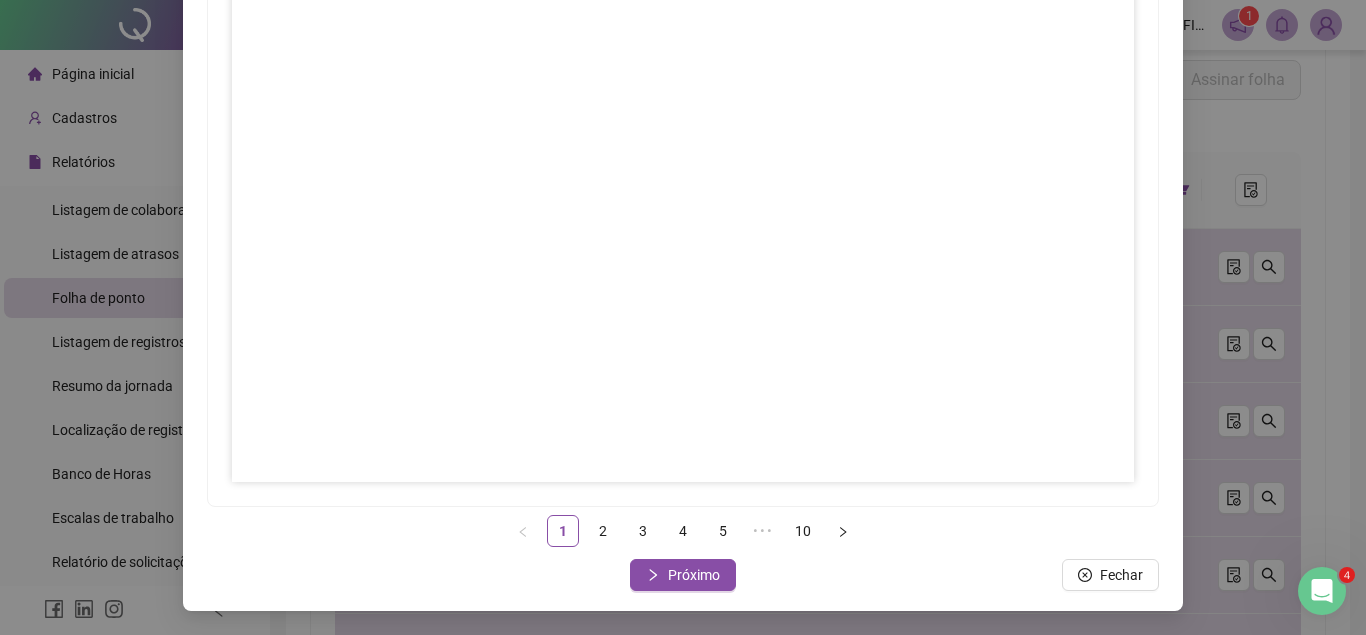 click on "Assinar folhas de ponto 1 2 3 4 5 ••• 10 Fechar Próximo" at bounding box center [683, 317] 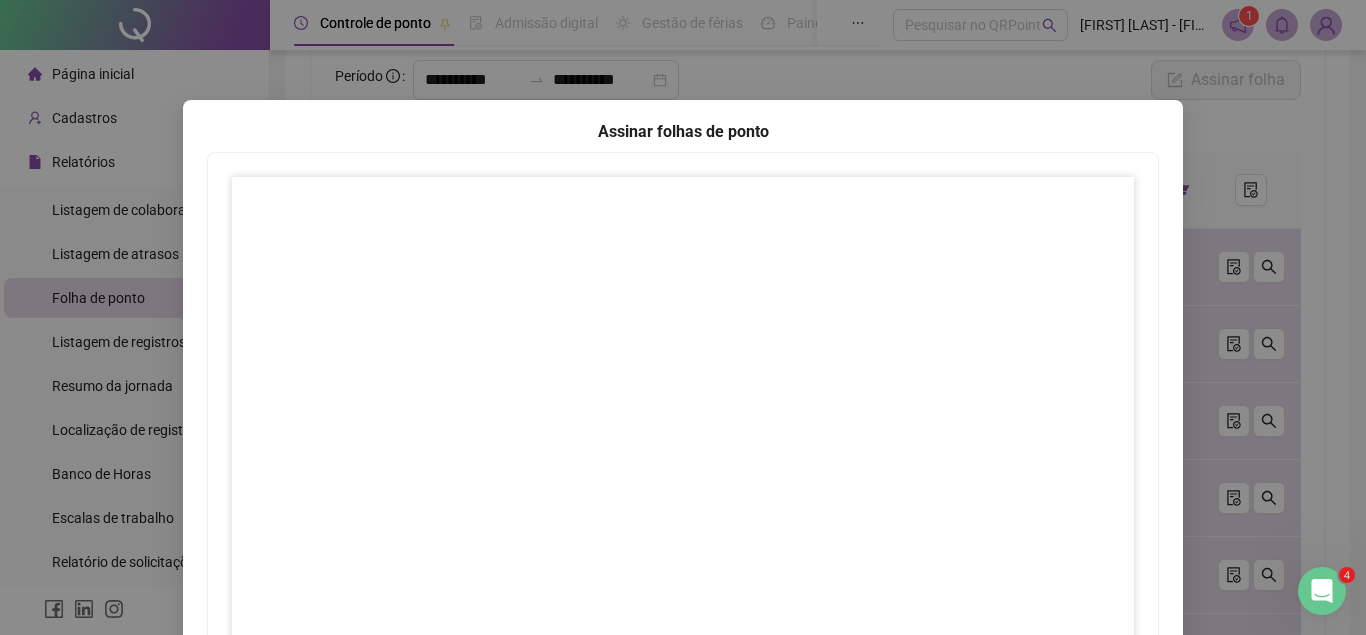 scroll, scrollTop: 295, scrollLeft: 0, axis: vertical 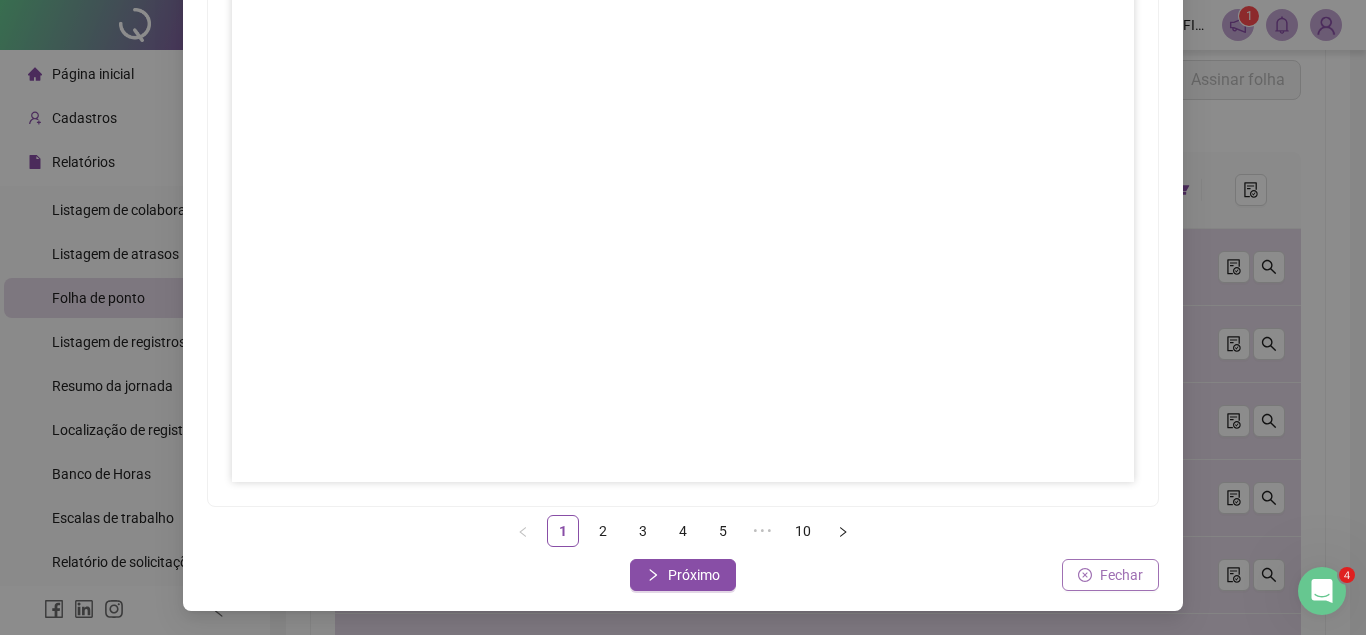 click 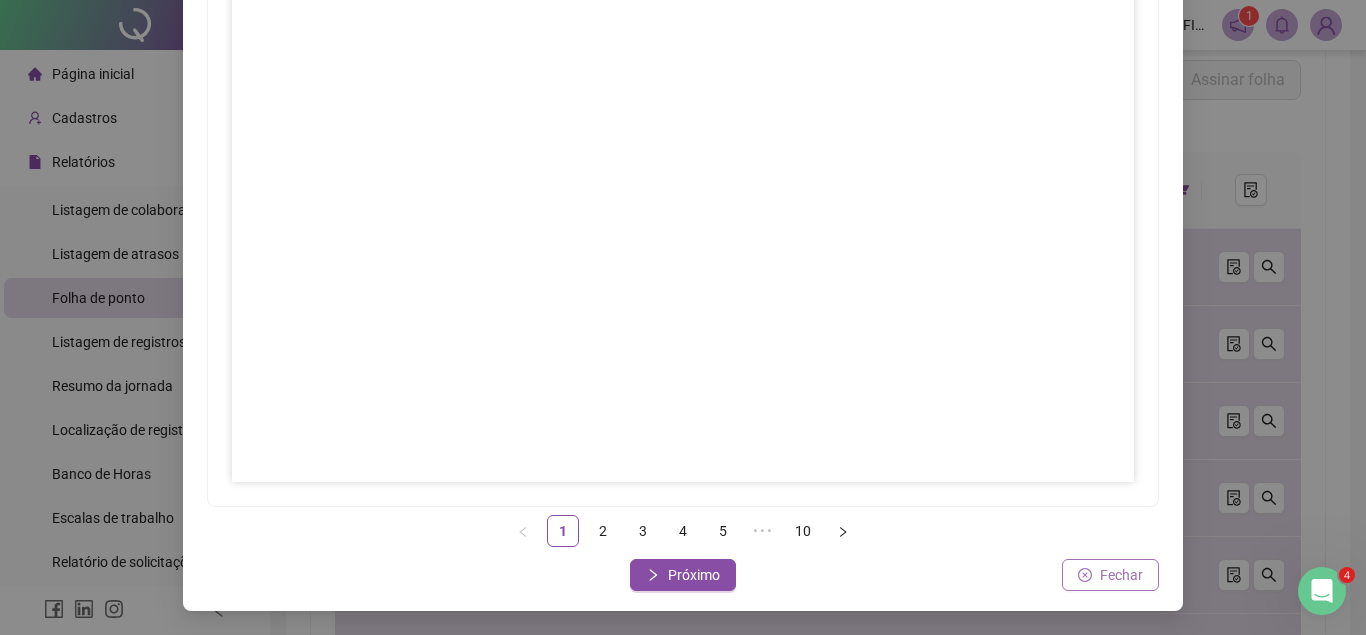 click 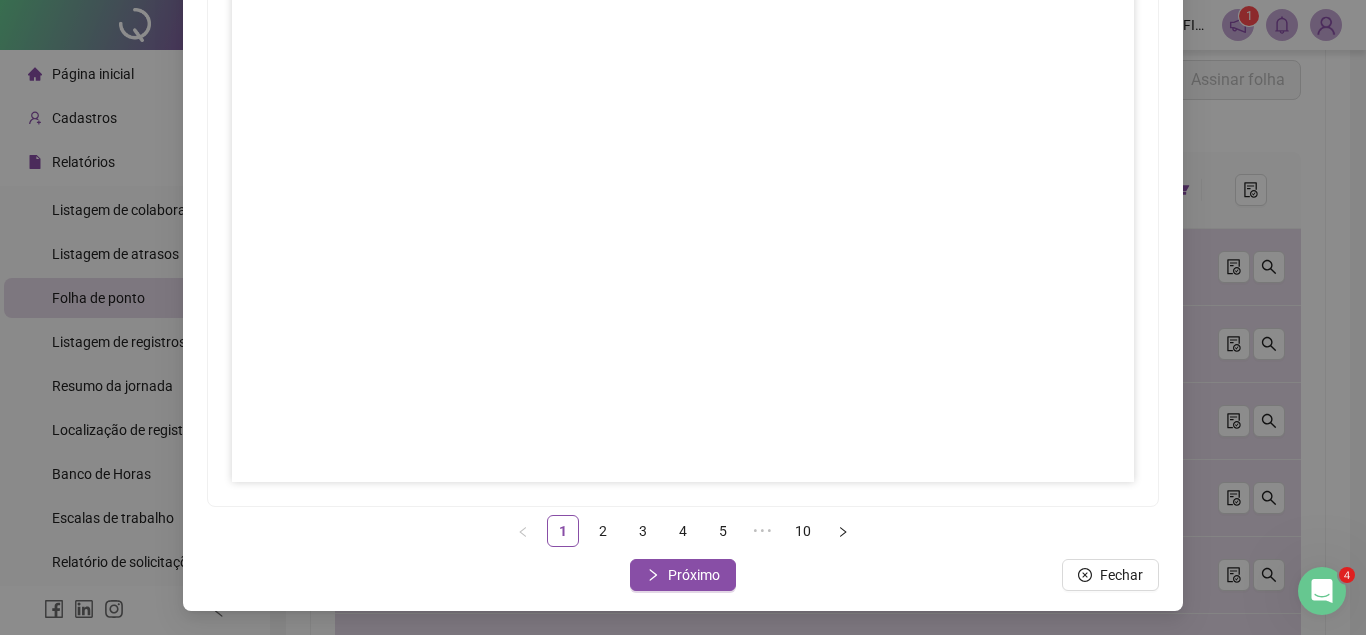click on "Assinar folhas de ponto 1 2 3 4 5 ••• 10 Fechar Próximo" at bounding box center [683, 317] 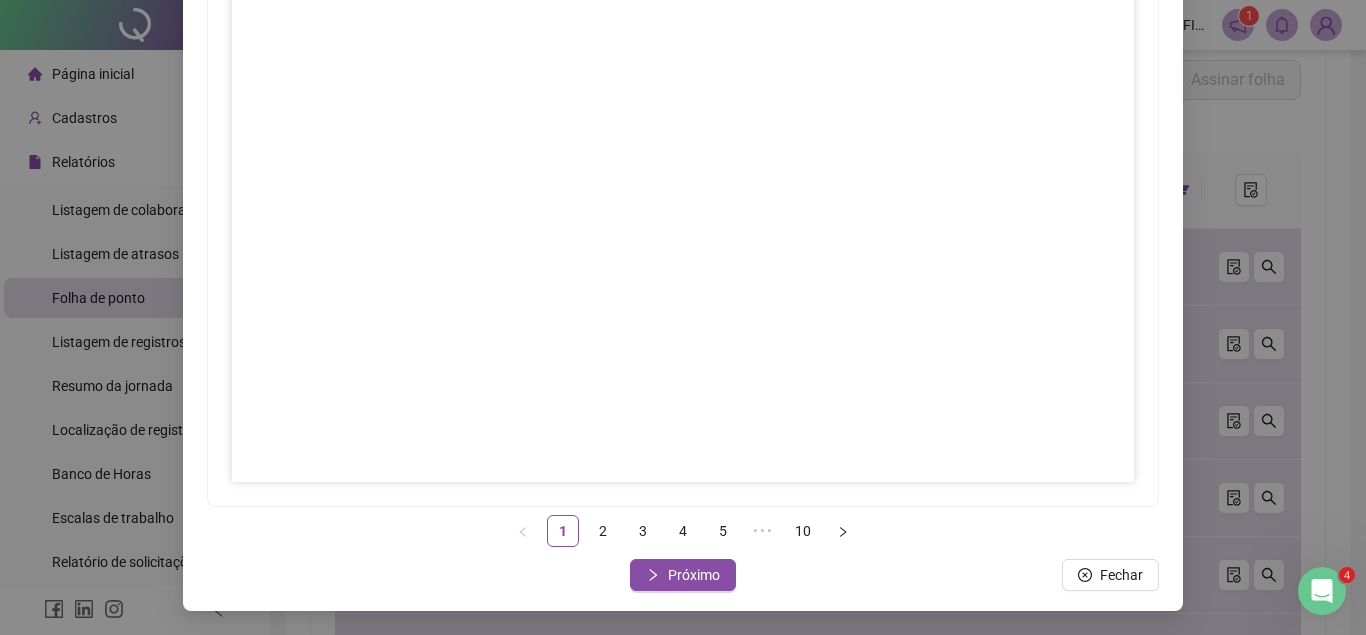 click on "Assinar folhas de ponto 1 2 3 4 5 ••• 10 Fechar Próximo" at bounding box center [683, 317] 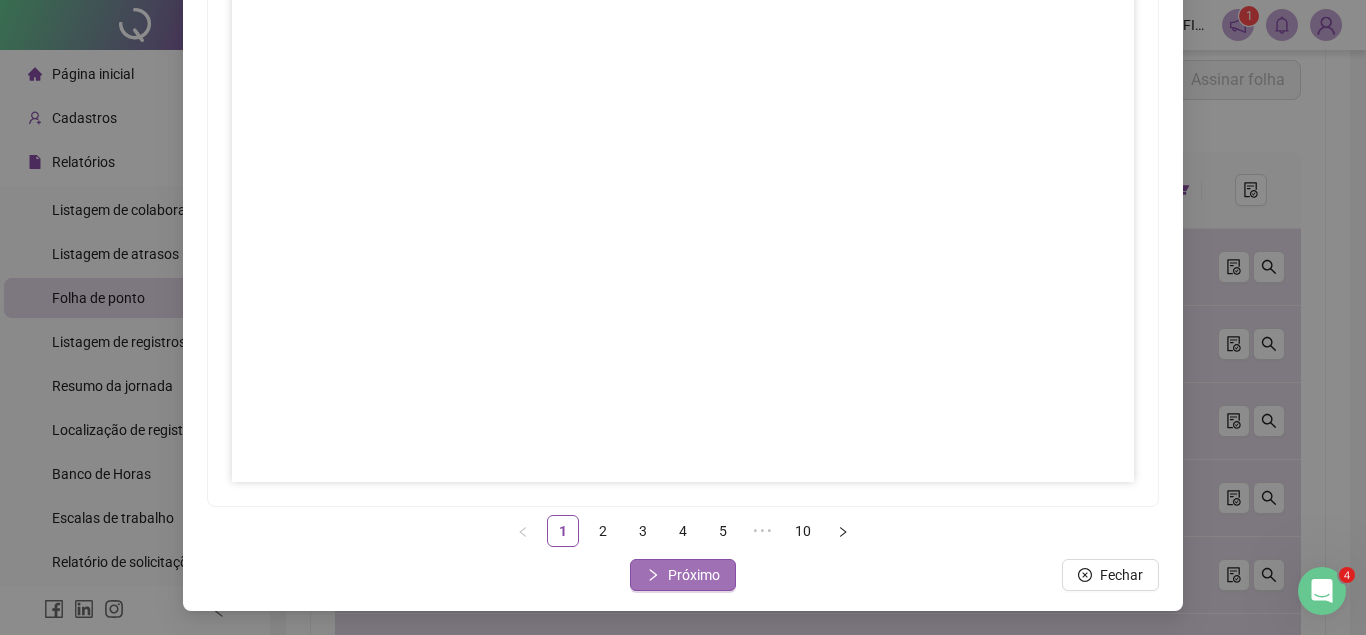 click on "Próximo" at bounding box center (694, 575) 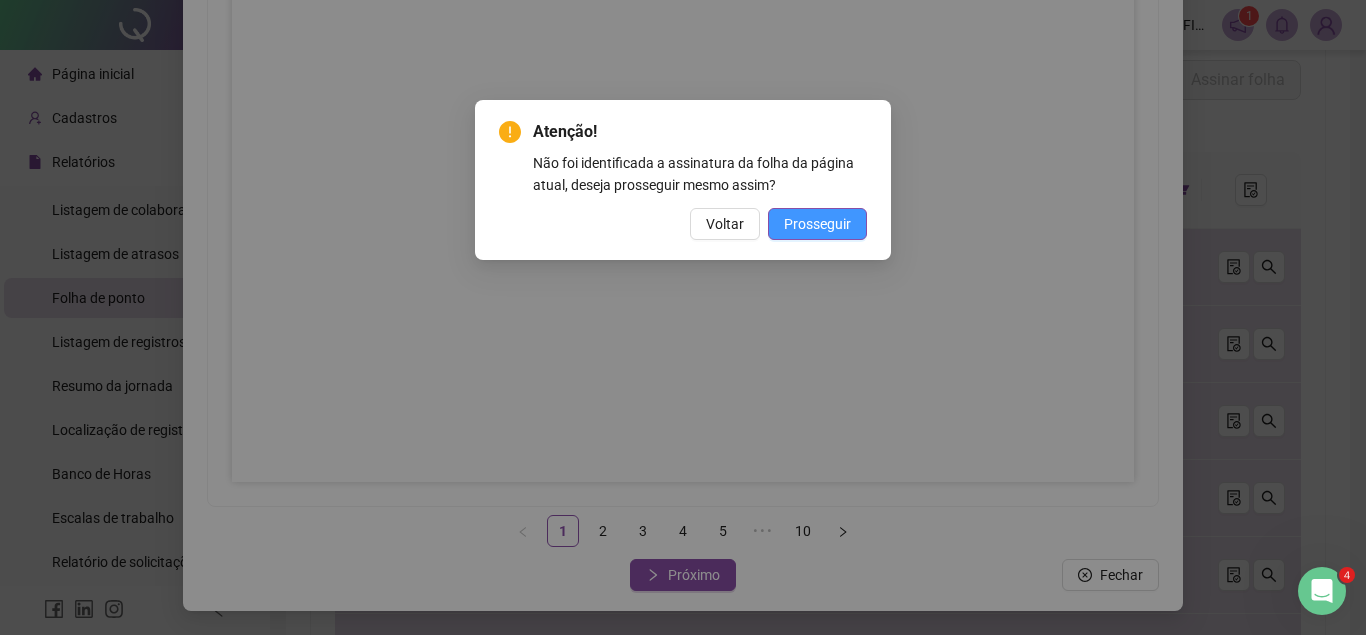 click on "Prosseguir" at bounding box center (817, 224) 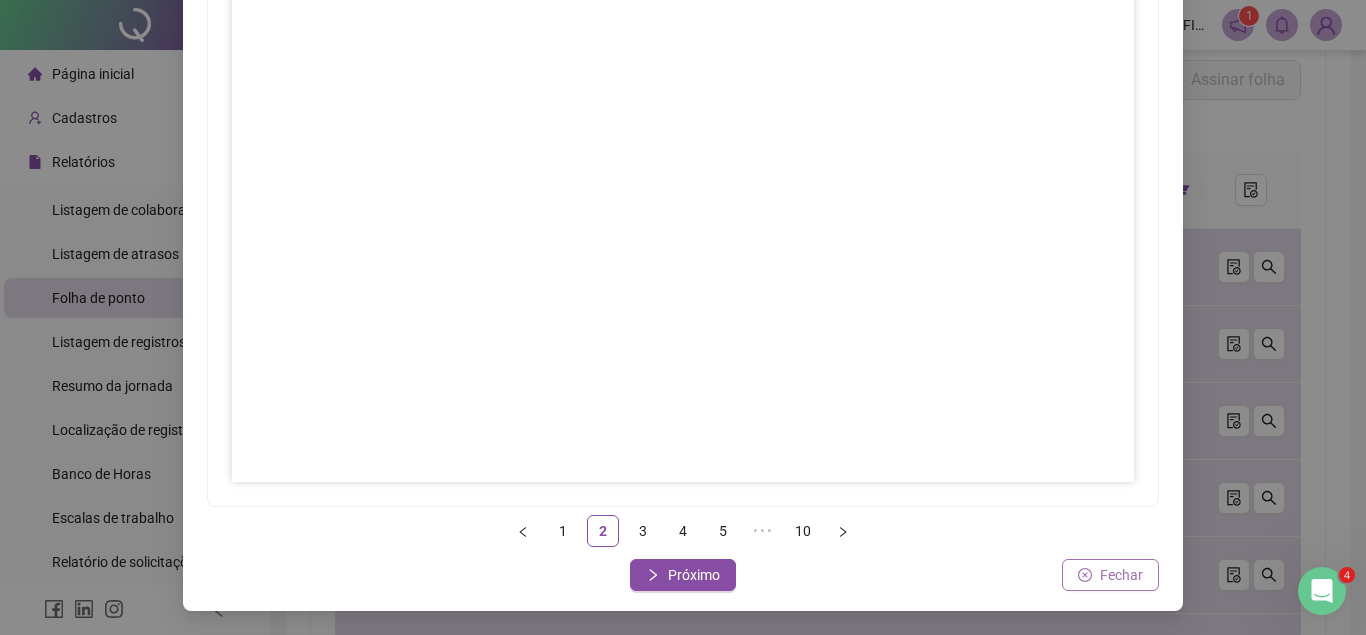 click on "Fechar" at bounding box center (1110, 575) 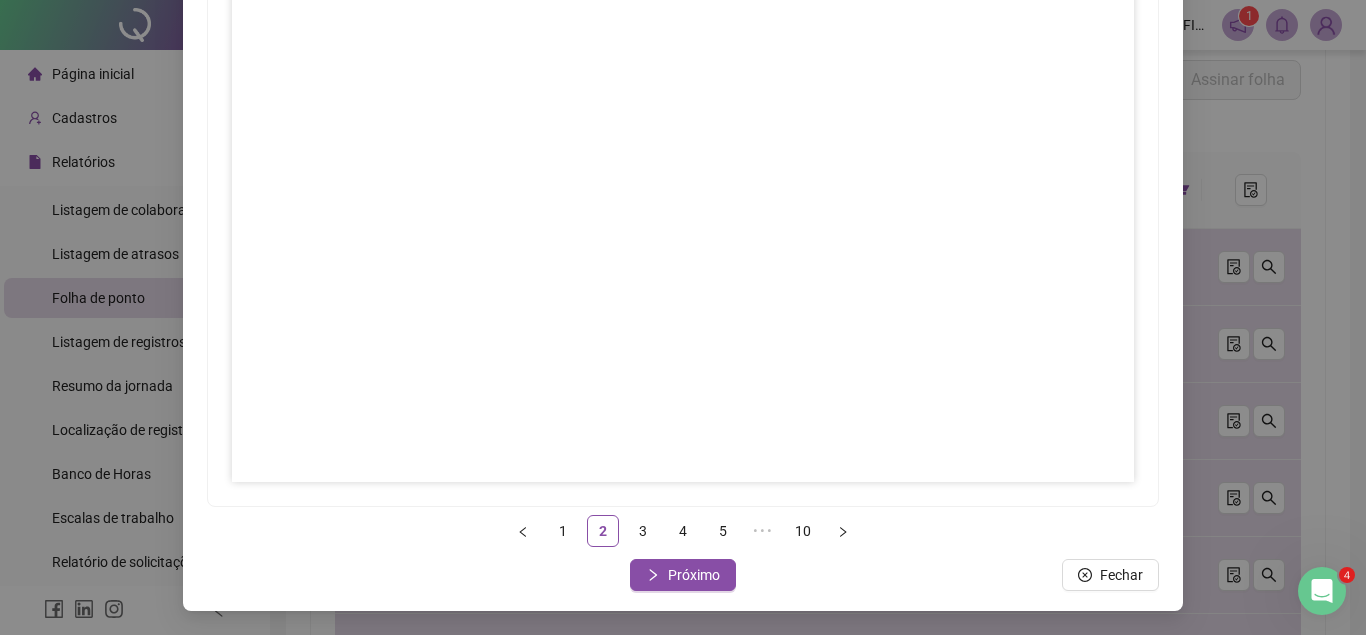 click on "Fechar" at bounding box center (1121, 575) 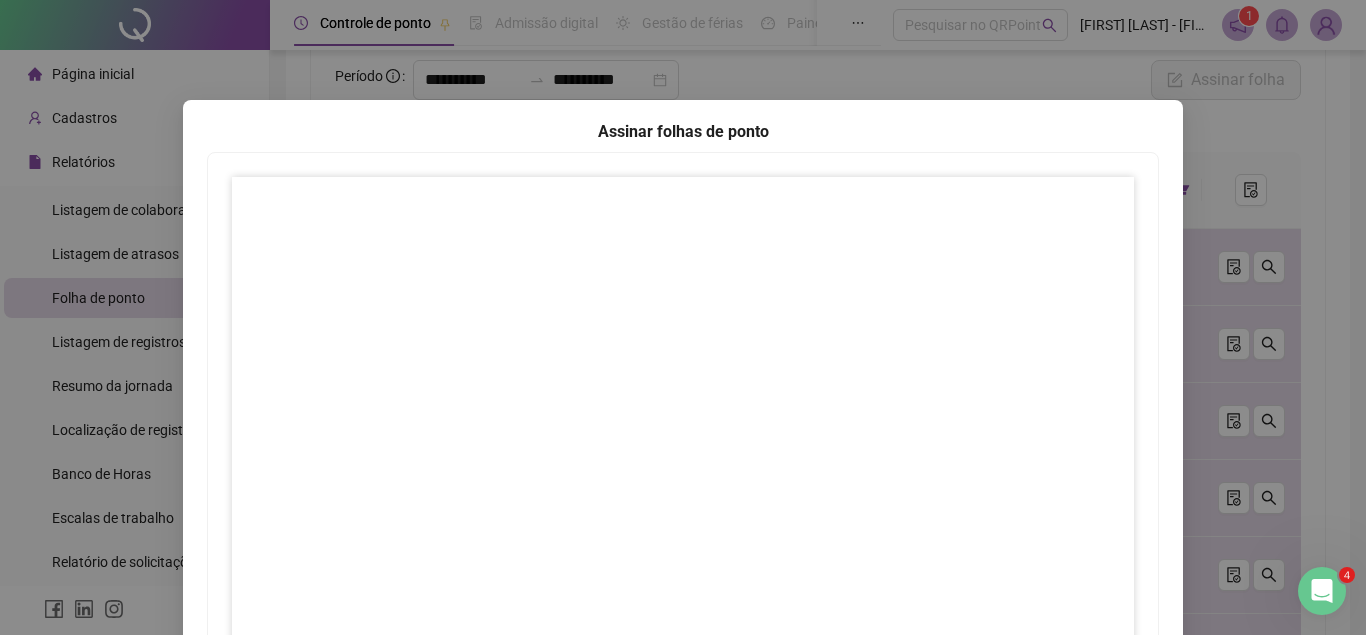 scroll, scrollTop: 295, scrollLeft: 0, axis: vertical 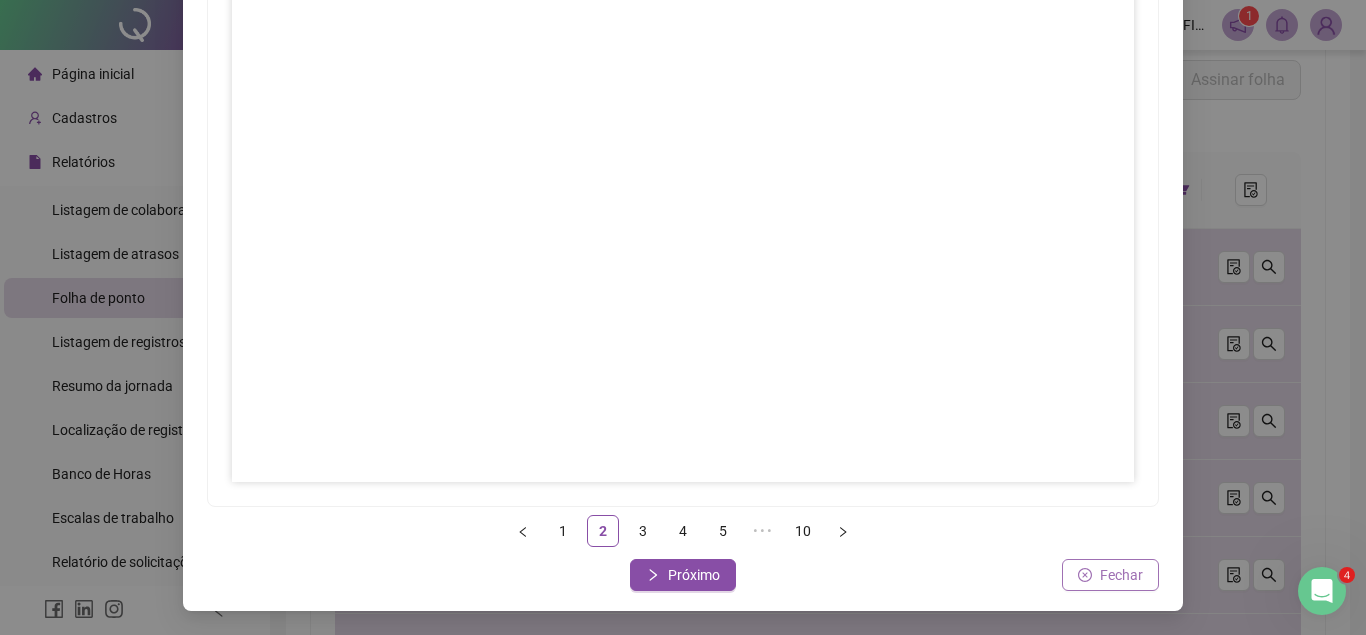click on "Fechar" at bounding box center (1121, 575) 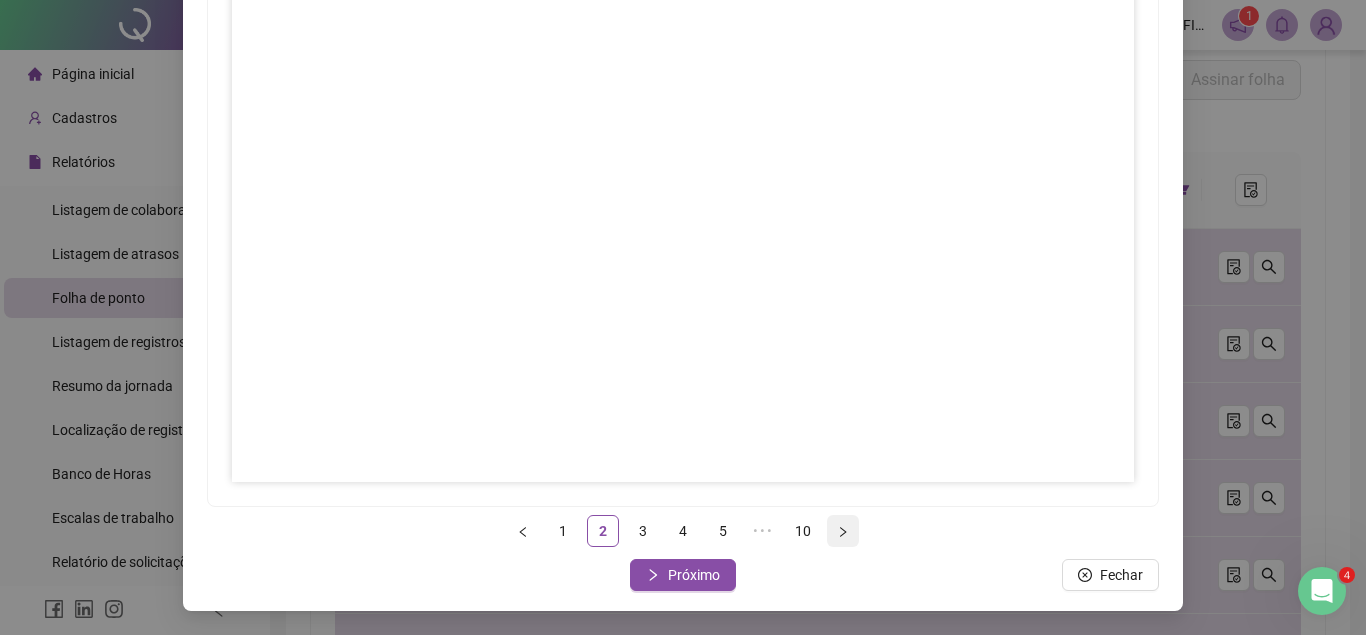 click 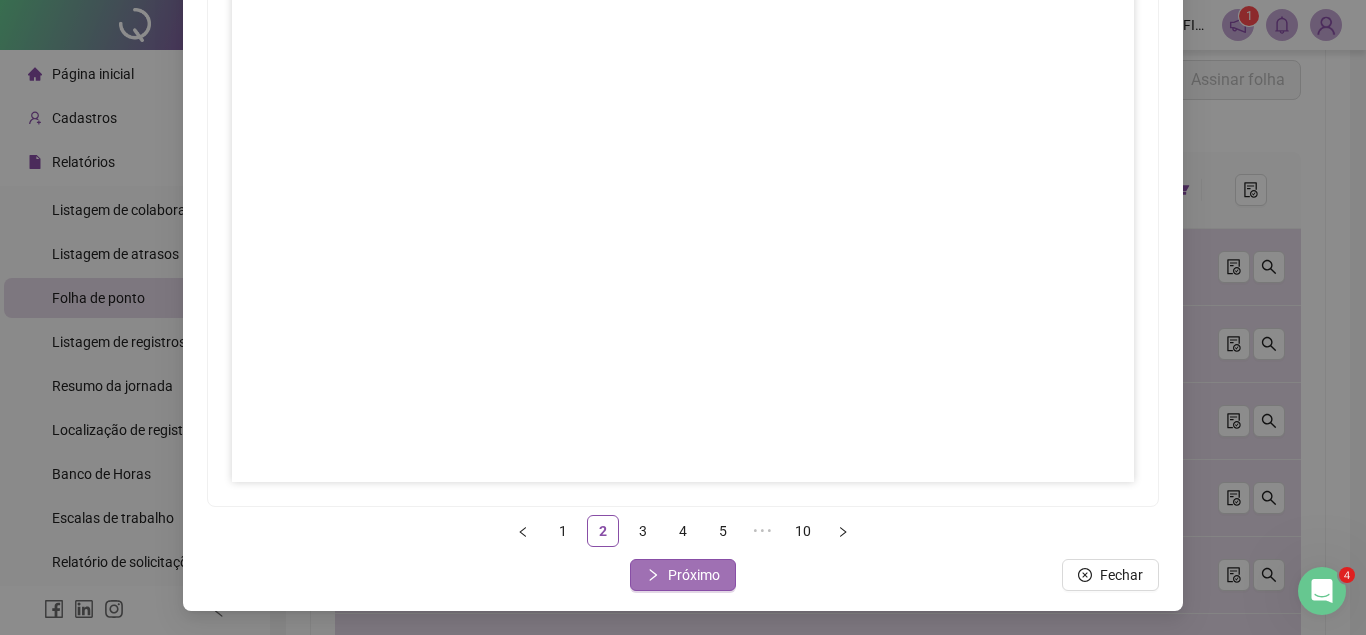 click on "Próximo" at bounding box center (694, 575) 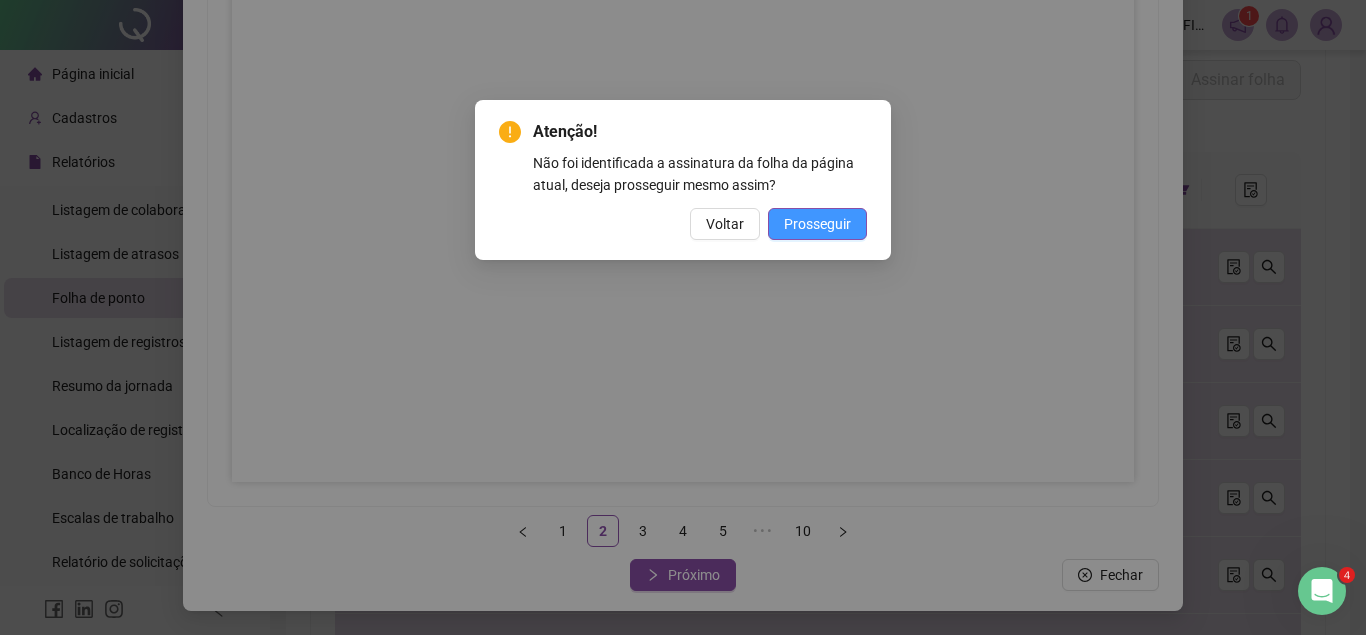 click on "Prosseguir" at bounding box center [817, 224] 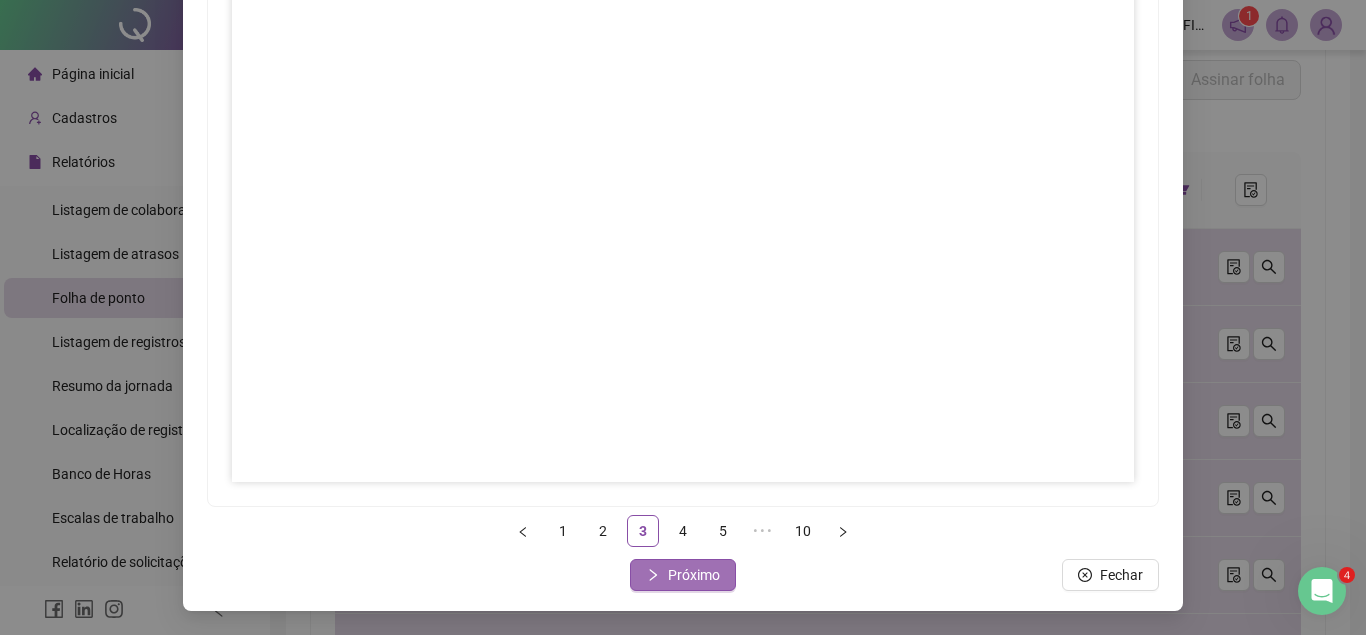 click on "Próximo" at bounding box center (694, 575) 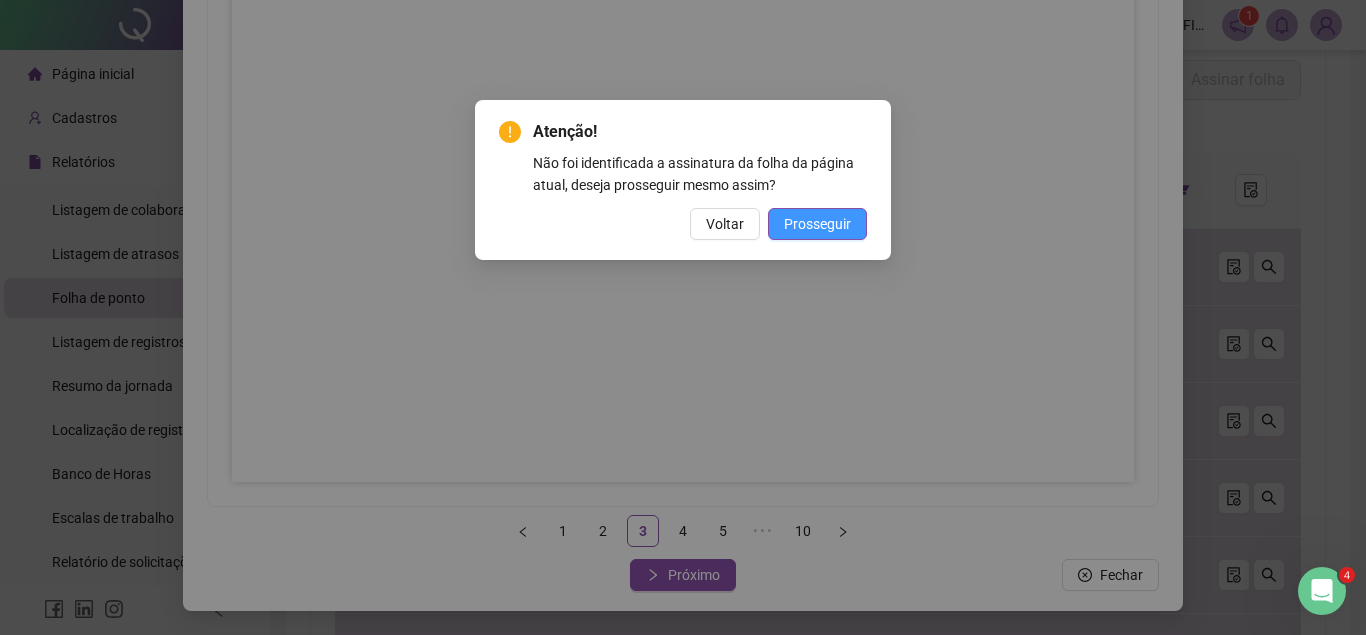 click on "Prosseguir" at bounding box center [817, 224] 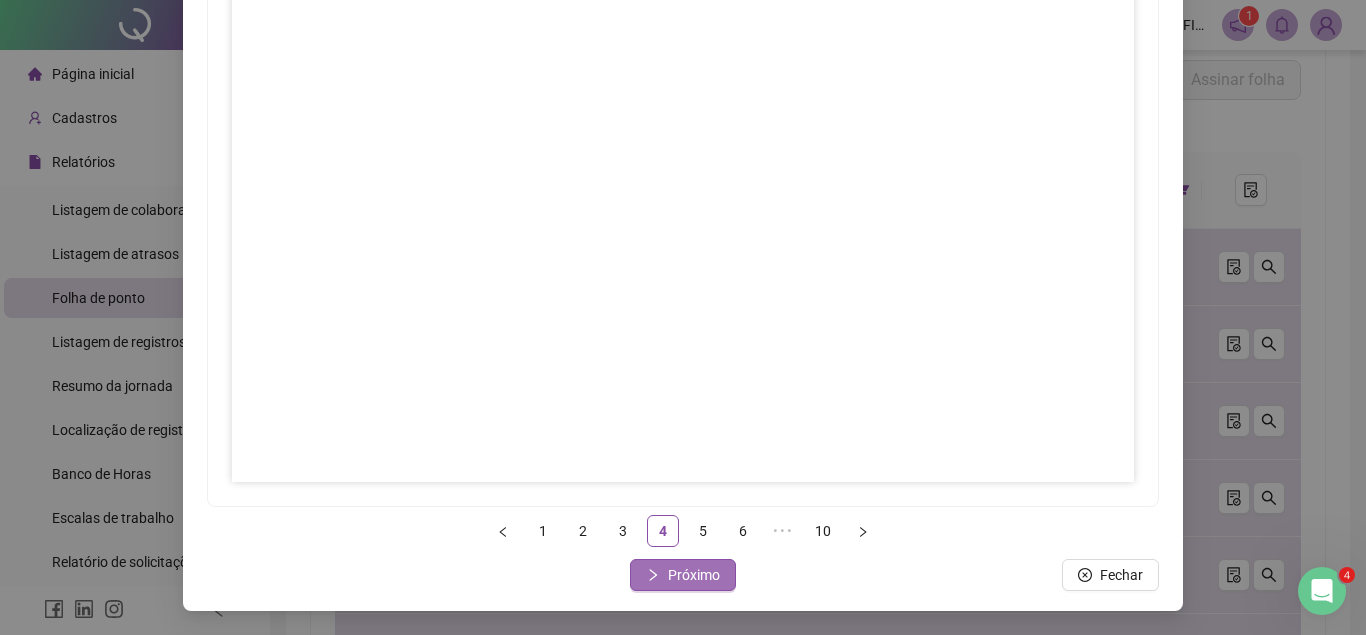 click on "Próximo" at bounding box center (694, 575) 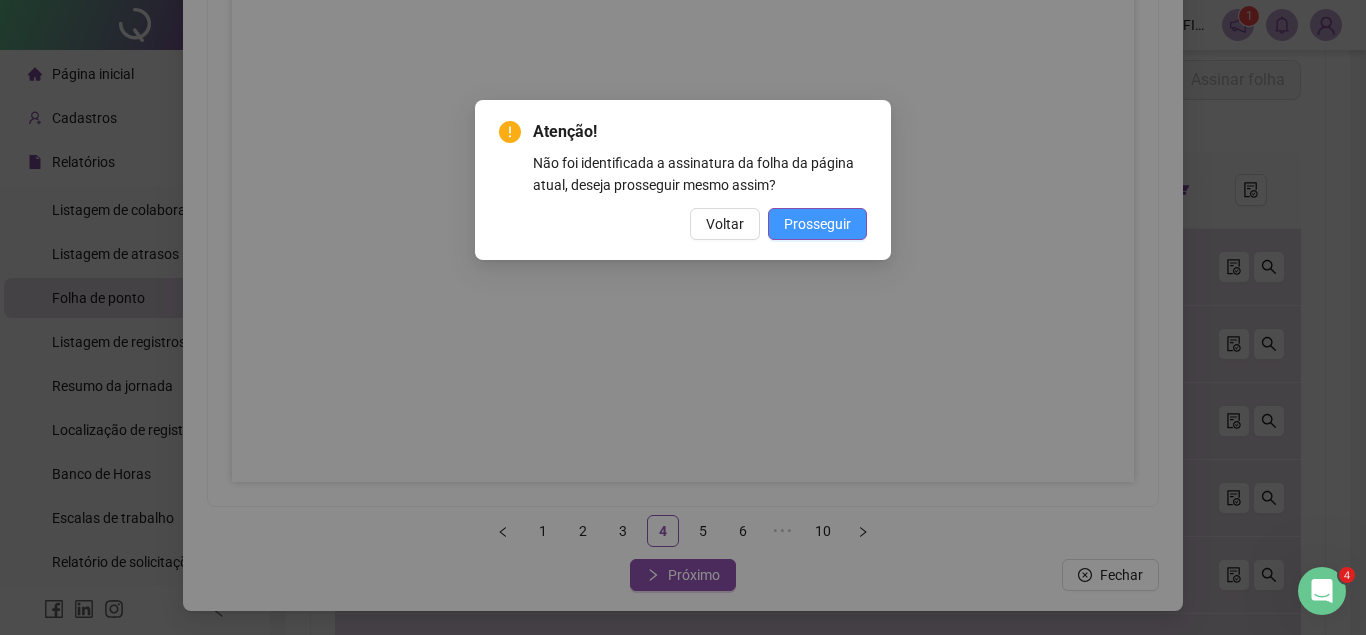 click on "Prosseguir" at bounding box center [817, 224] 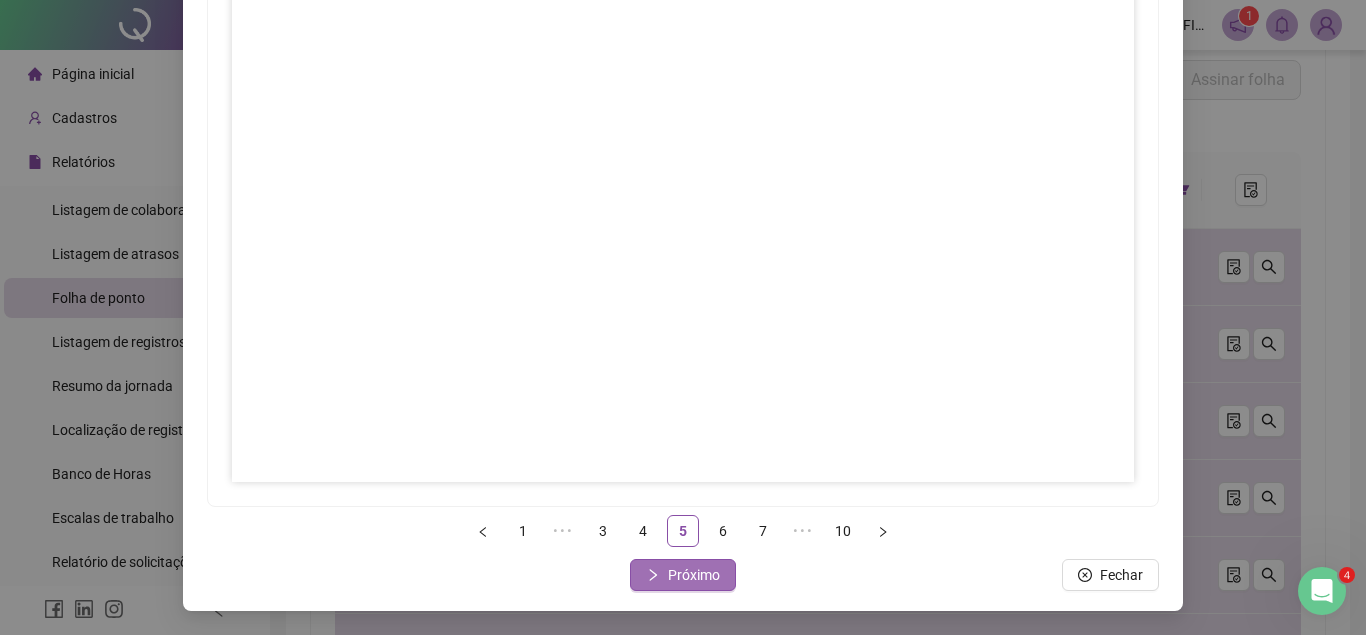 click on "Próximo" at bounding box center [694, 575] 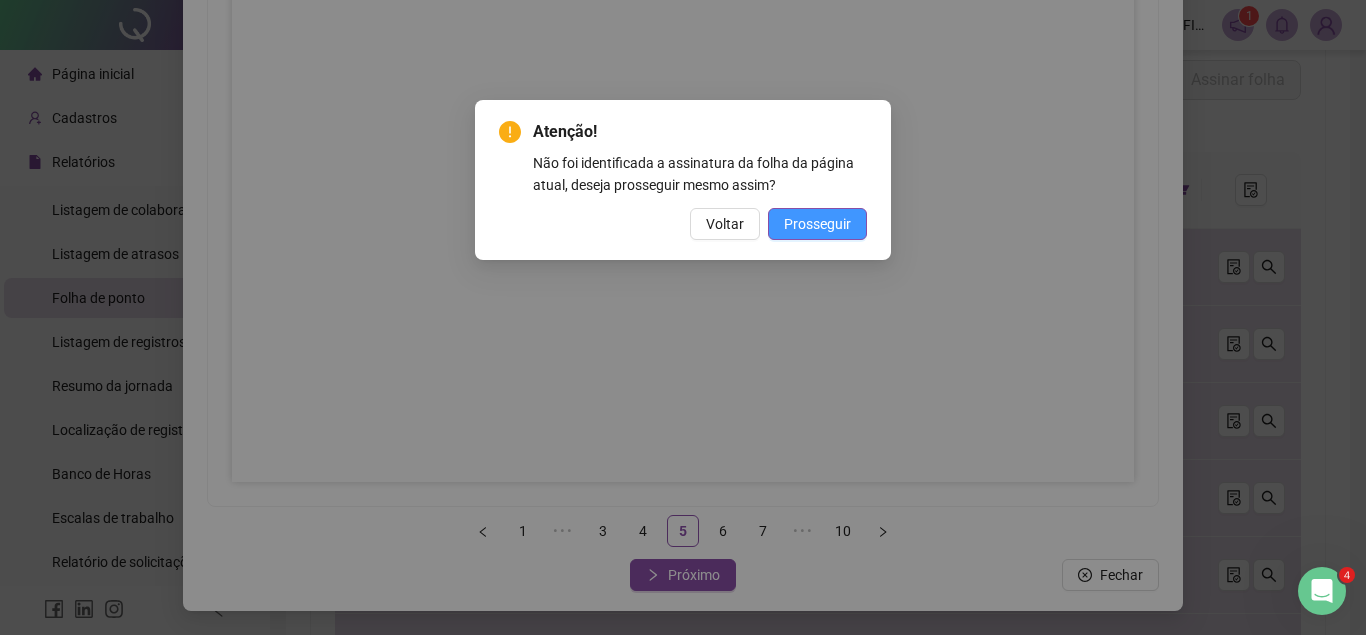 click on "Prosseguir" at bounding box center (817, 224) 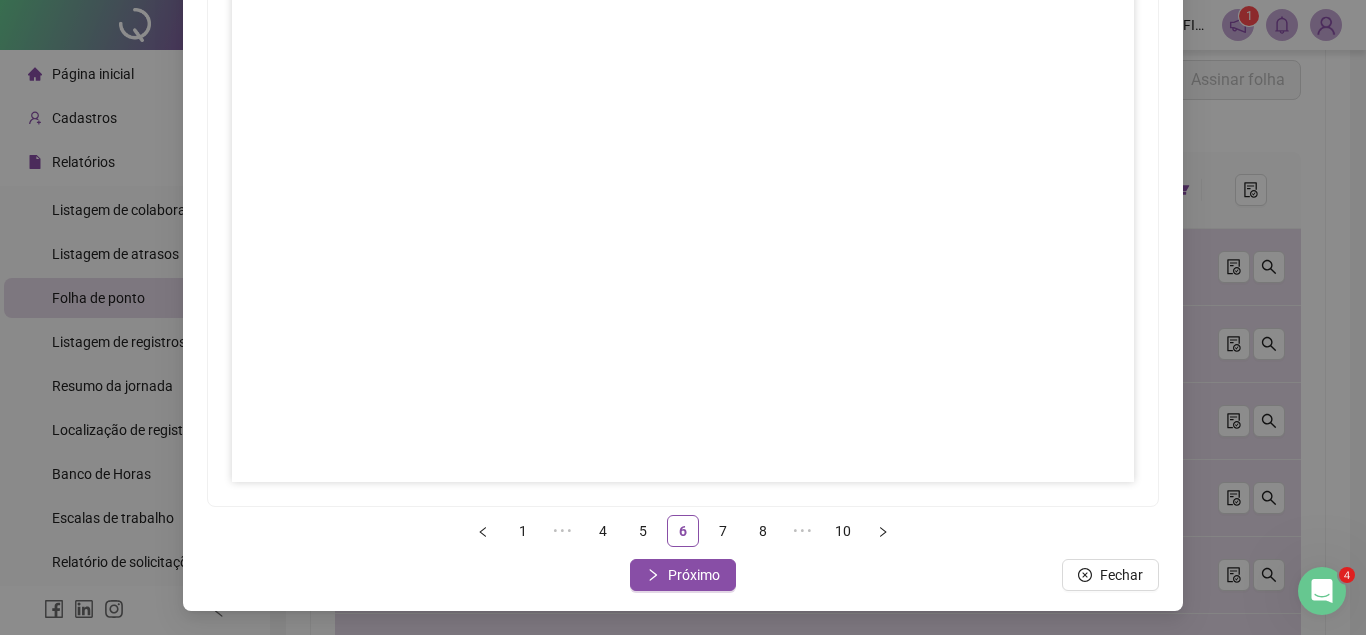 click on "Próximo" at bounding box center (694, 575) 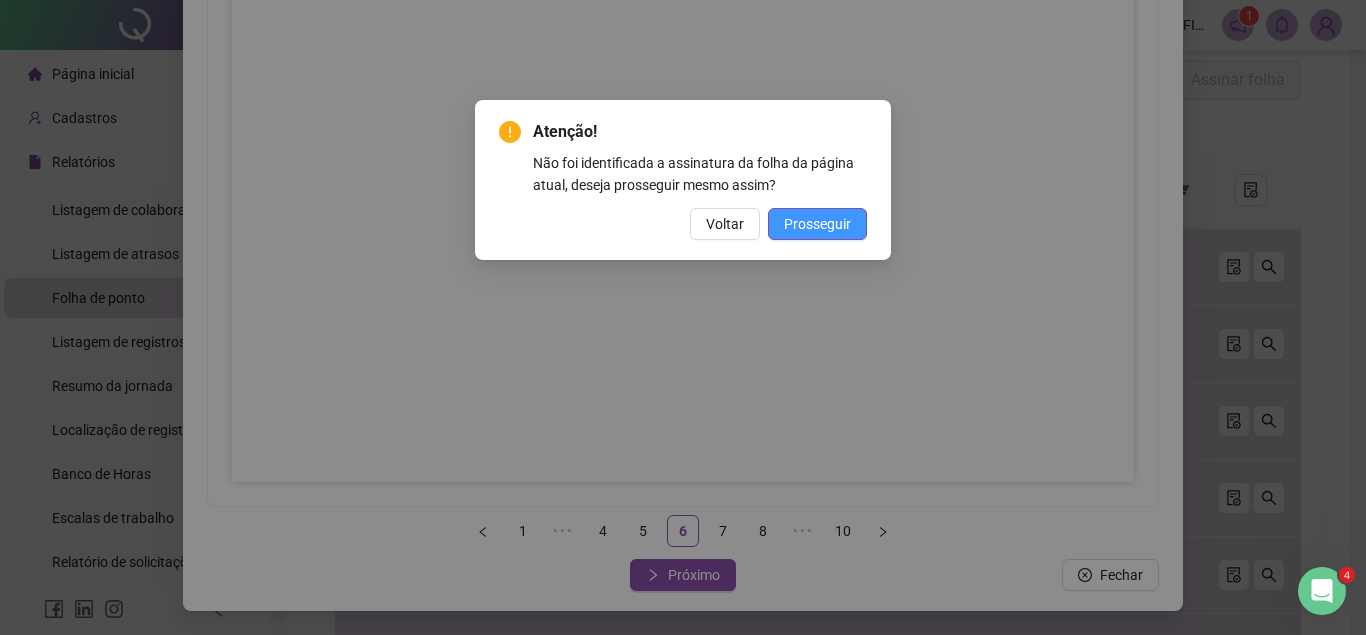 click on "Prosseguir" at bounding box center (817, 224) 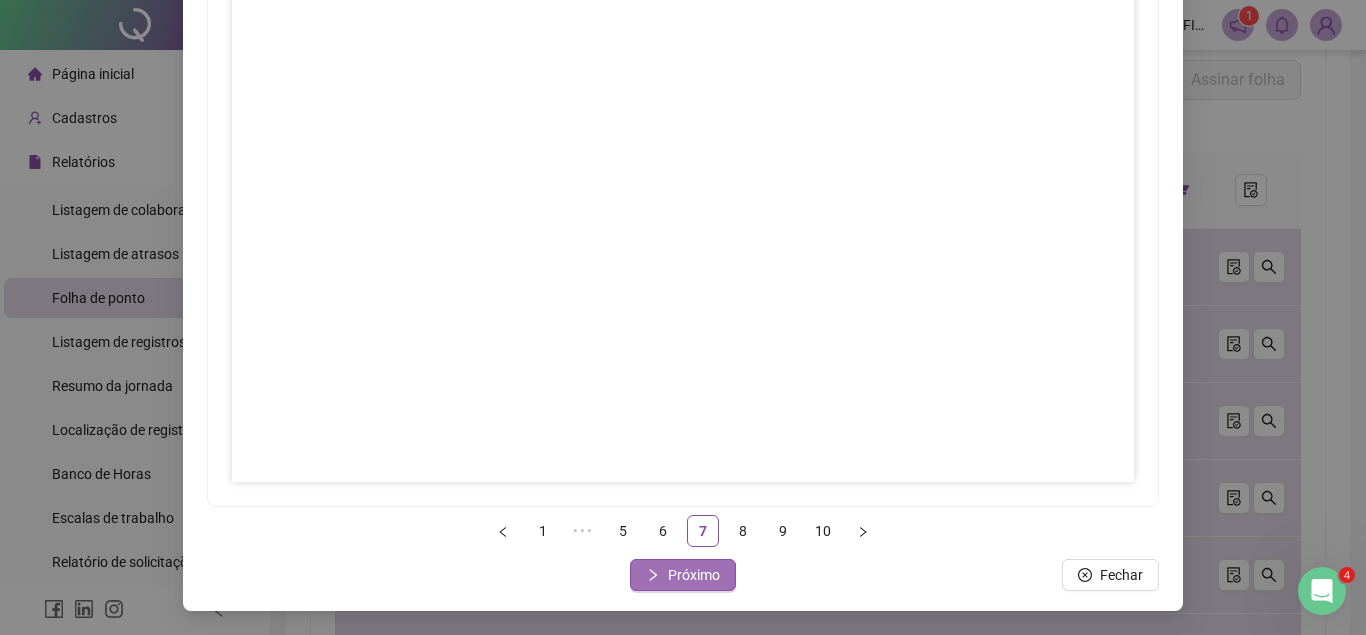 click on "Próximo" at bounding box center [694, 575] 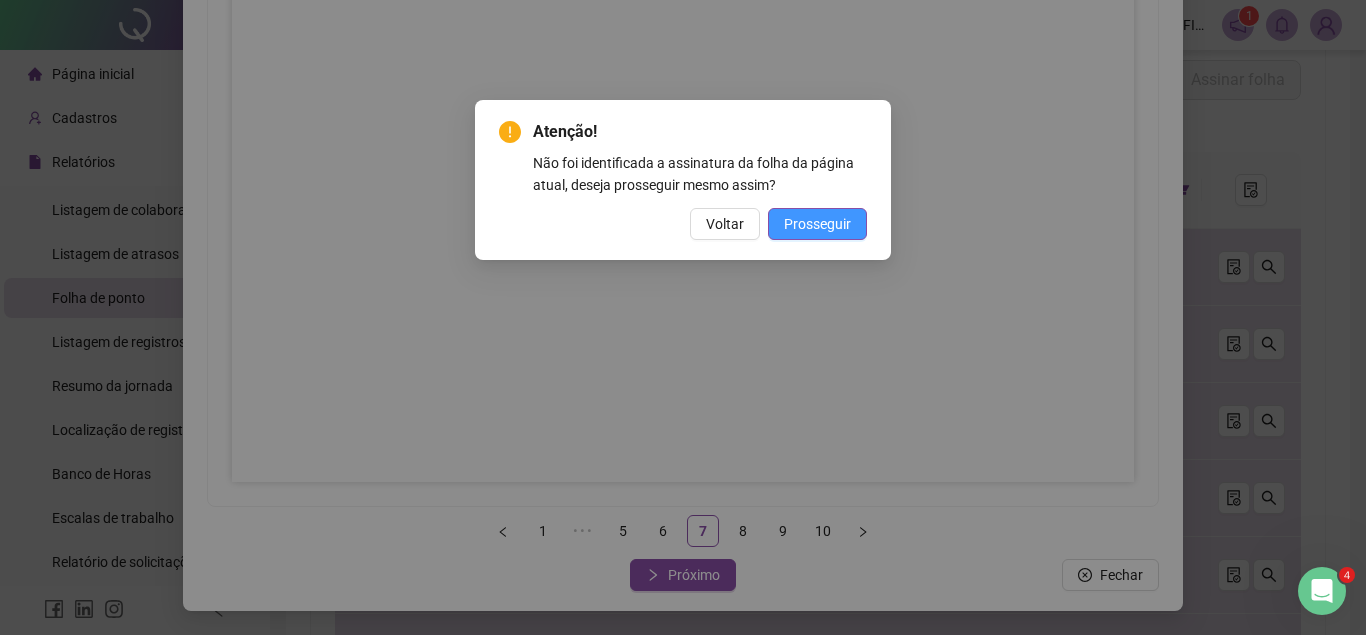 click on "Prosseguir" at bounding box center (817, 224) 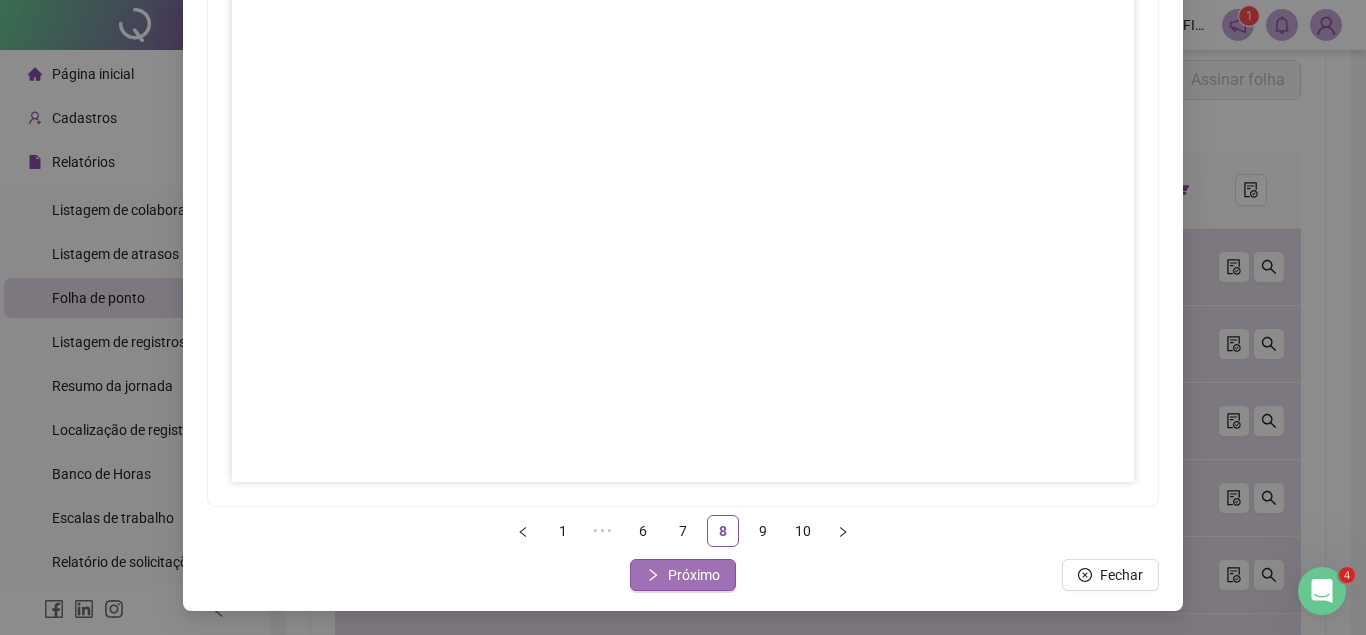click on "Próximo" at bounding box center (694, 575) 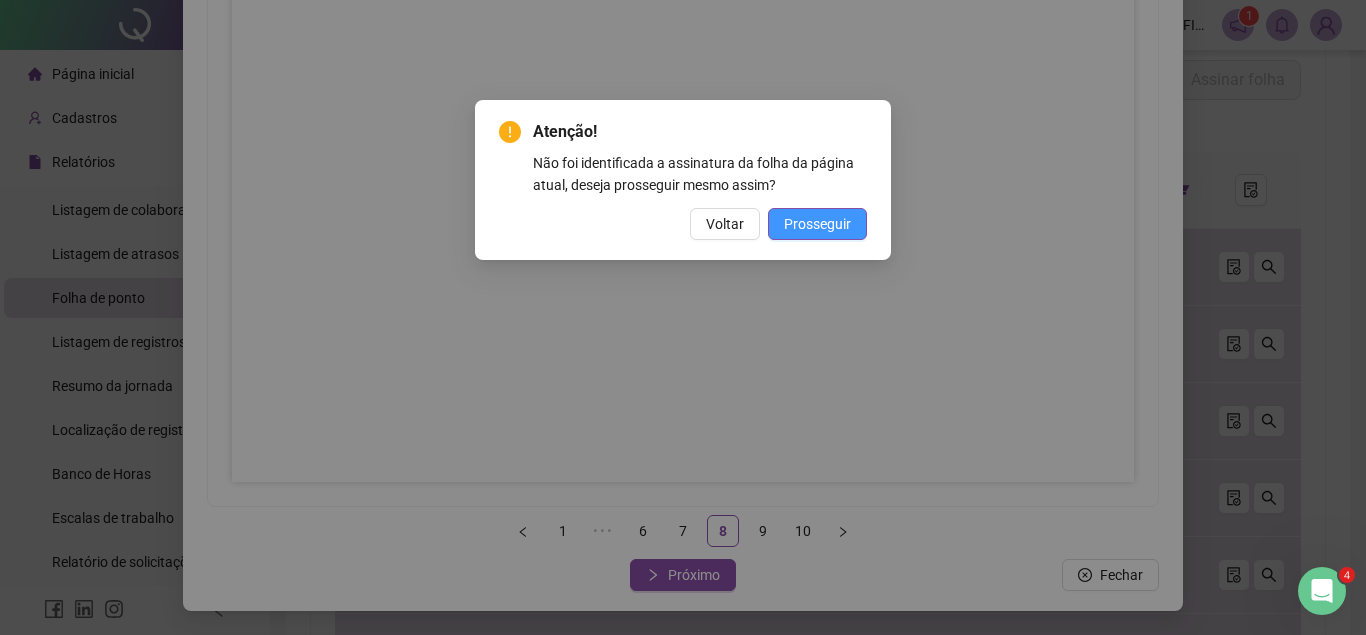 click on "Prosseguir" at bounding box center (817, 224) 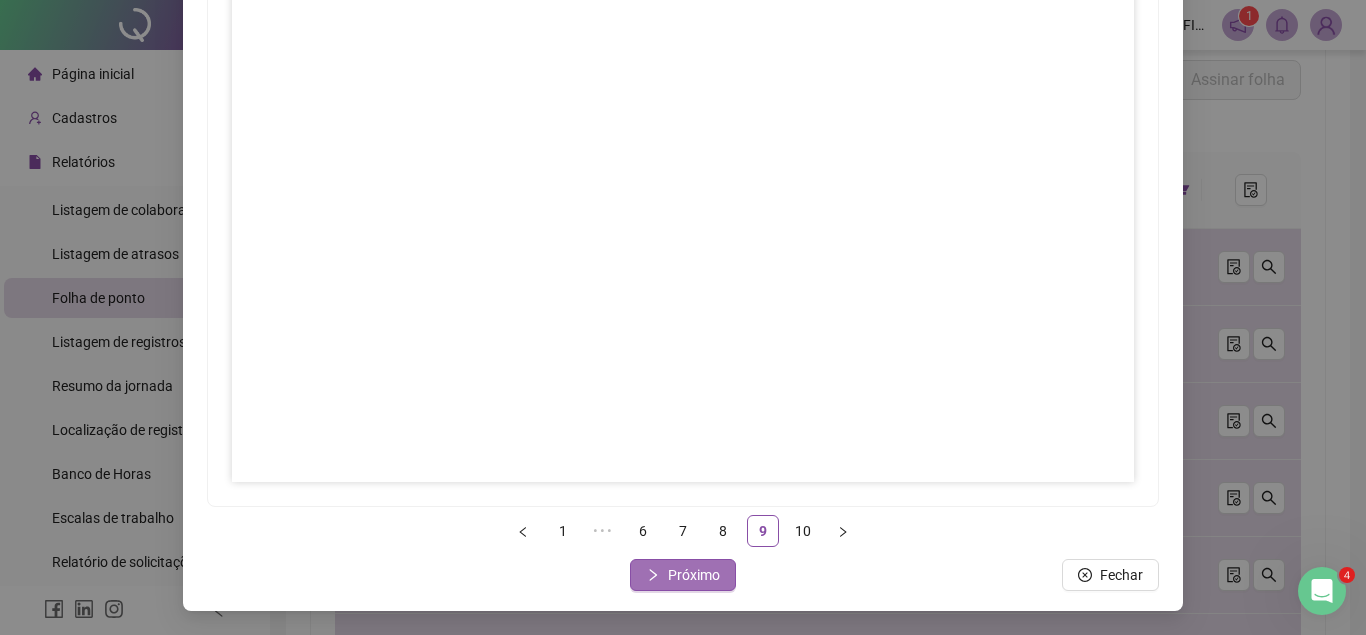 click on "Próximo" at bounding box center [694, 575] 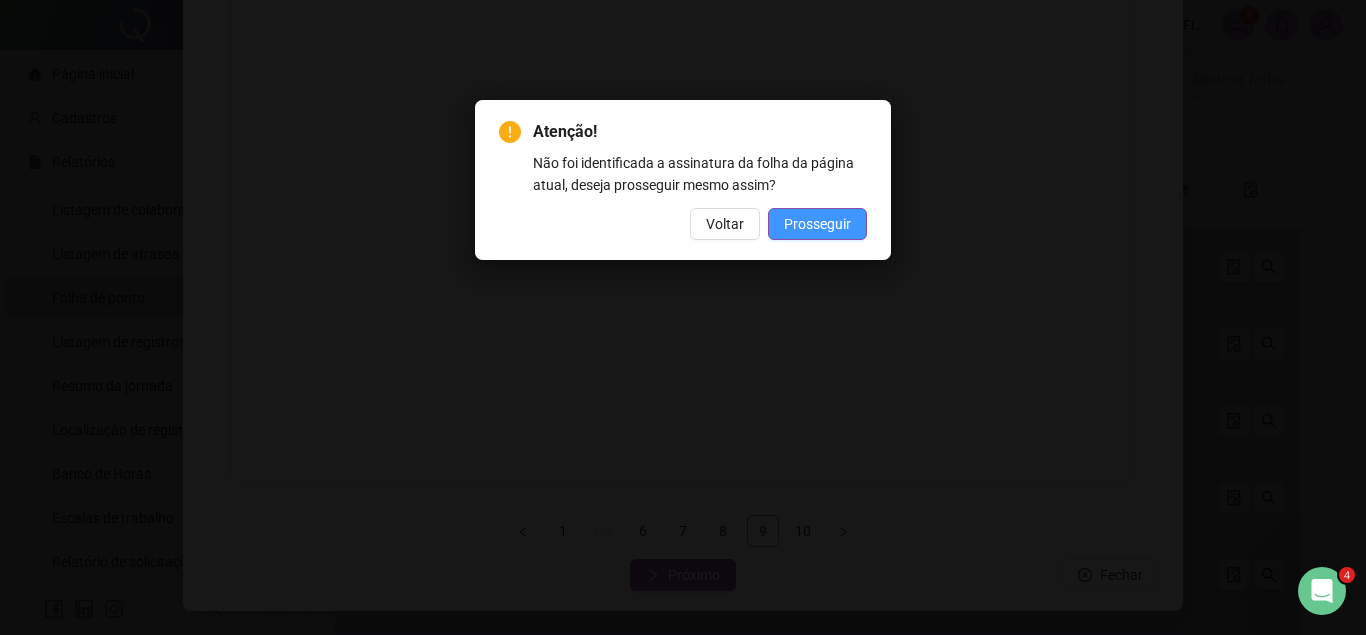 click on "Prosseguir" at bounding box center [817, 224] 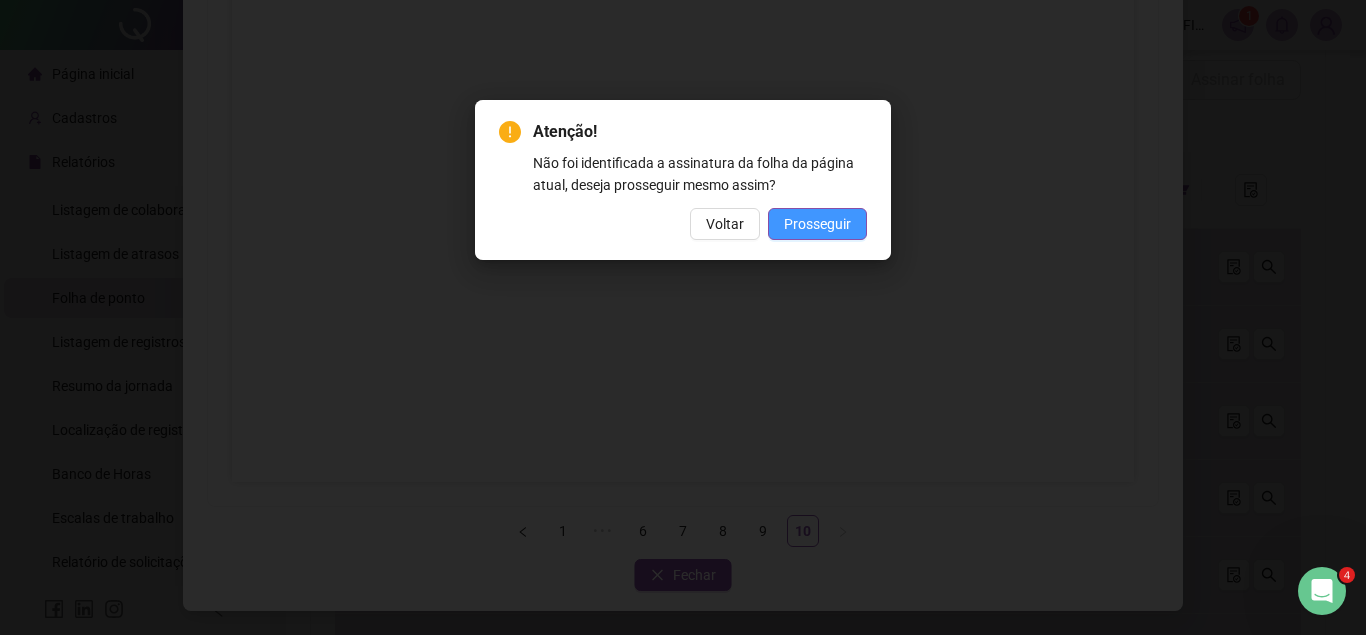 click on "Prosseguir" at bounding box center (817, 224) 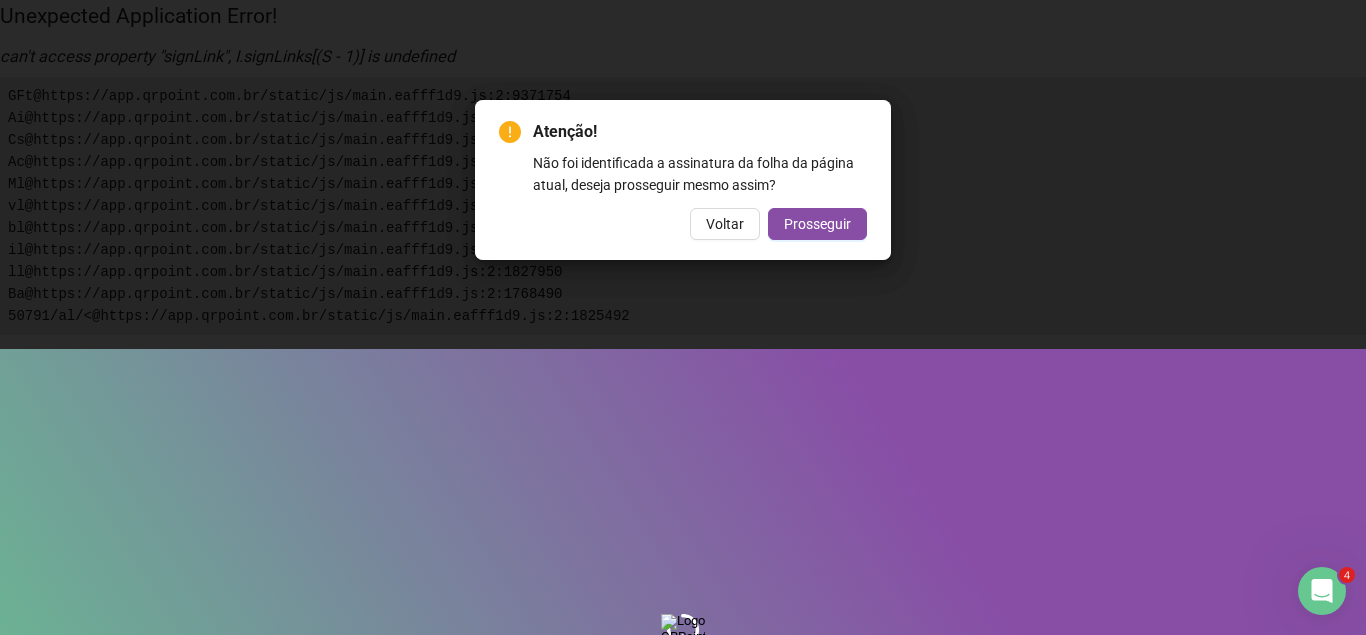 scroll, scrollTop: 0, scrollLeft: 0, axis: both 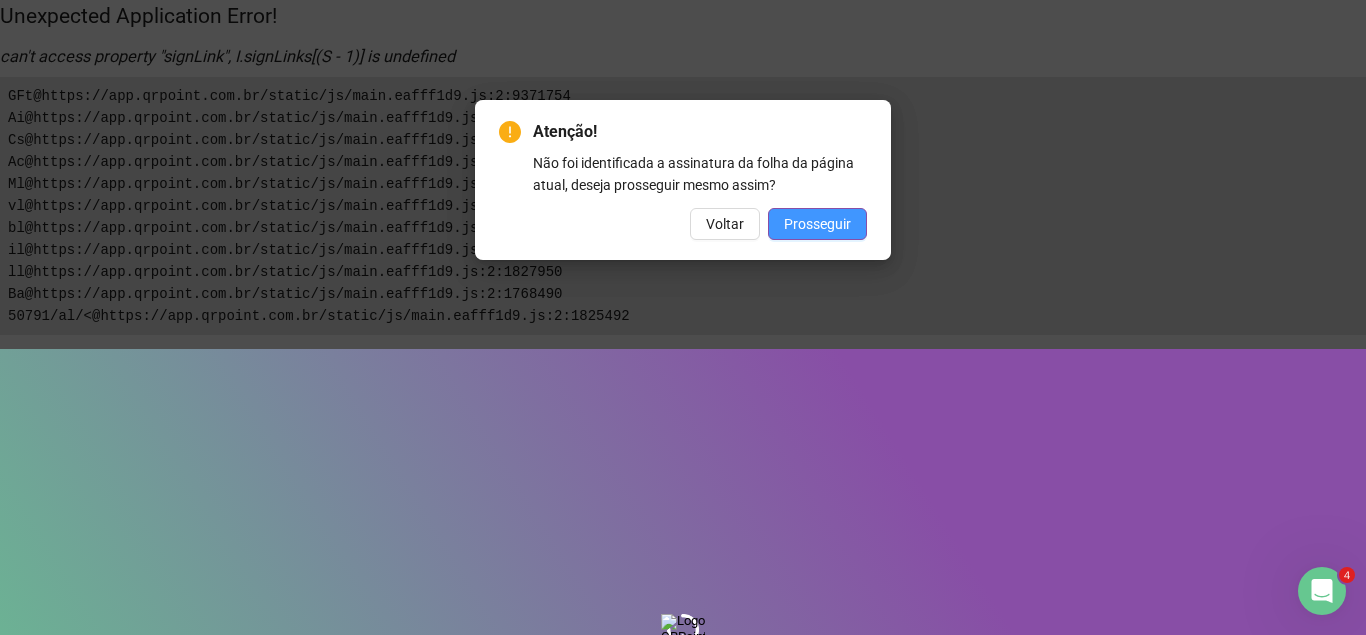 click on "Prosseguir" at bounding box center (817, 224) 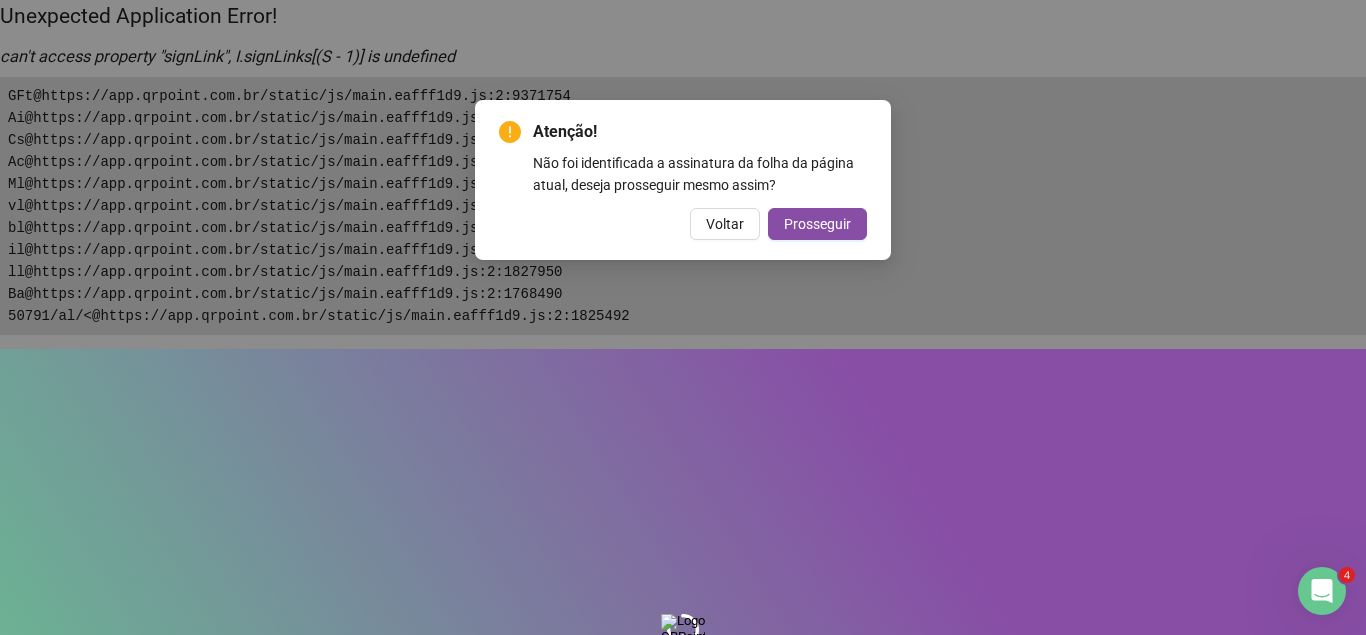 click on "Prosseguir" at bounding box center (817, 224) 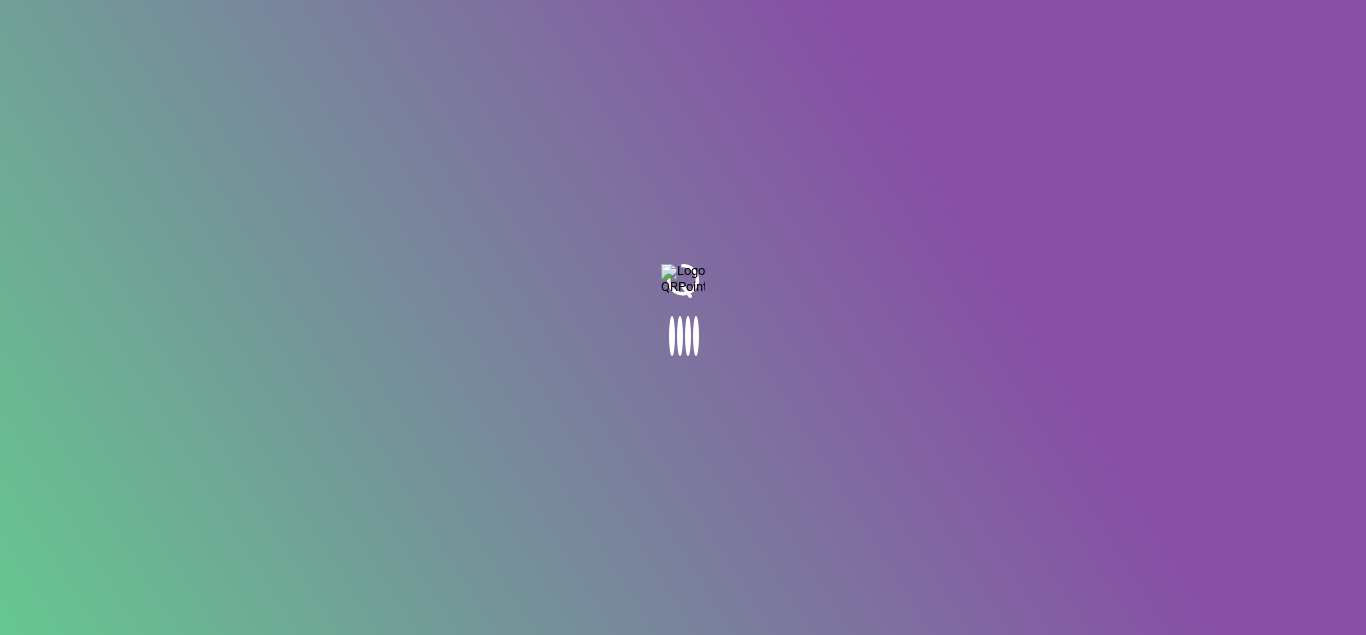 scroll, scrollTop: 0, scrollLeft: 0, axis: both 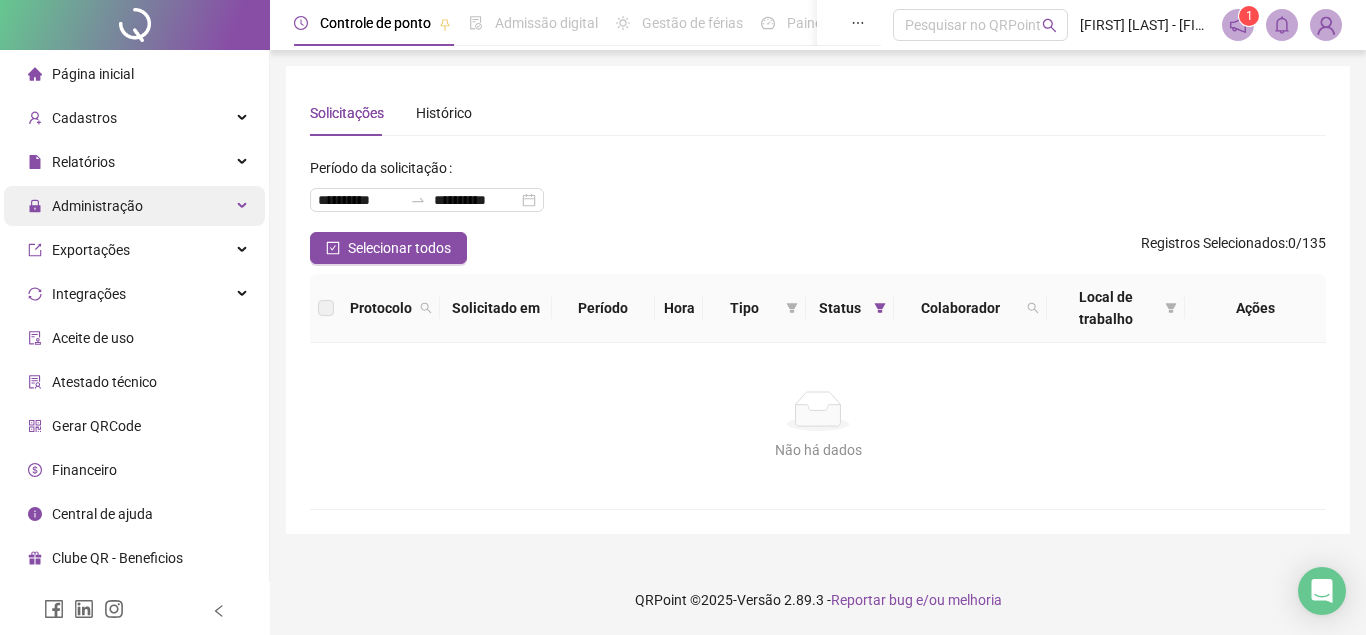 click on "Administração" at bounding box center (134, 206) 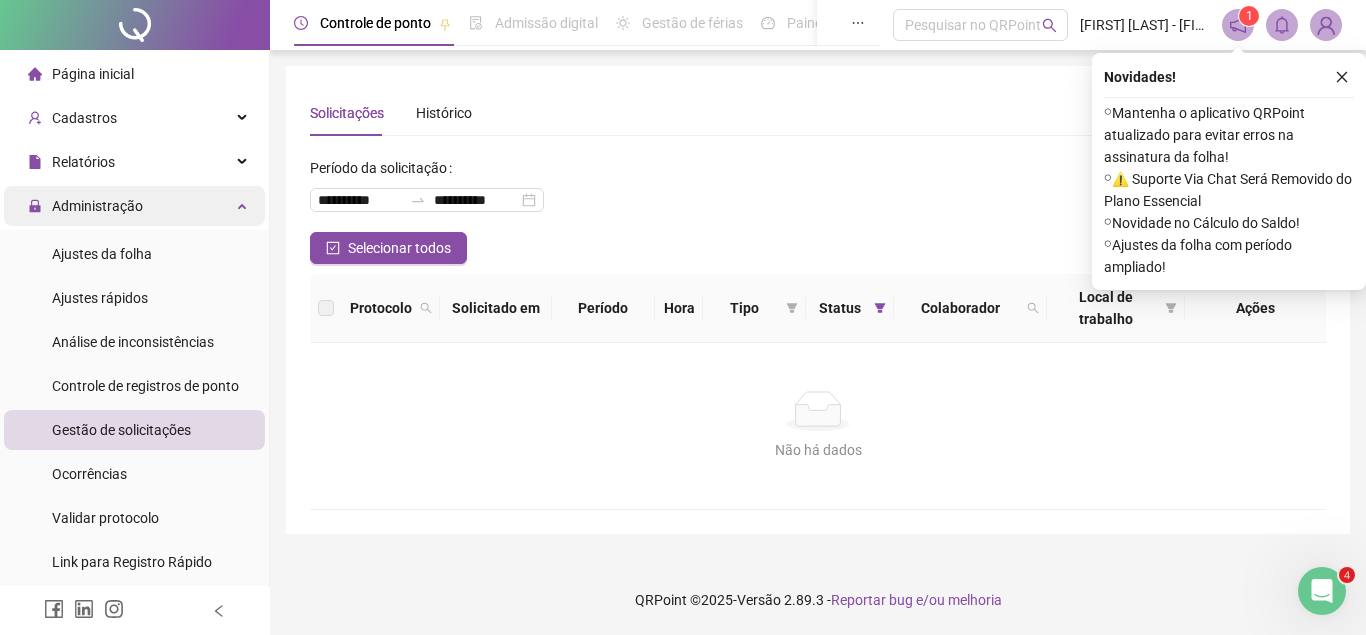 scroll, scrollTop: 0, scrollLeft: 0, axis: both 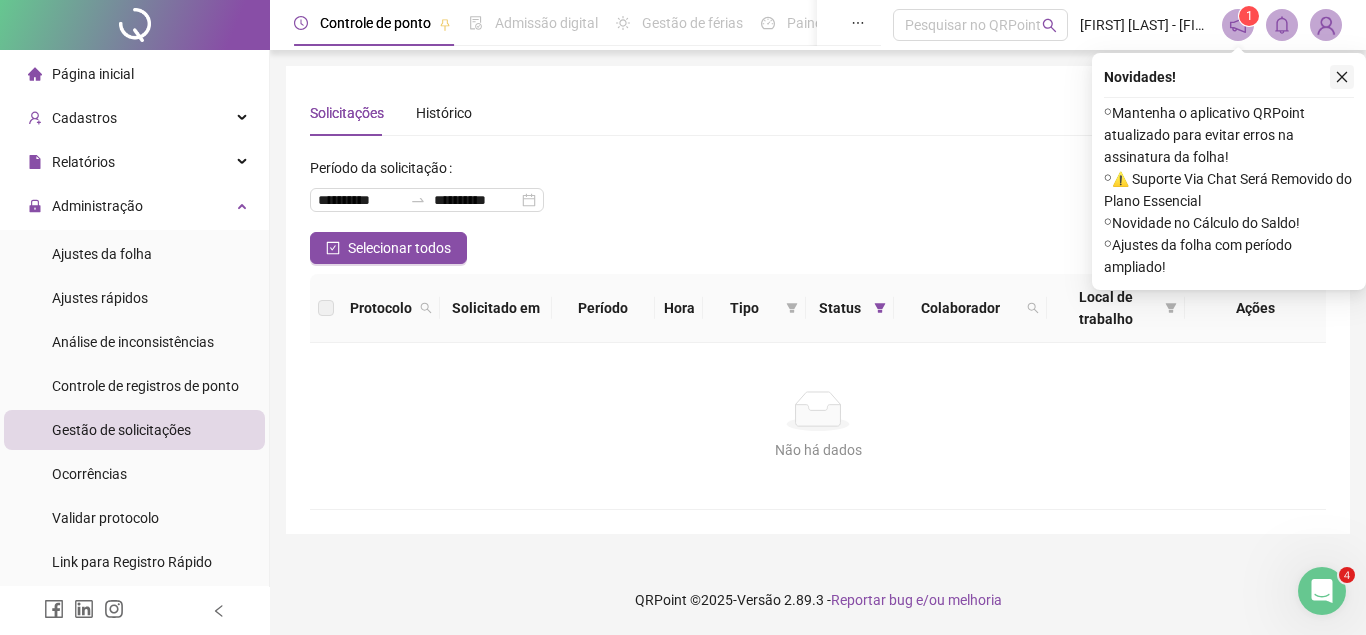 click at bounding box center [1342, 77] 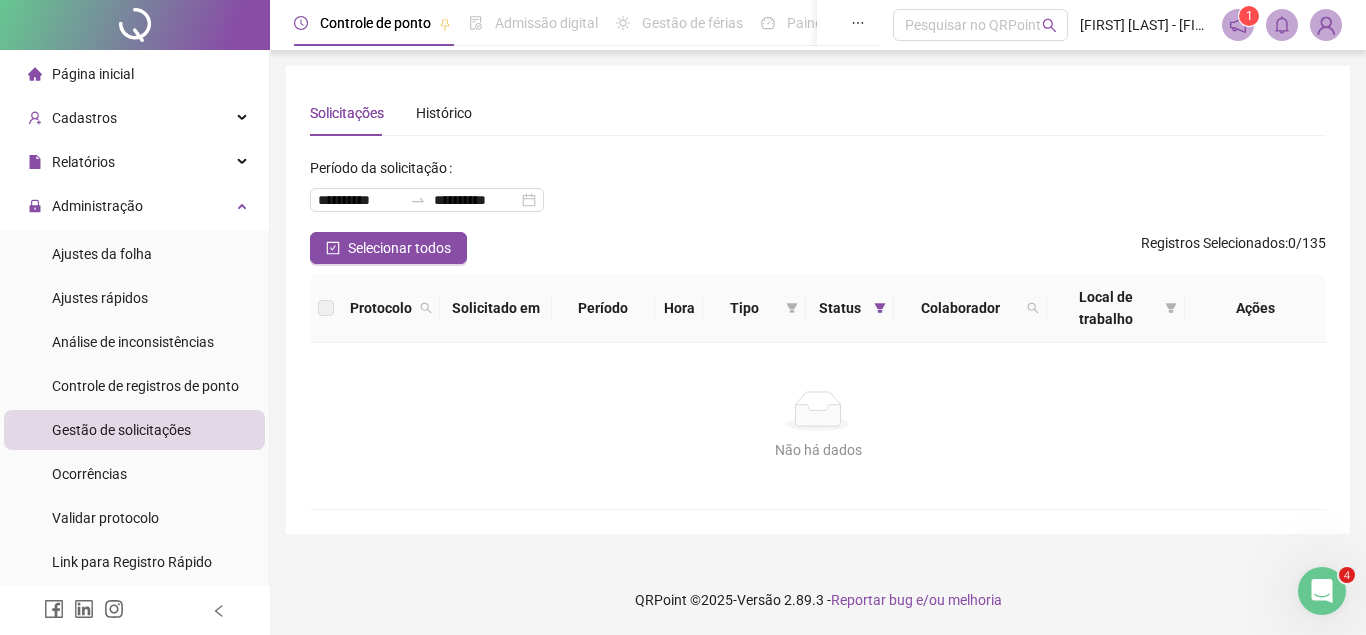click 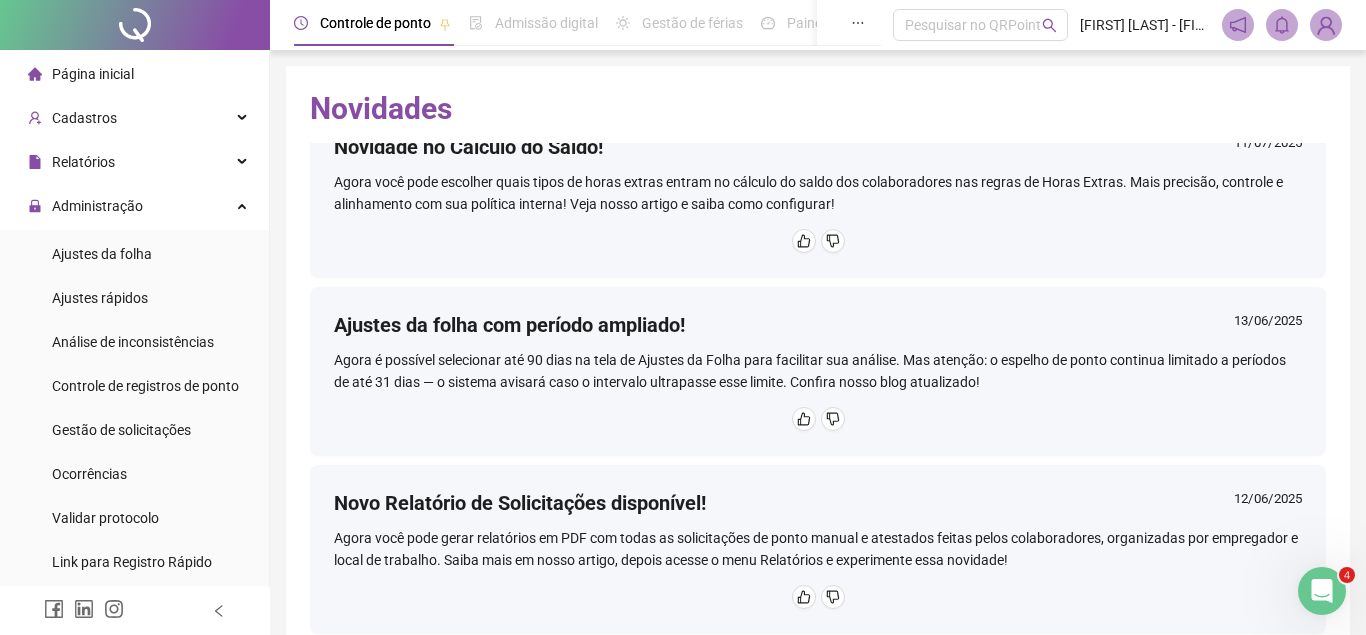 scroll, scrollTop: 570, scrollLeft: 0, axis: vertical 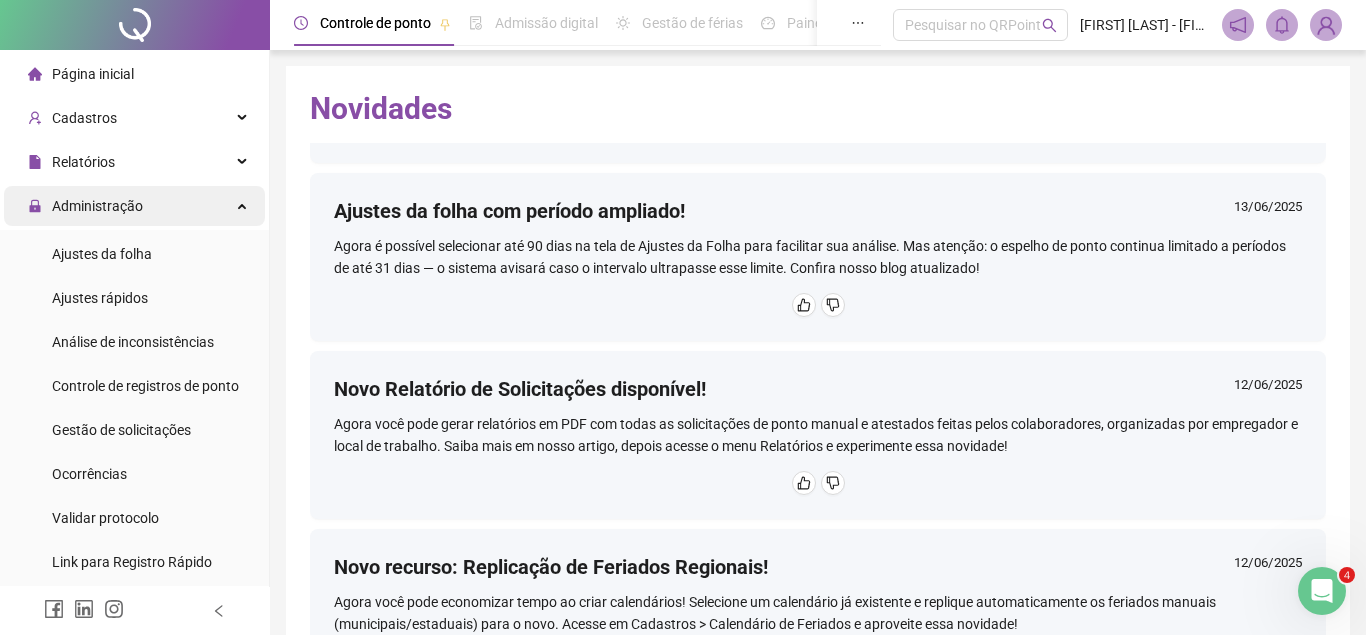 click on "Administração" at bounding box center (134, 206) 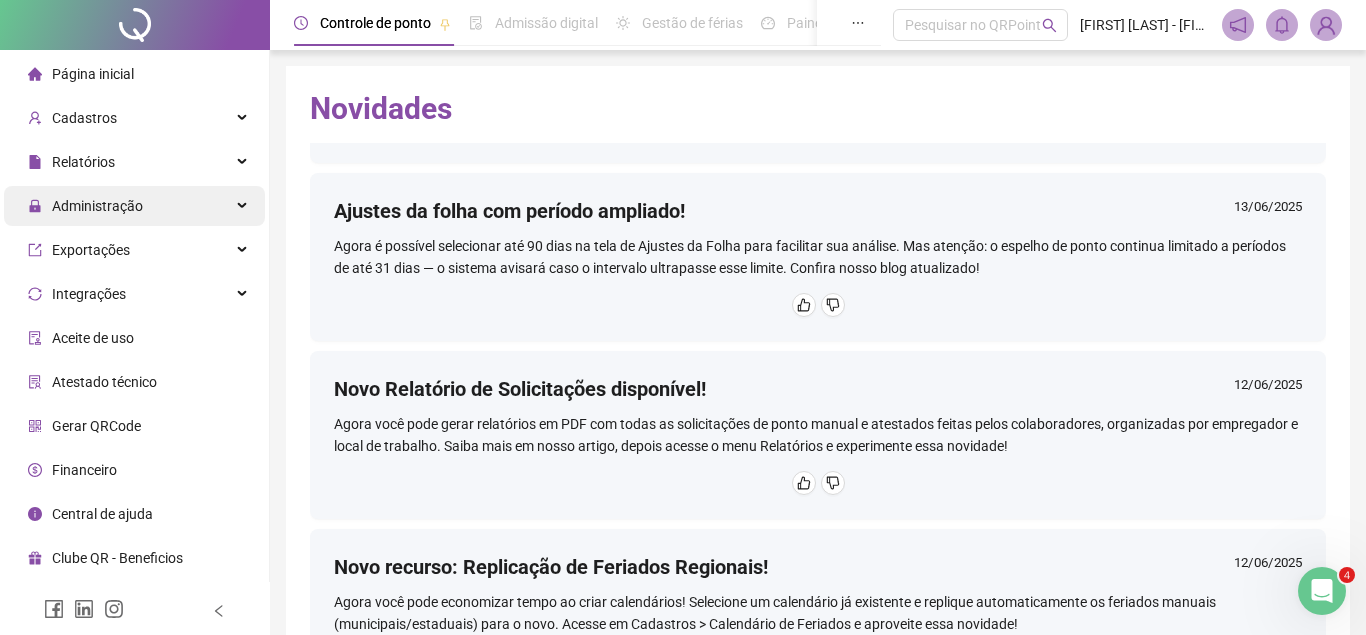 click on "Administração" at bounding box center [134, 206] 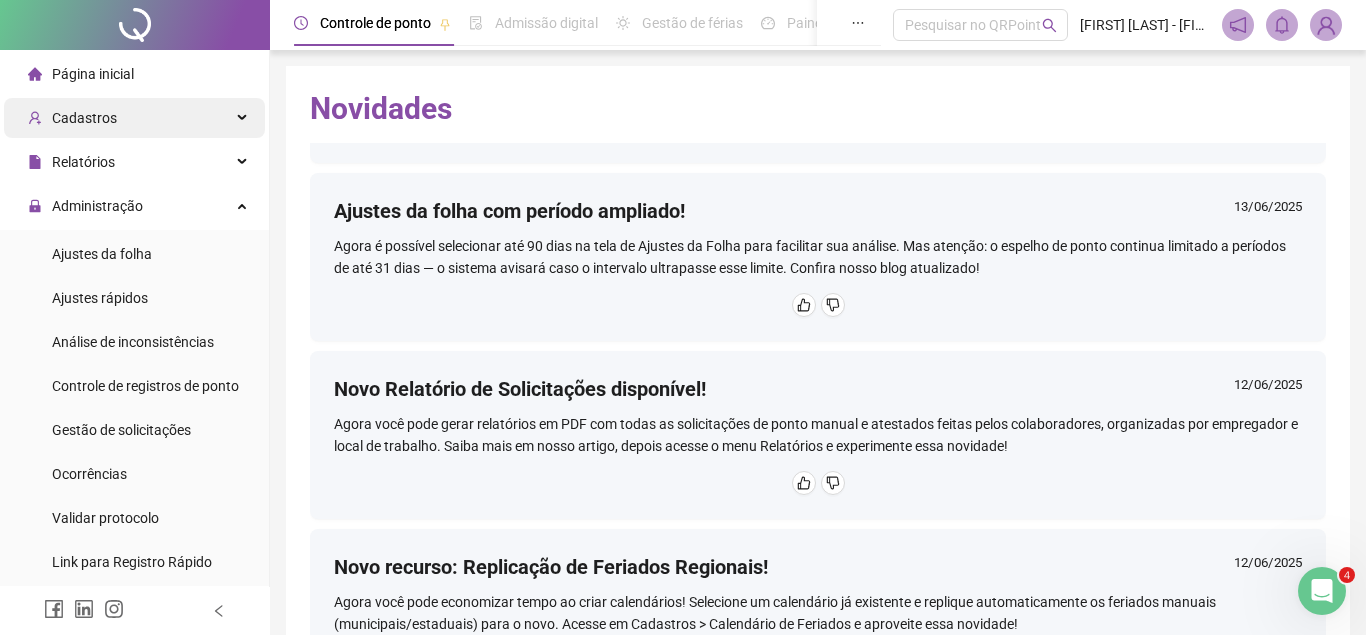 click on "Cadastros" at bounding box center [134, 118] 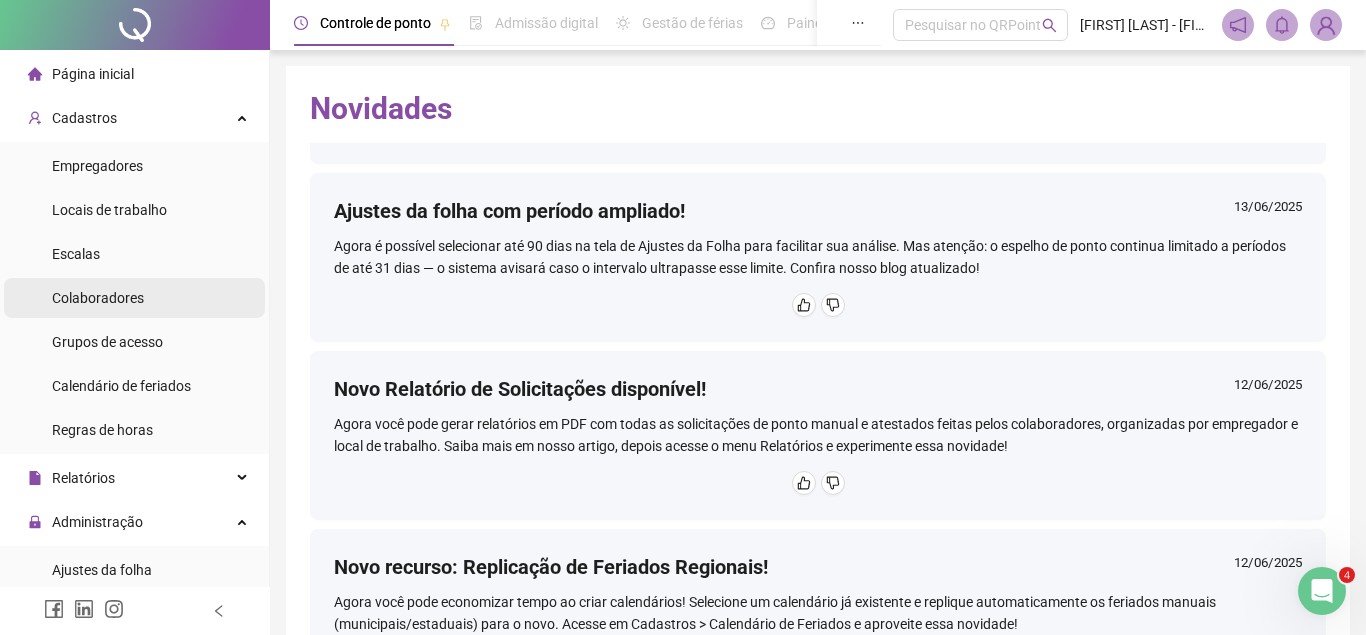 click on "Colaboradores" at bounding box center (98, 298) 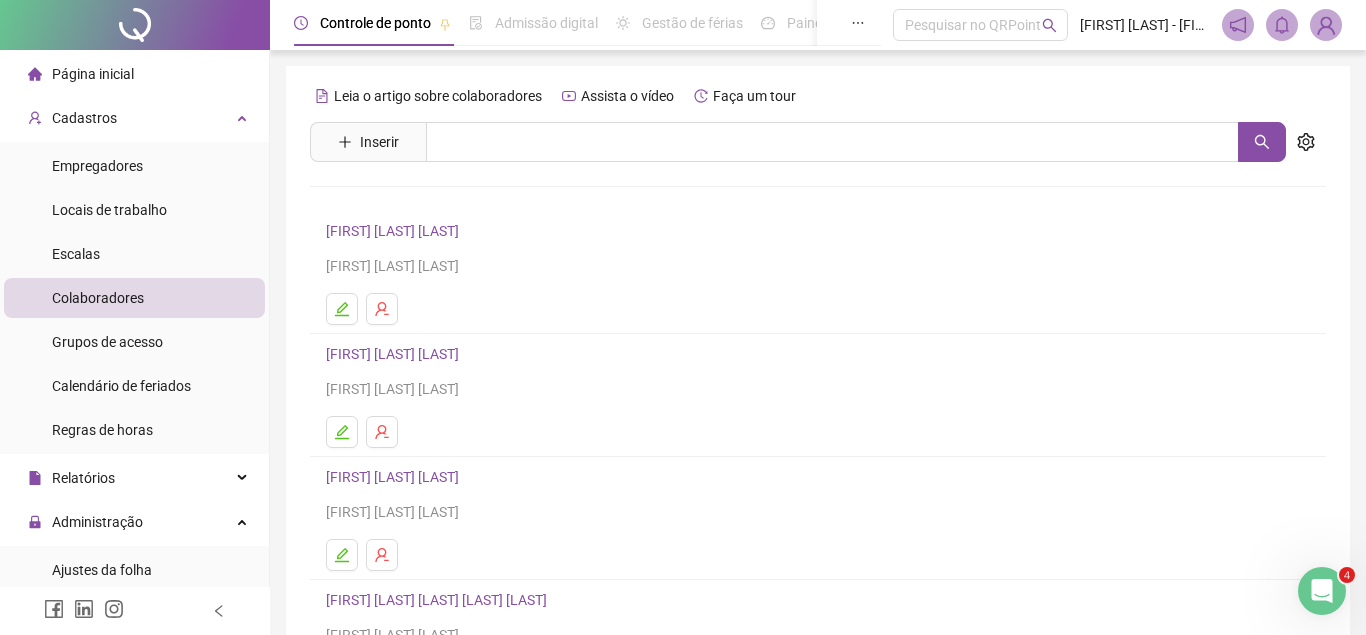 click on "[FIRST] [LAST] [LAST]" at bounding box center [395, 477] 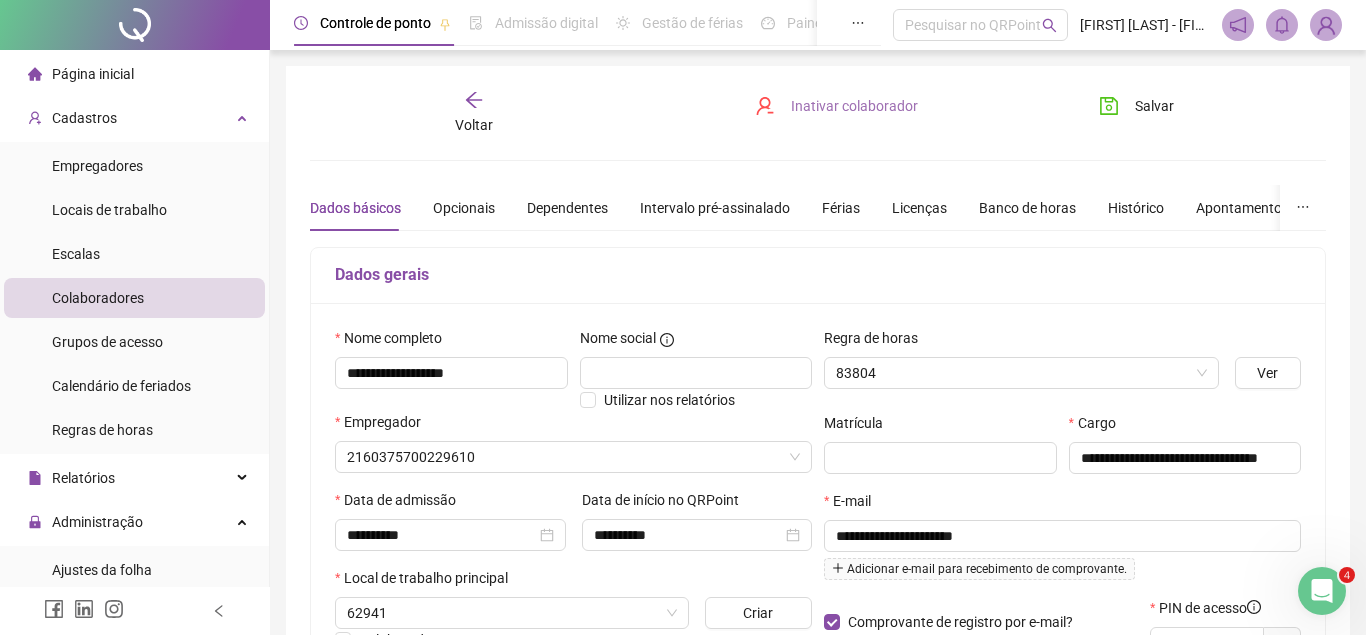 type on "**********" 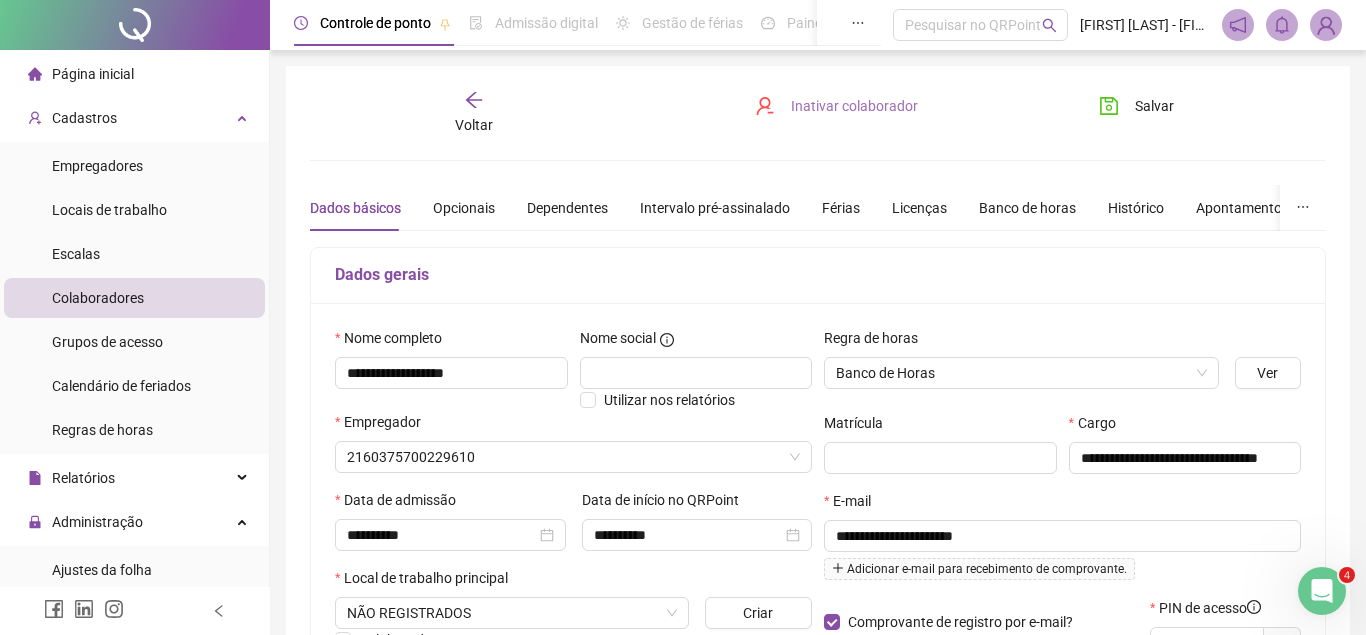 click on "Inativar colaborador" at bounding box center [854, 106] 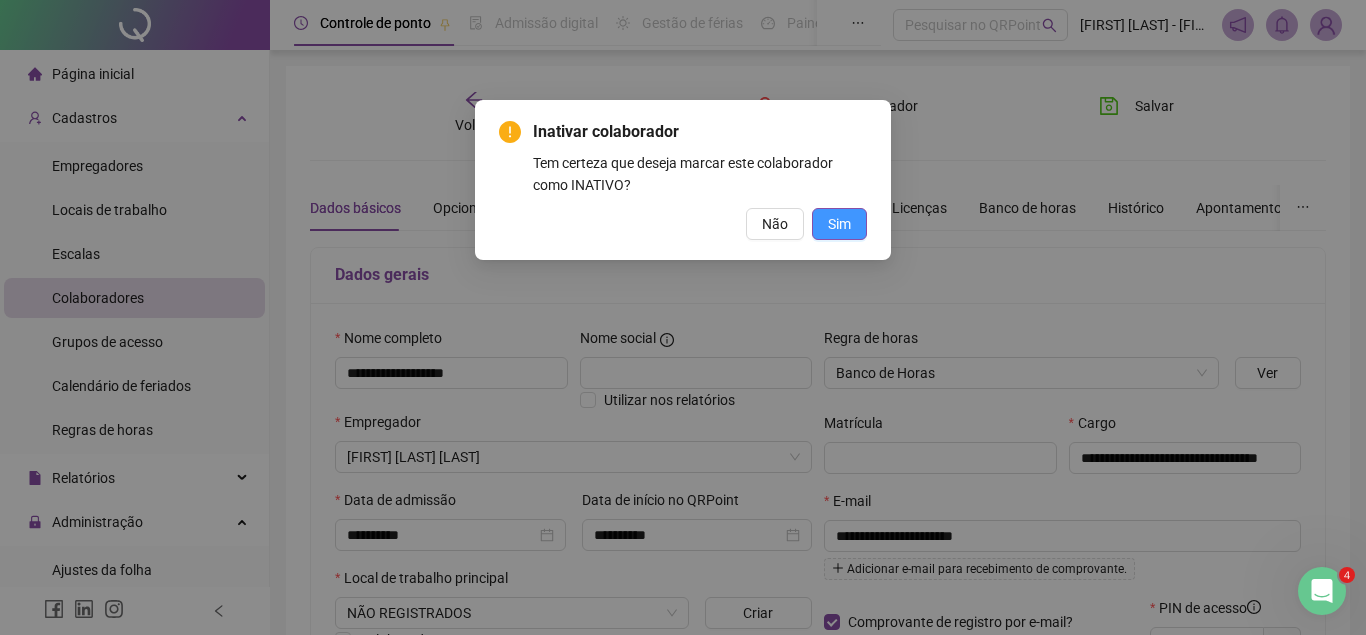 click on "Sim" at bounding box center [839, 224] 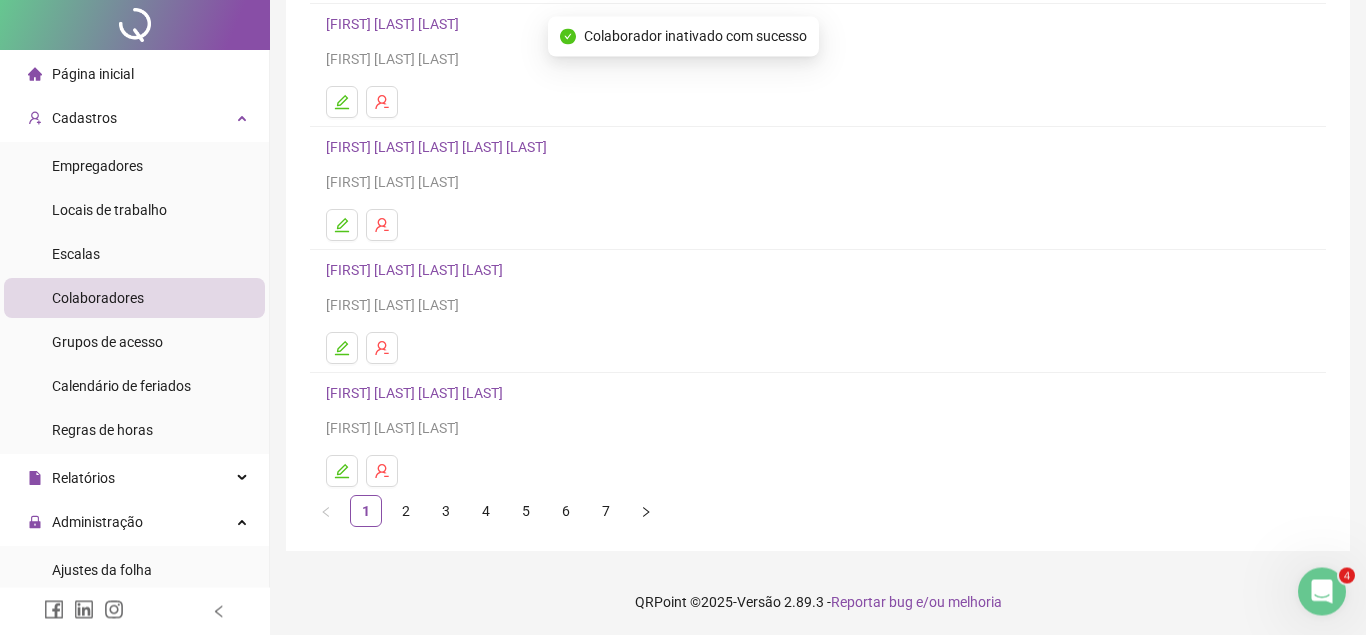 scroll, scrollTop: 332, scrollLeft: 0, axis: vertical 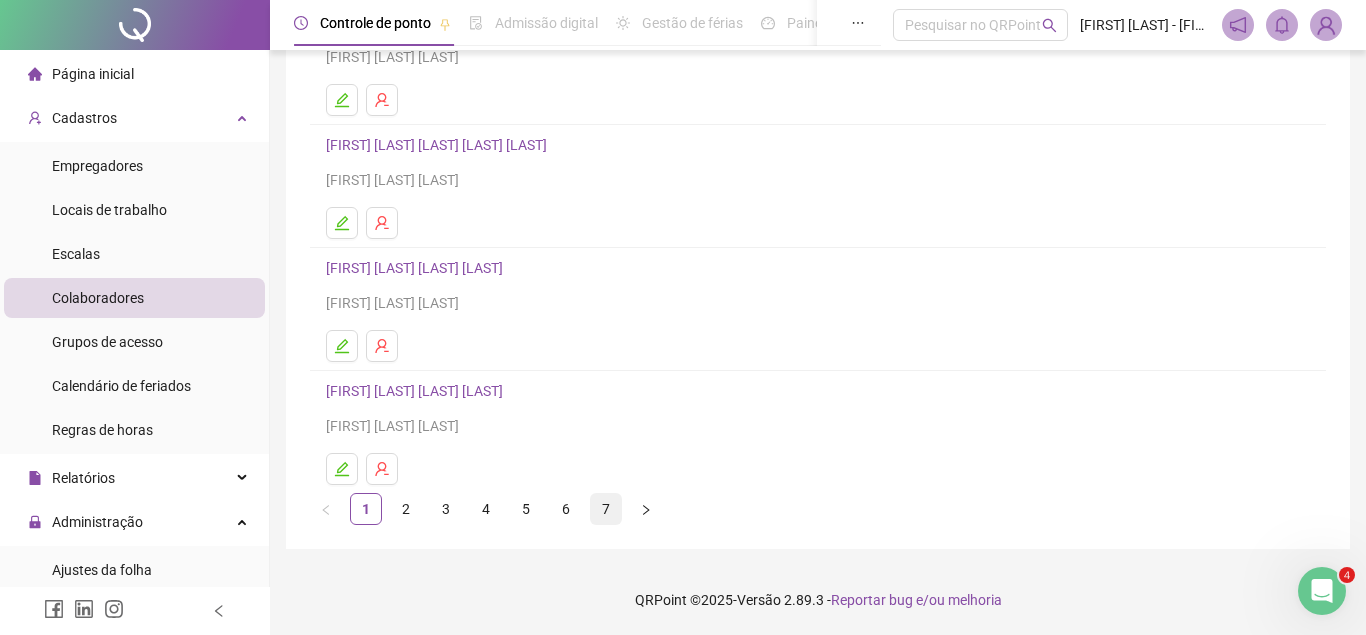click on "7" at bounding box center (606, 509) 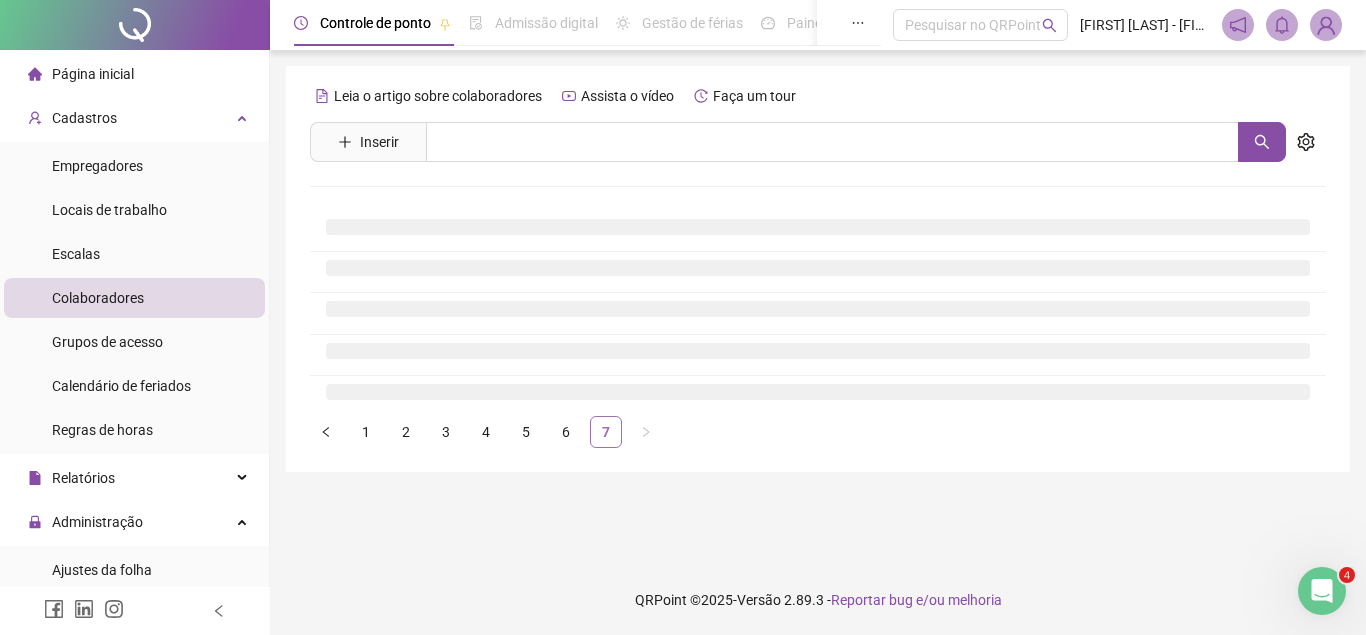 scroll, scrollTop: 0, scrollLeft: 0, axis: both 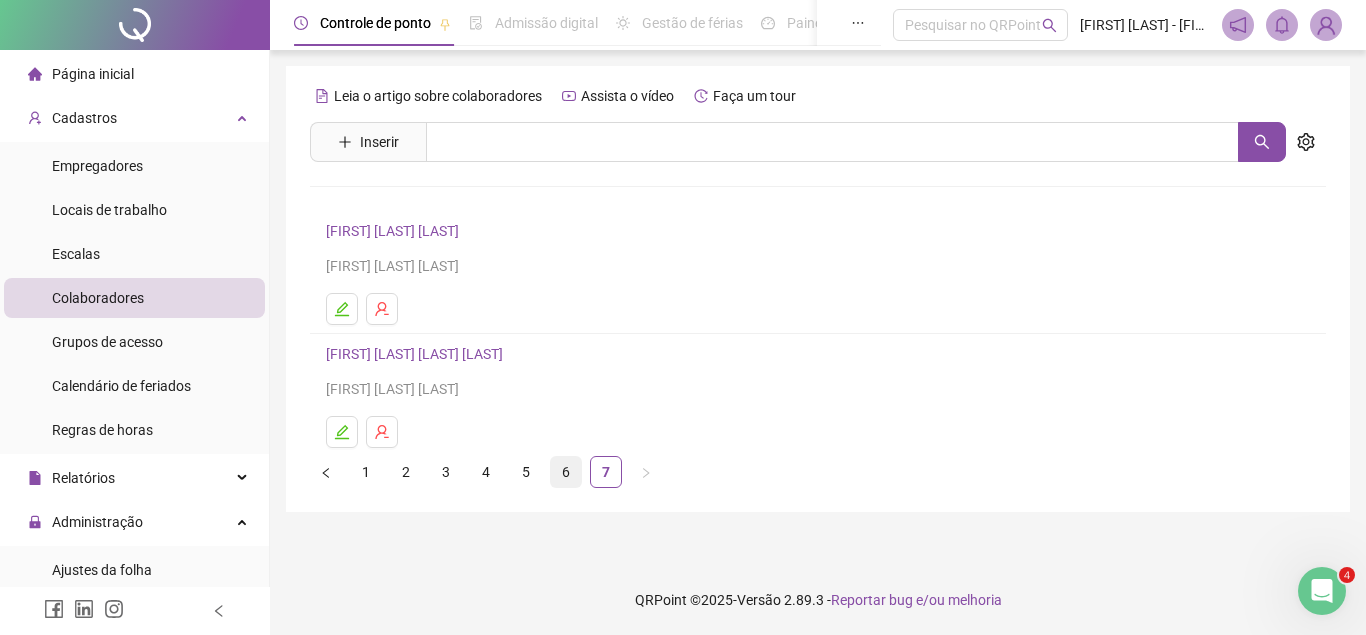 click on "6" at bounding box center [566, 472] 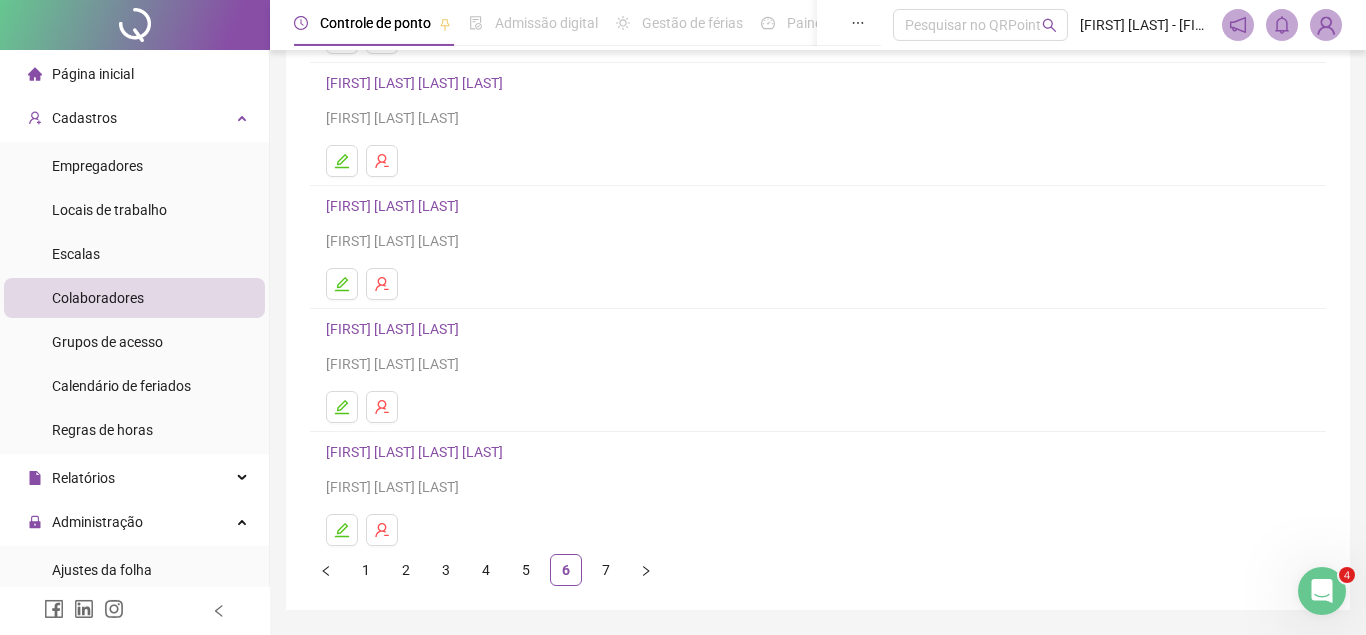 scroll, scrollTop: 306, scrollLeft: 0, axis: vertical 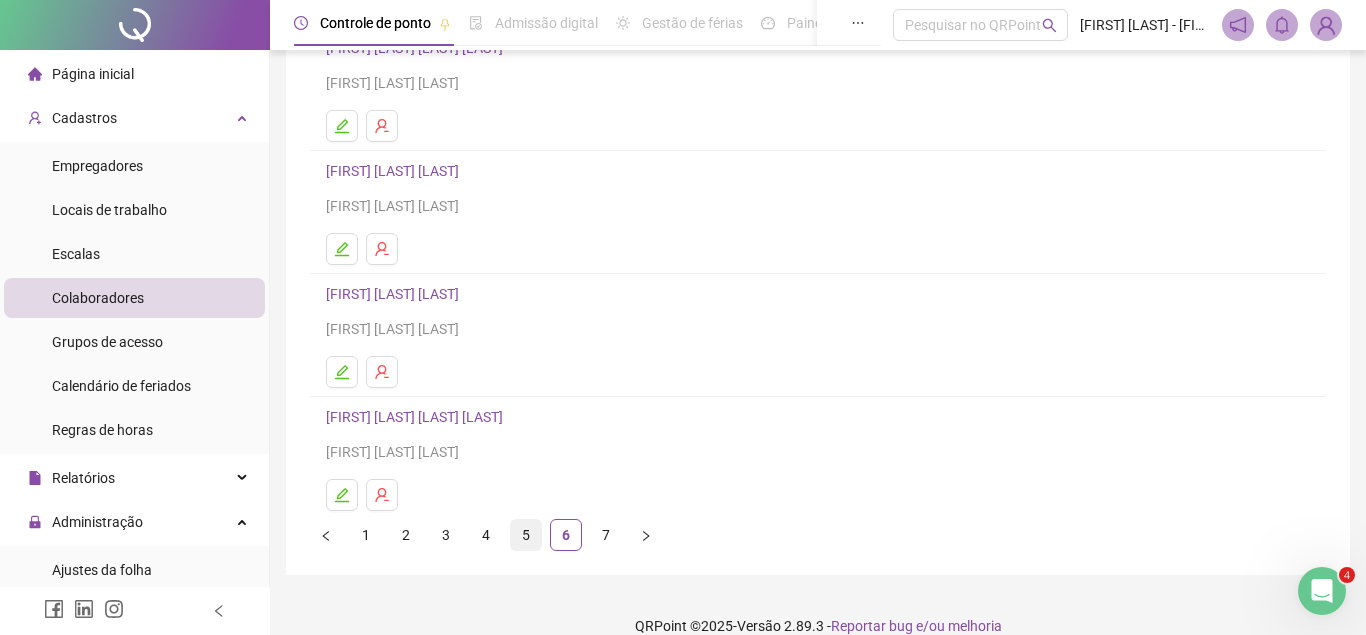 click on "5" at bounding box center (526, 535) 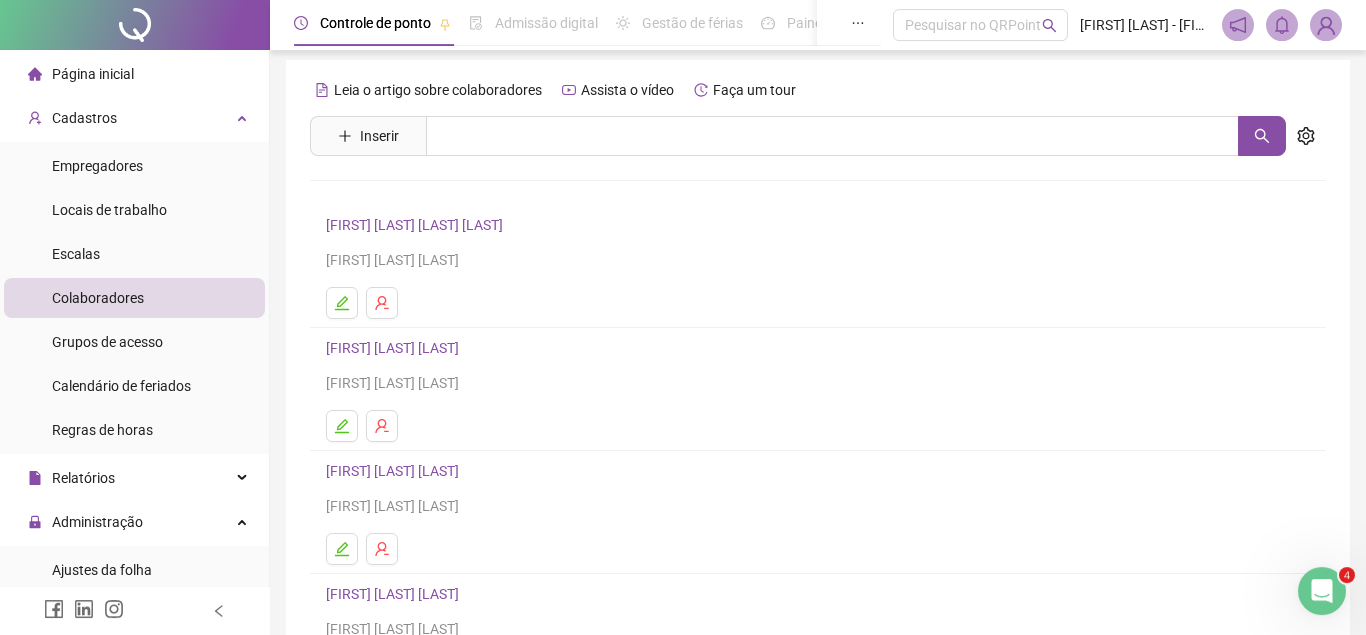 scroll, scrollTop: 0, scrollLeft: 0, axis: both 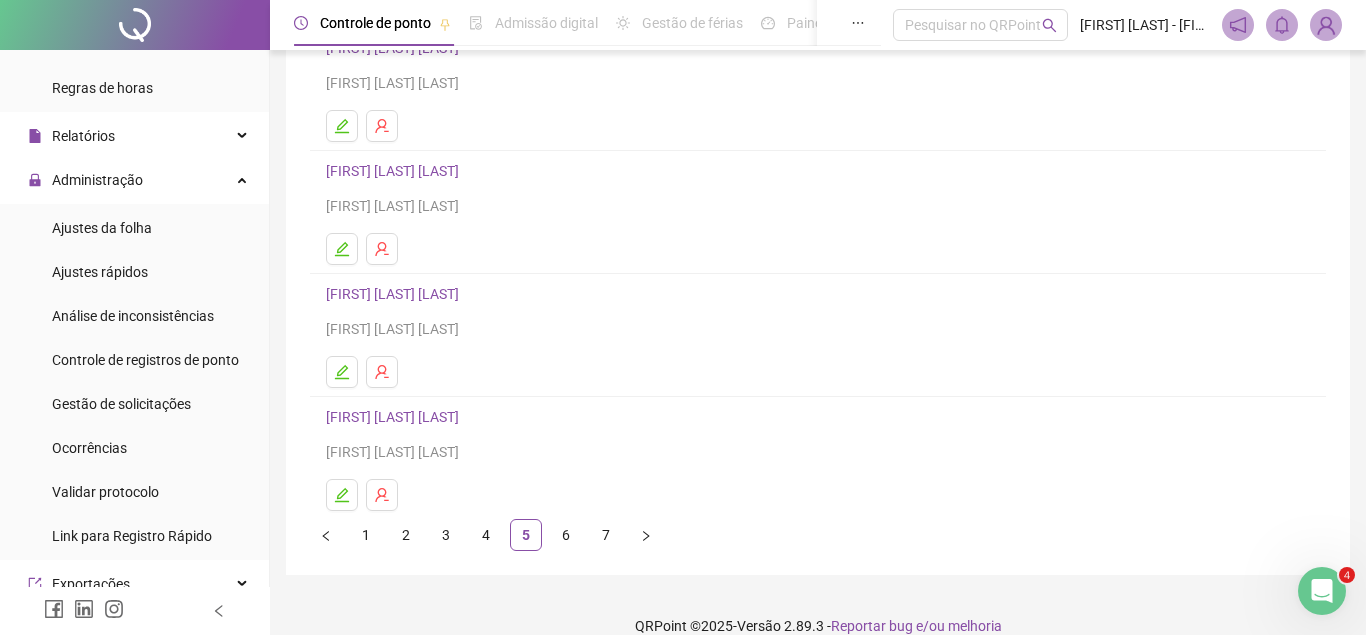 click on "[FIRST] [LAST] [LAST]" at bounding box center (395, 294) 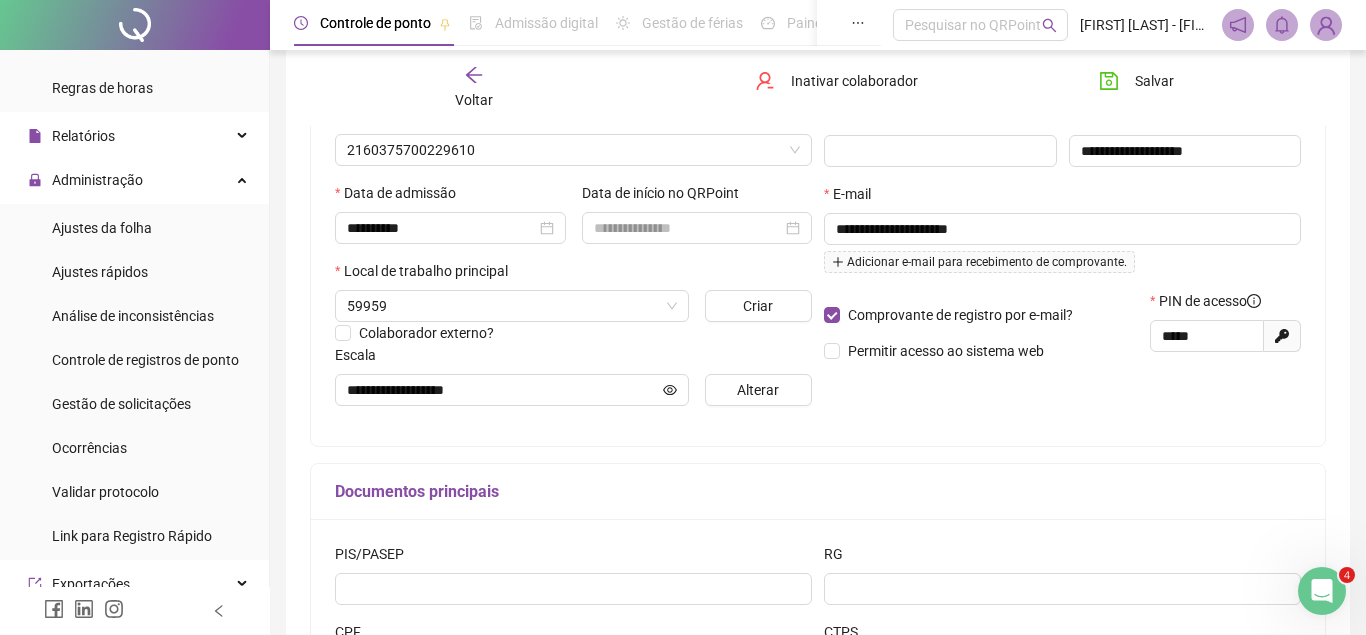 type on "**********" 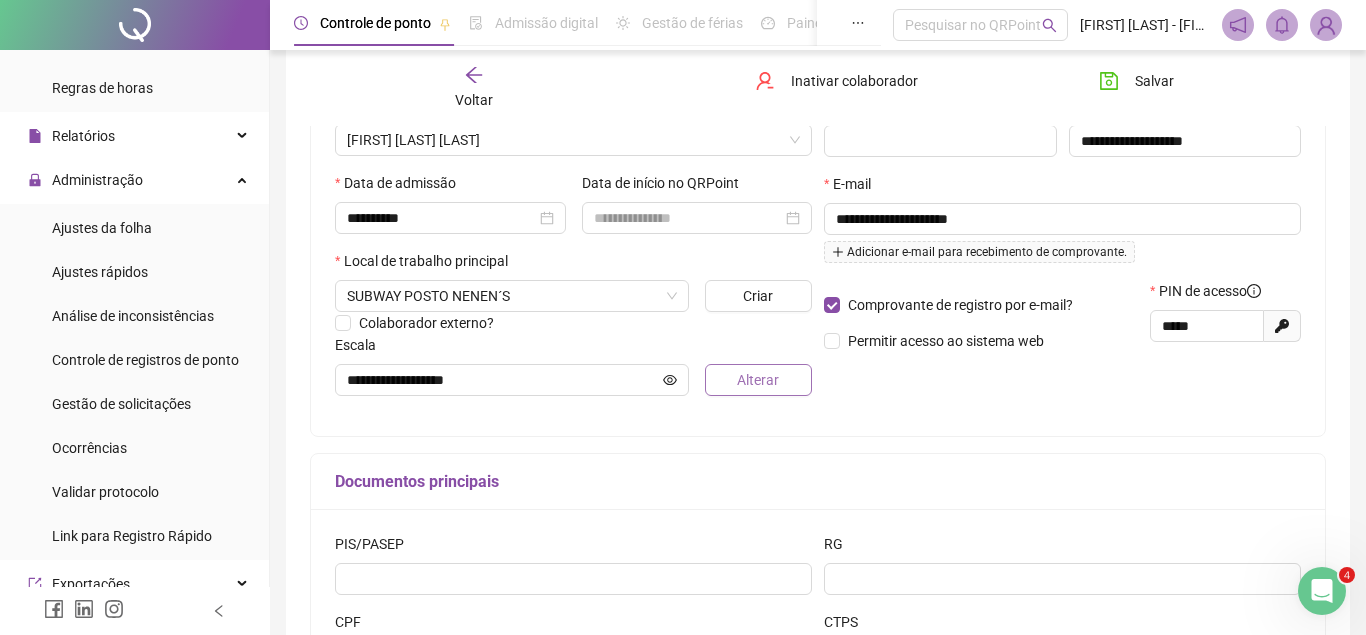 click on "Alterar" at bounding box center [758, 380] 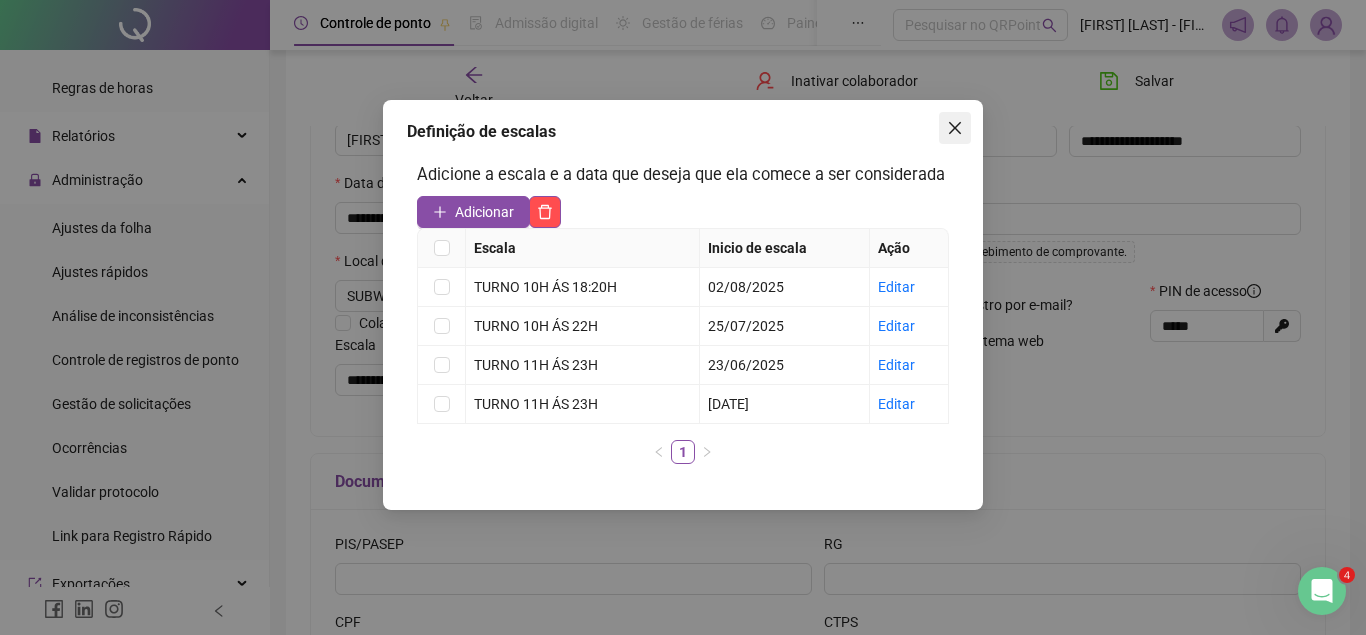 click 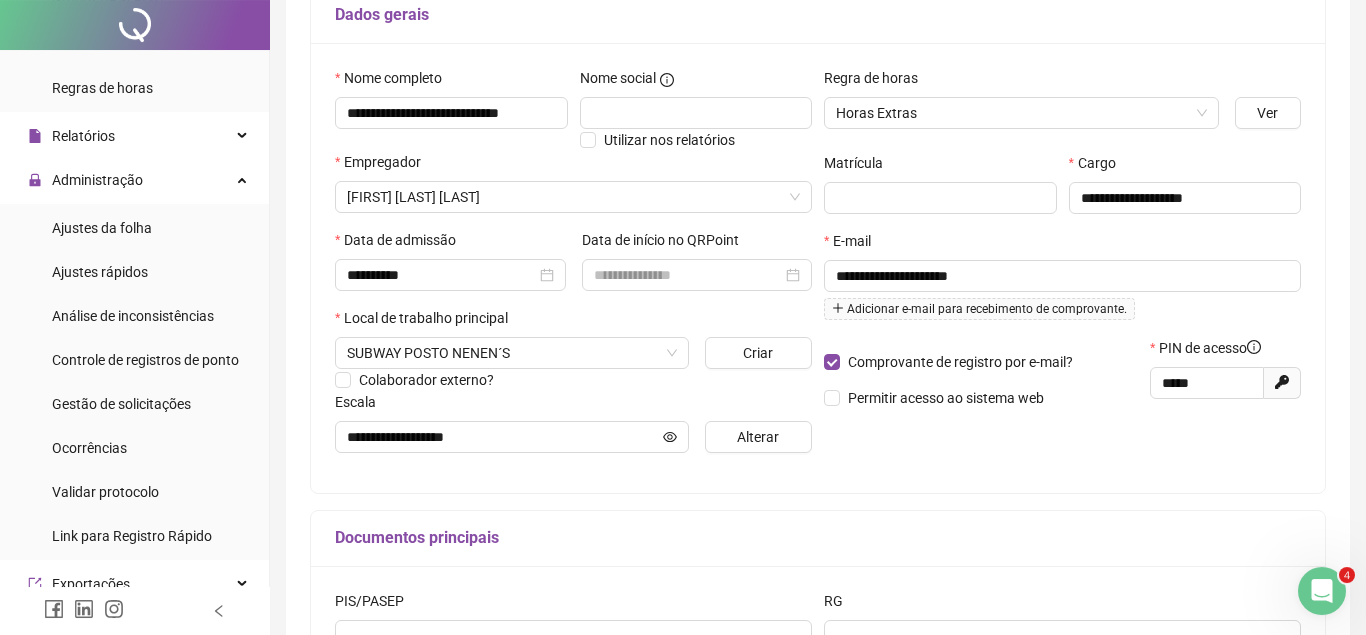 scroll, scrollTop: 0, scrollLeft: 0, axis: both 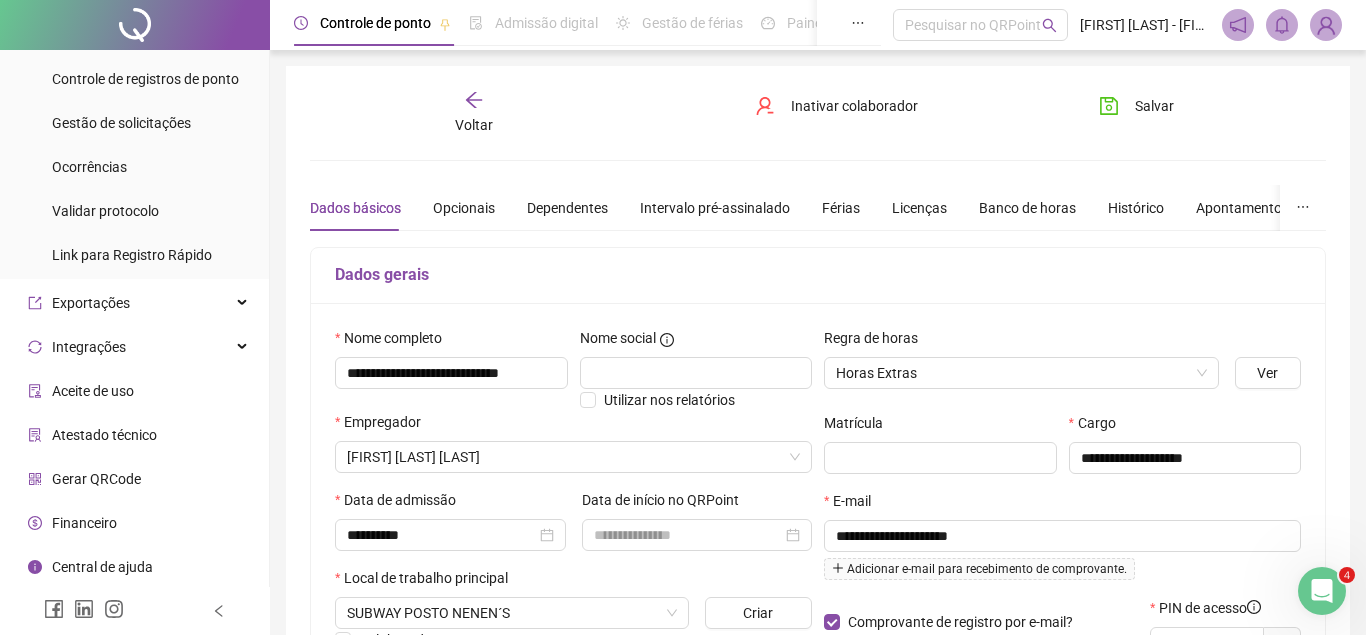 click 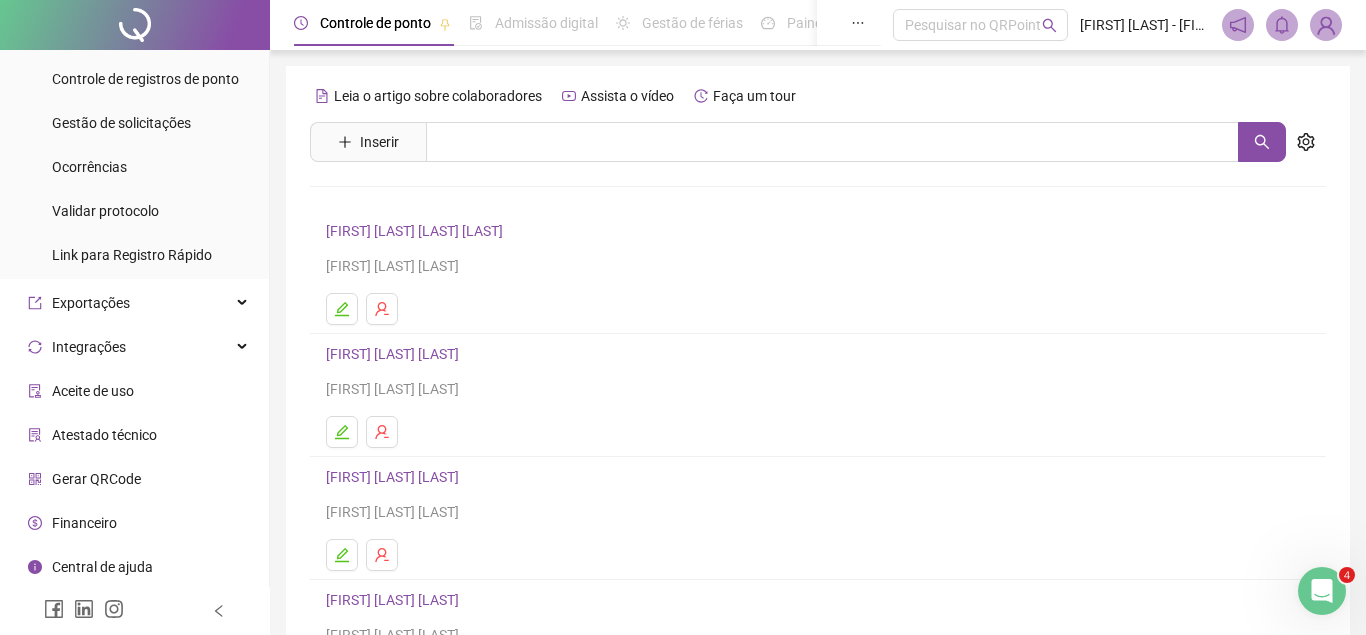 click on "[FIRST] [LAST] [LAST]" at bounding box center (395, 723) 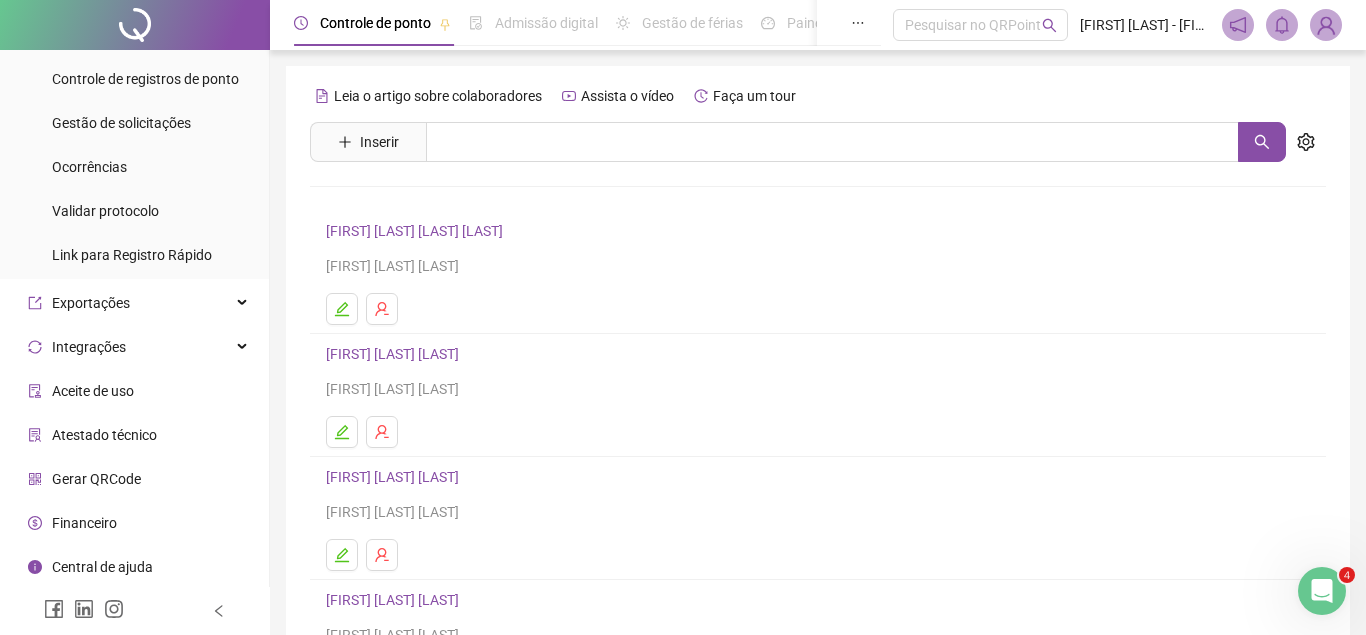 scroll, scrollTop: 306, scrollLeft: 0, axis: vertical 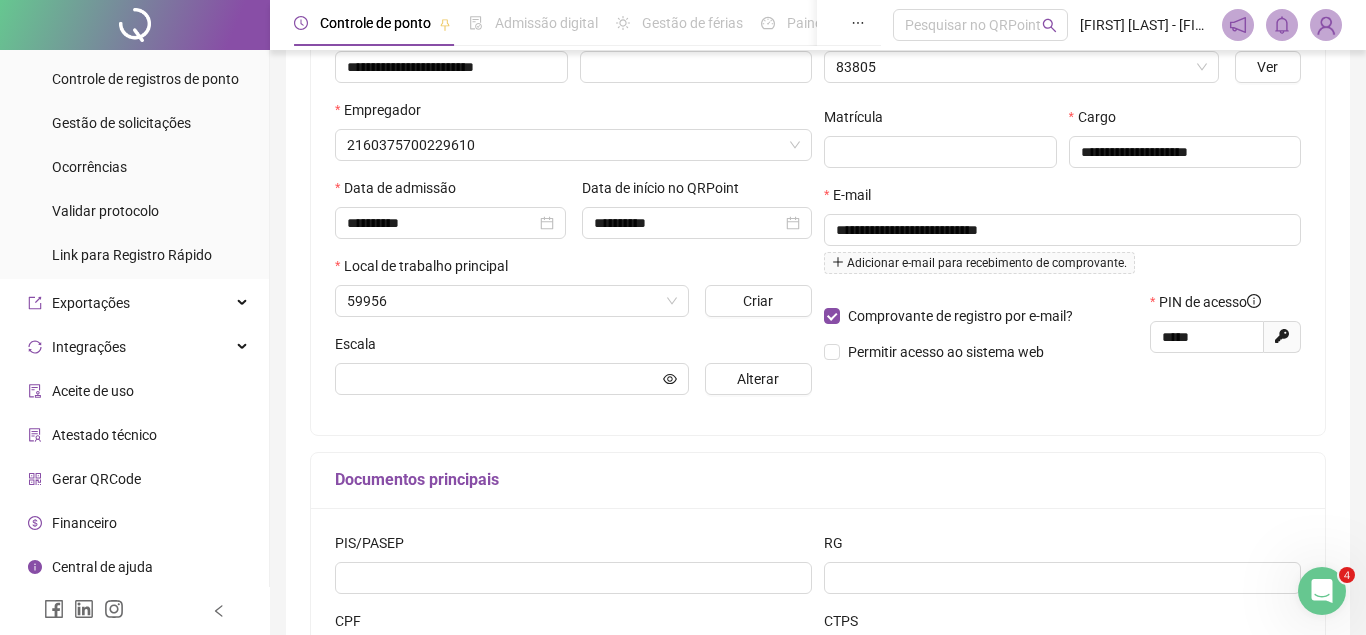 click 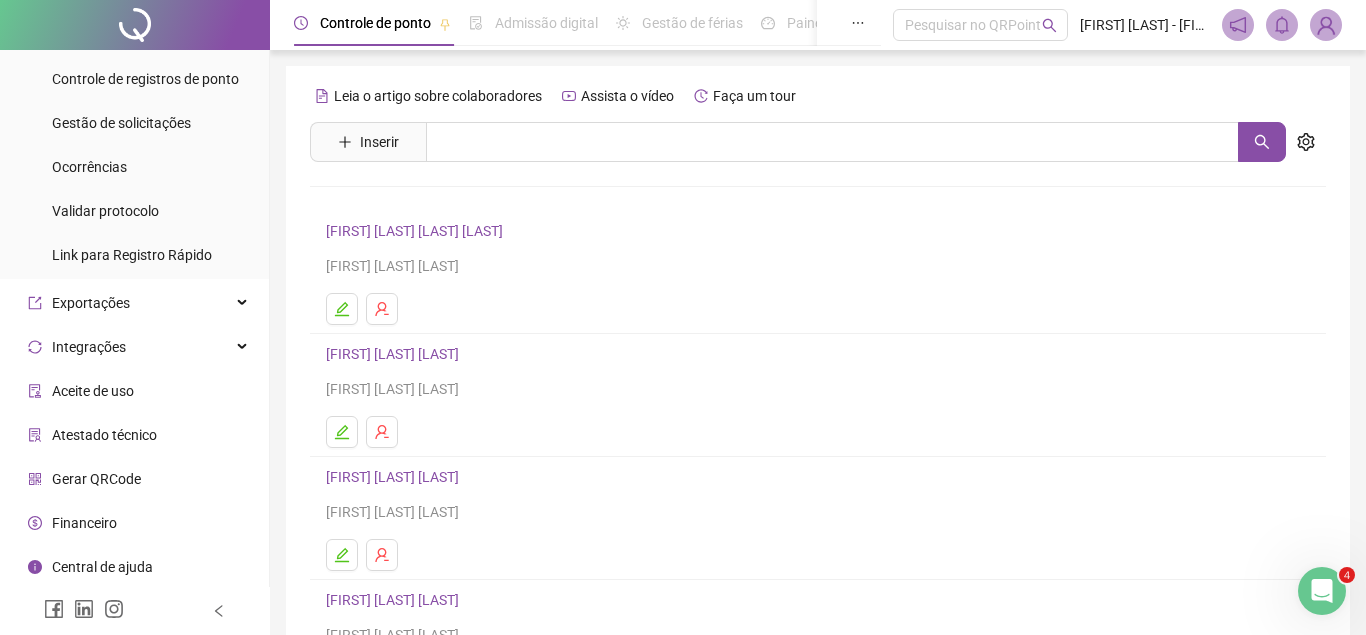 scroll, scrollTop: 204, scrollLeft: 0, axis: vertical 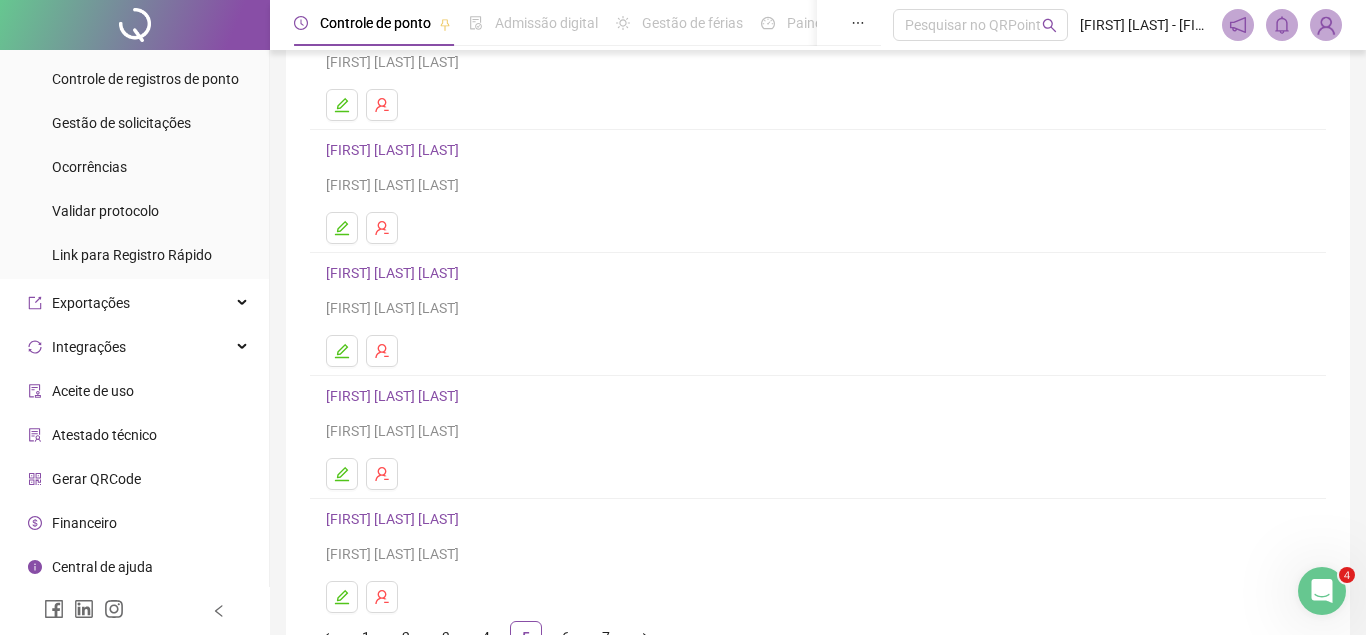 click on "[FIRST] [LAST] [LAST]" at bounding box center (395, 396) 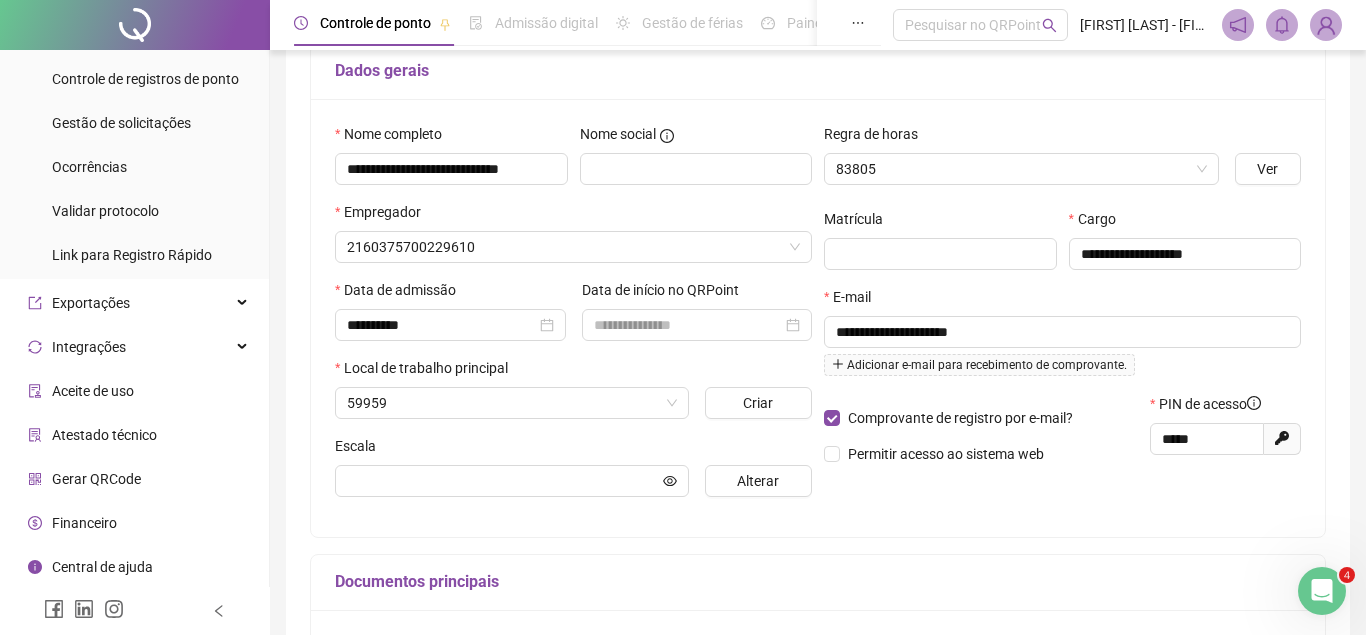 scroll, scrollTop: 214, scrollLeft: 0, axis: vertical 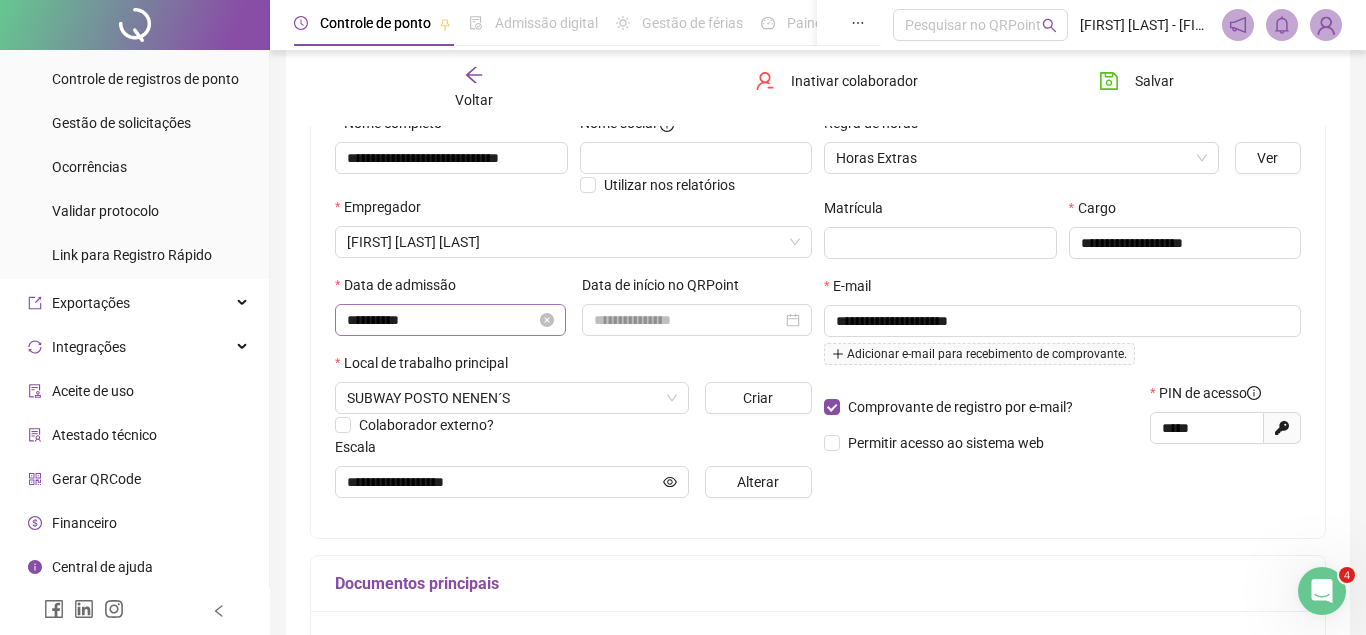 type on "**********" 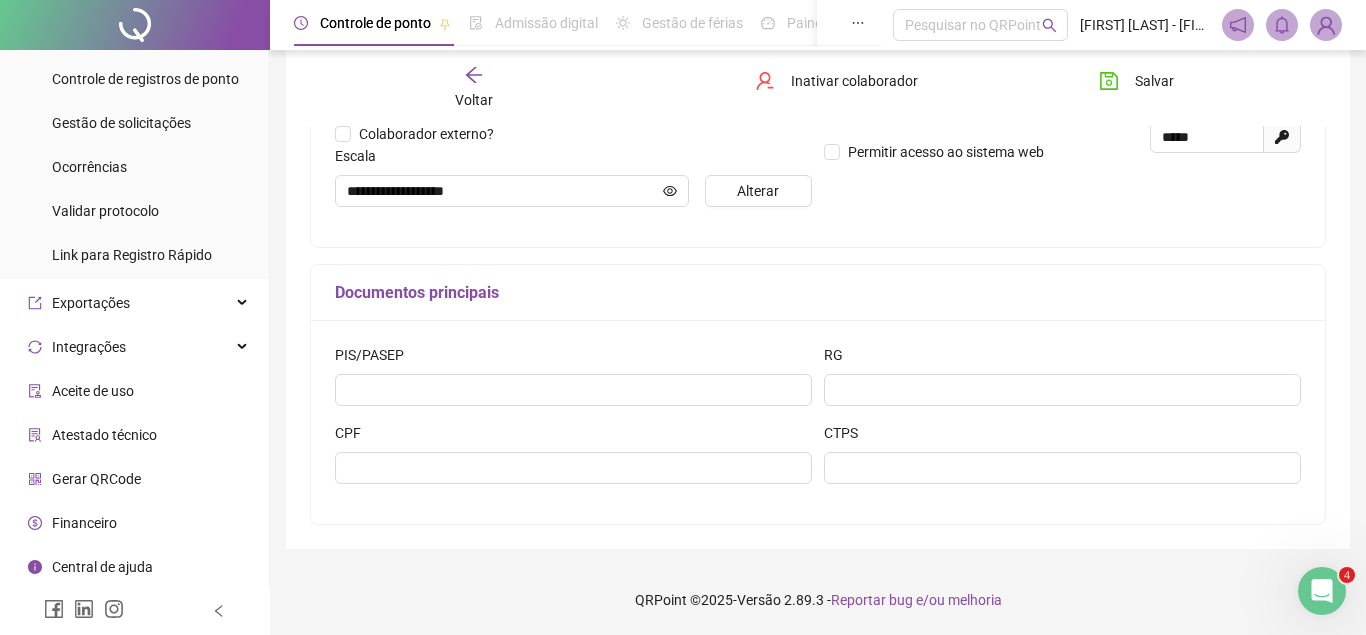 scroll, scrollTop: 0, scrollLeft: 0, axis: both 